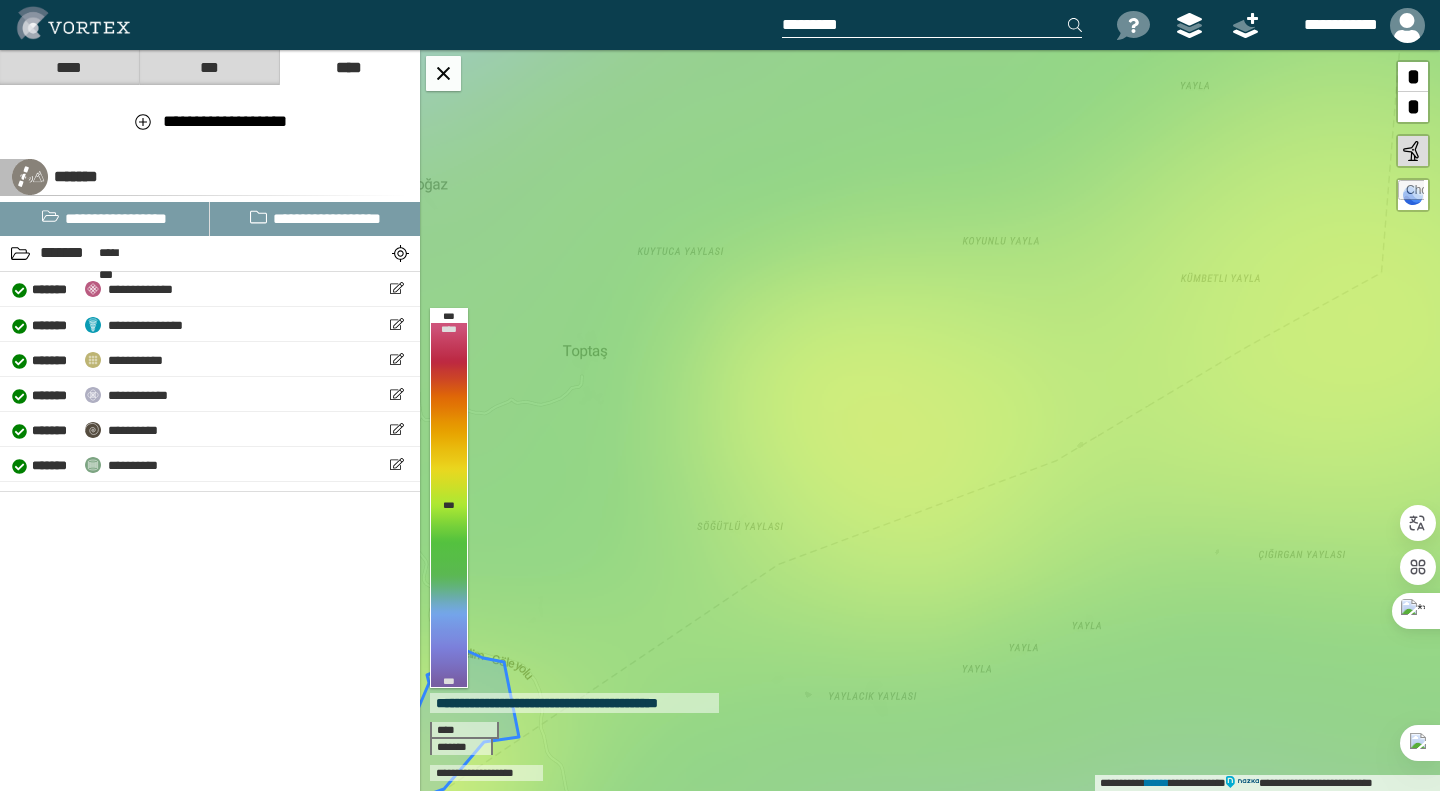 scroll, scrollTop: 0, scrollLeft: 0, axis: both 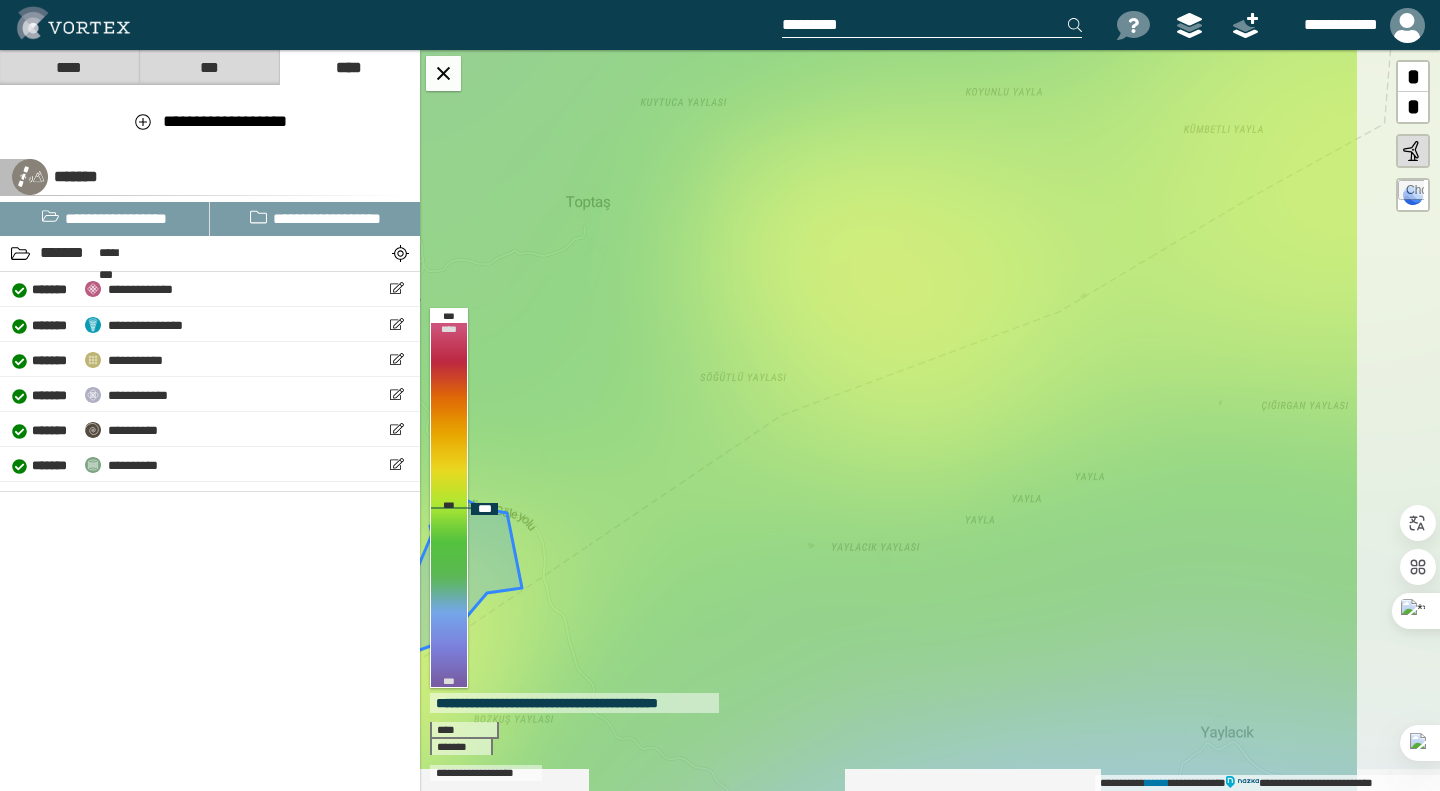 drag, startPoint x: 1003, startPoint y: 417, endPoint x: 860, endPoint y: 387, distance: 146.11298 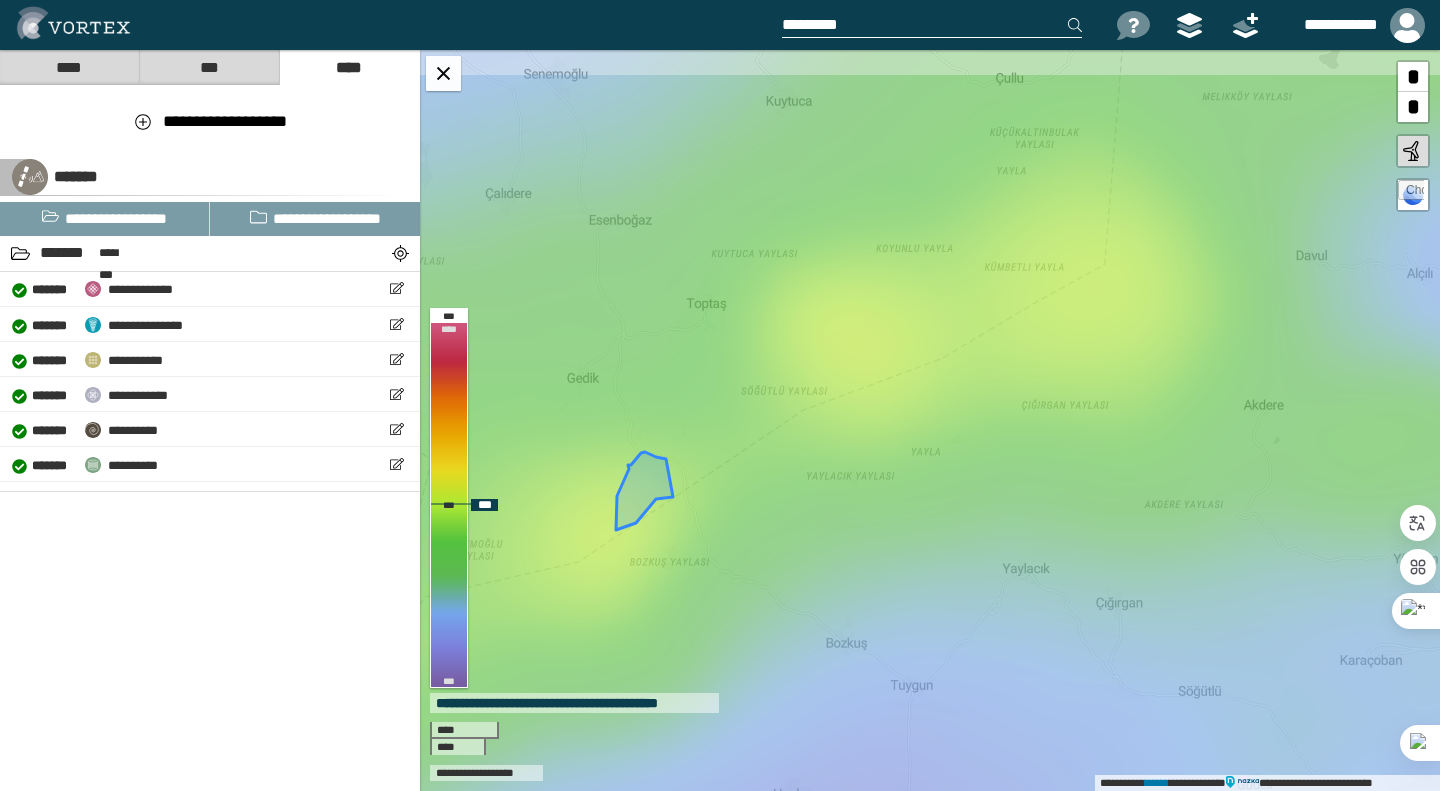 drag, startPoint x: 977, startPoint y: 269, endPoint x: 867, endPoint y: 388, distance: 162.05246 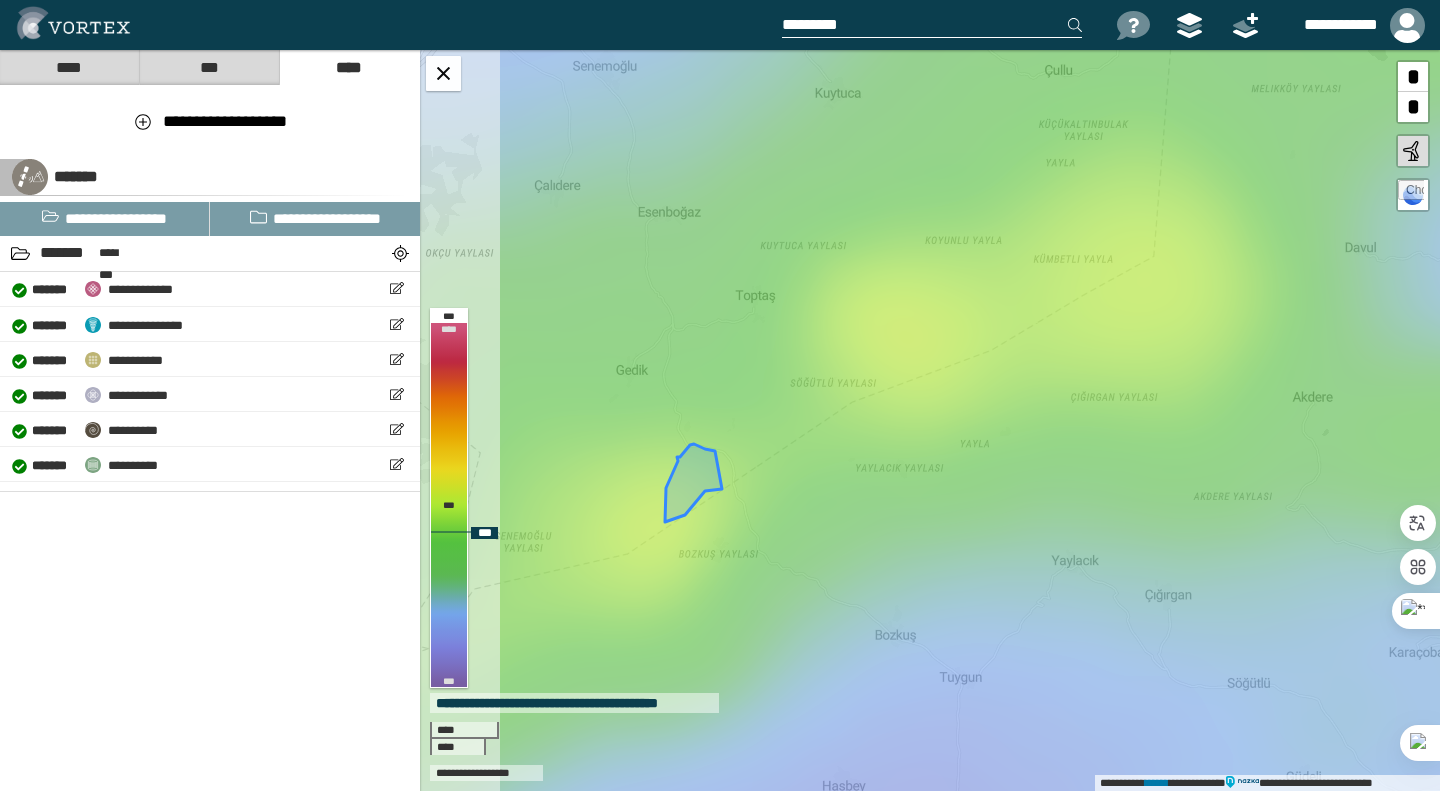 drag, startPoint x: 714, startPoint y: 493, endPoint x: 823, endPoint y: 438, distance: 122.09013 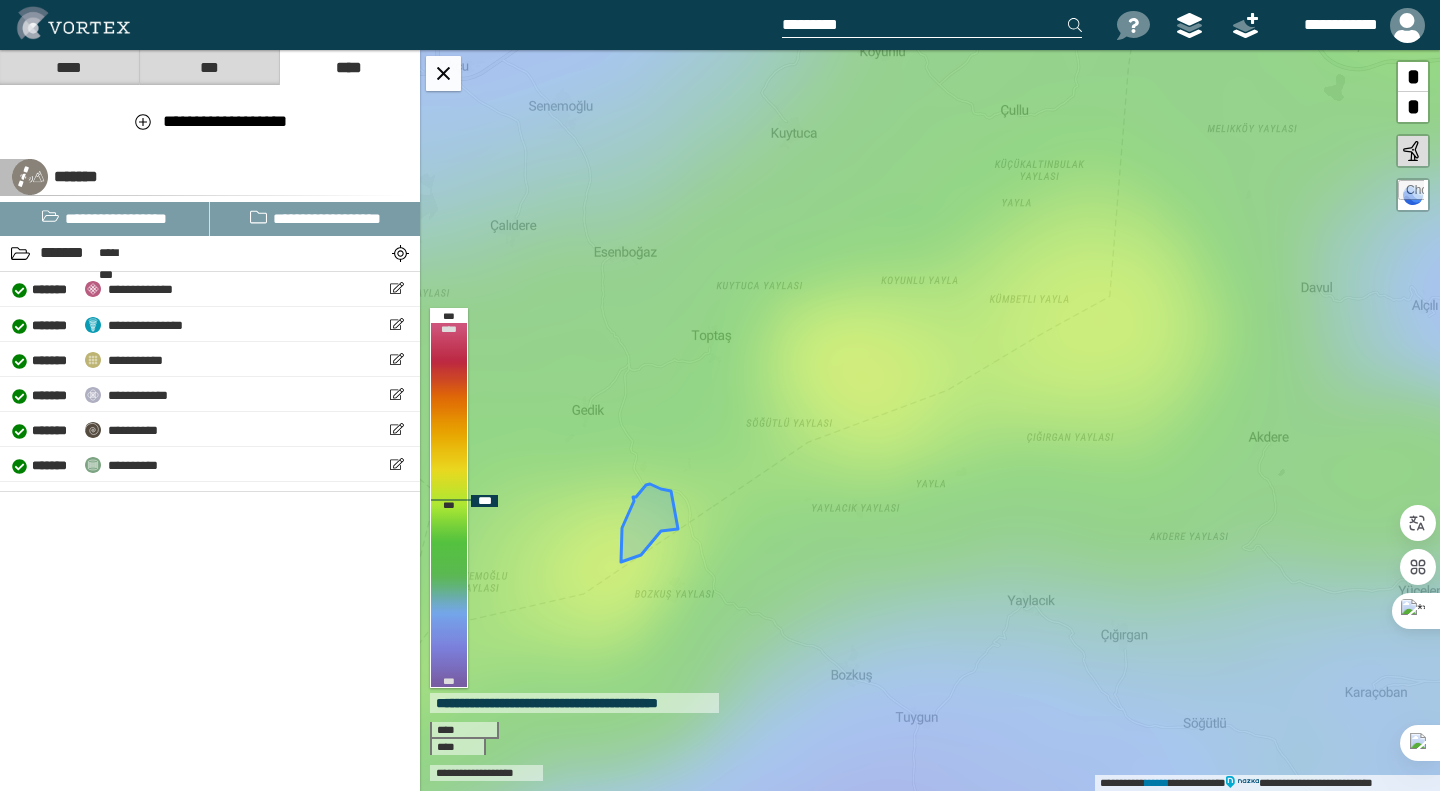 drag, startPoint x: 921, startPoint y: 351, endPoint x: 889, endPoint y: 382, distance: 44.553337 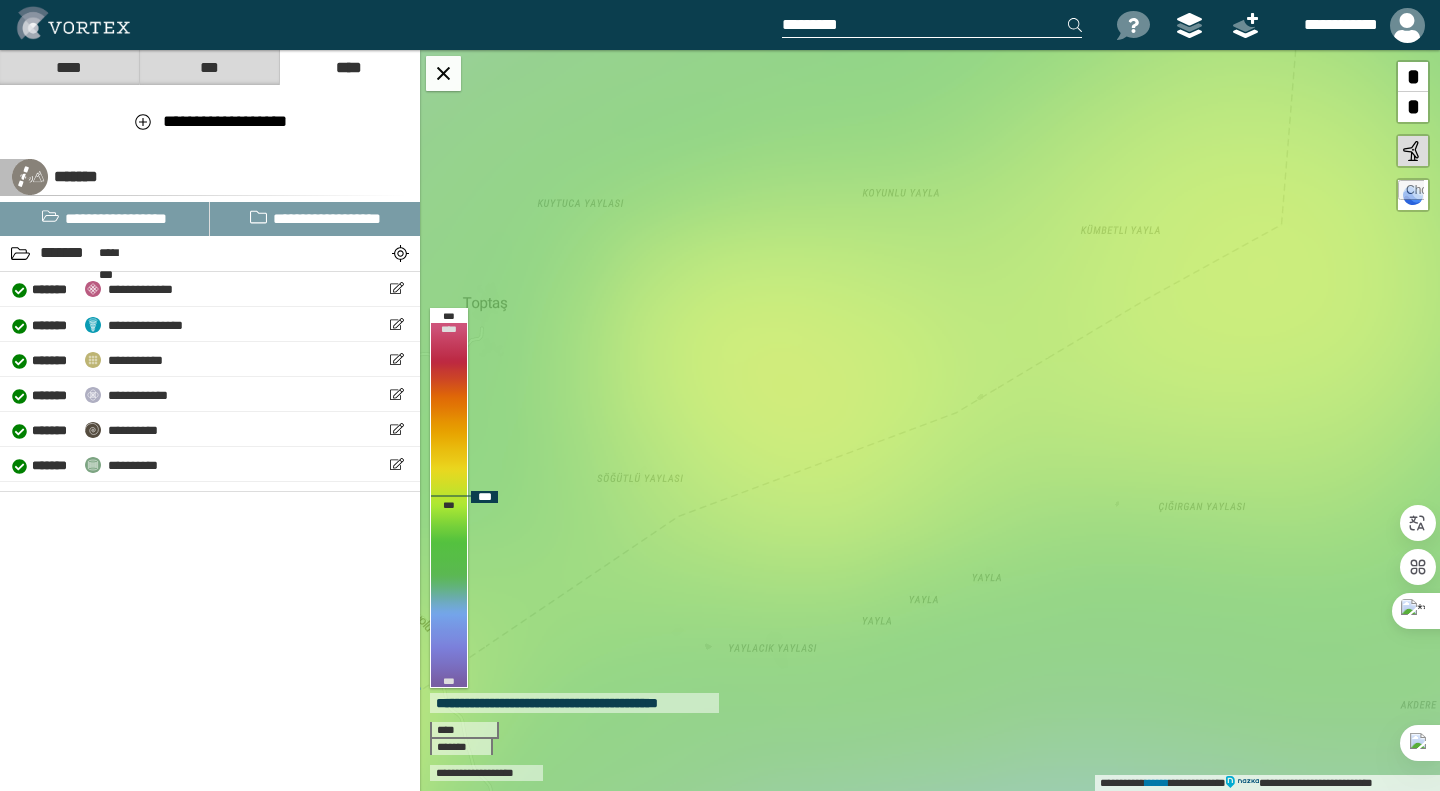 drag, startPoint x: 891, startPoint y: 388, endPoint x: 793, endPoint y: 409, distance: 100.22475 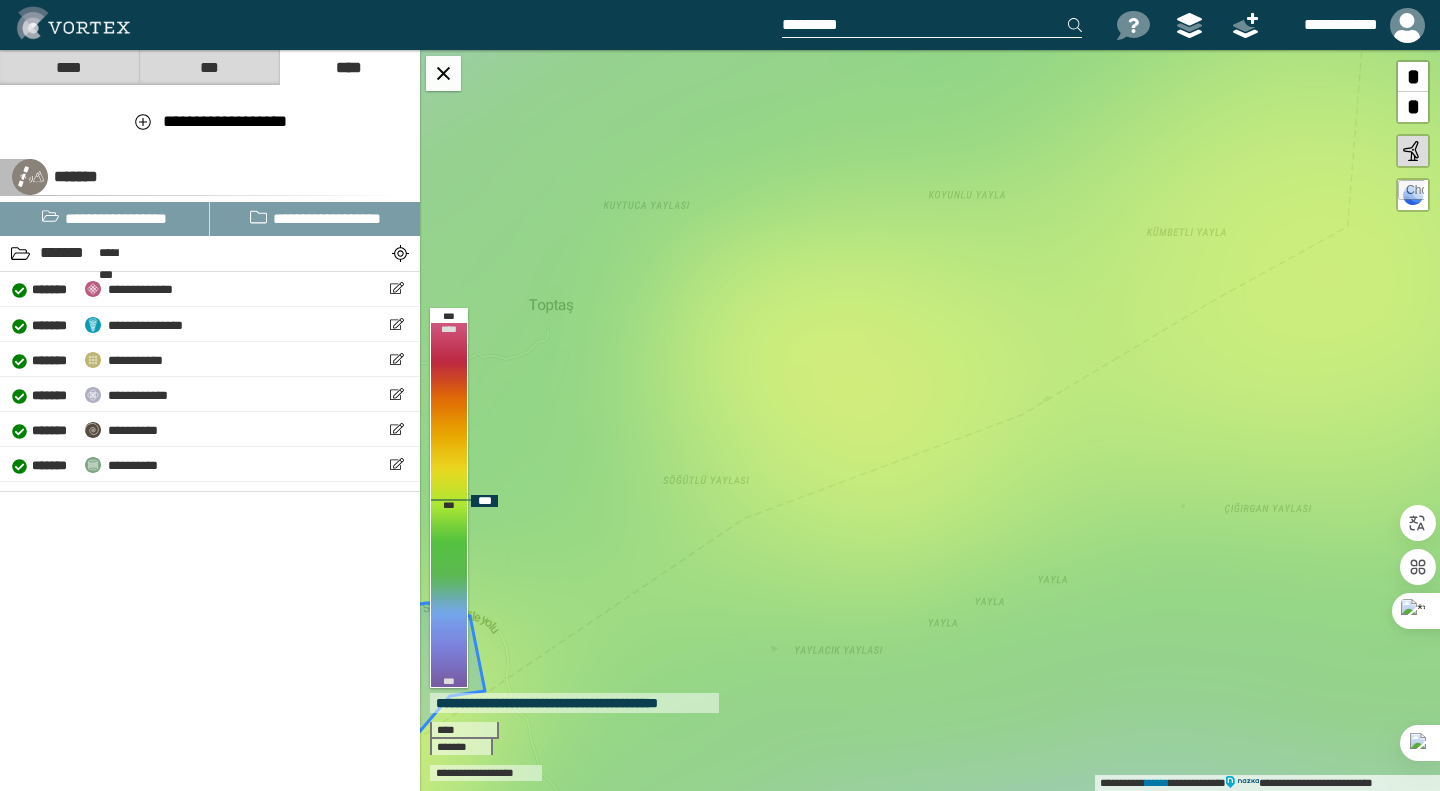 drag, startPoint x: 796, startPoint y: 426, endPoint x: 883, endPoint y: 428, distance: 87.02299 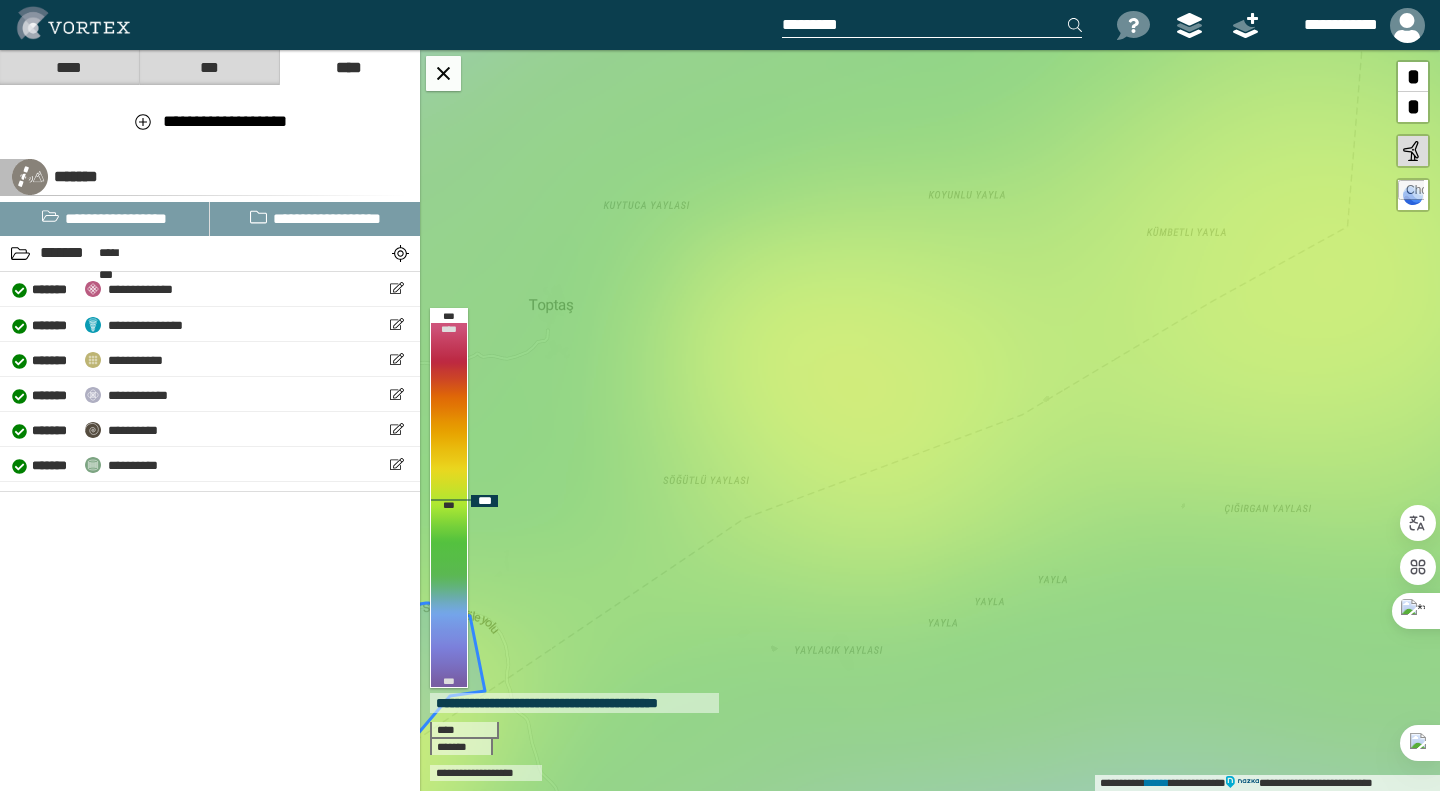 click on "**********" at bounding box center (930, 420) 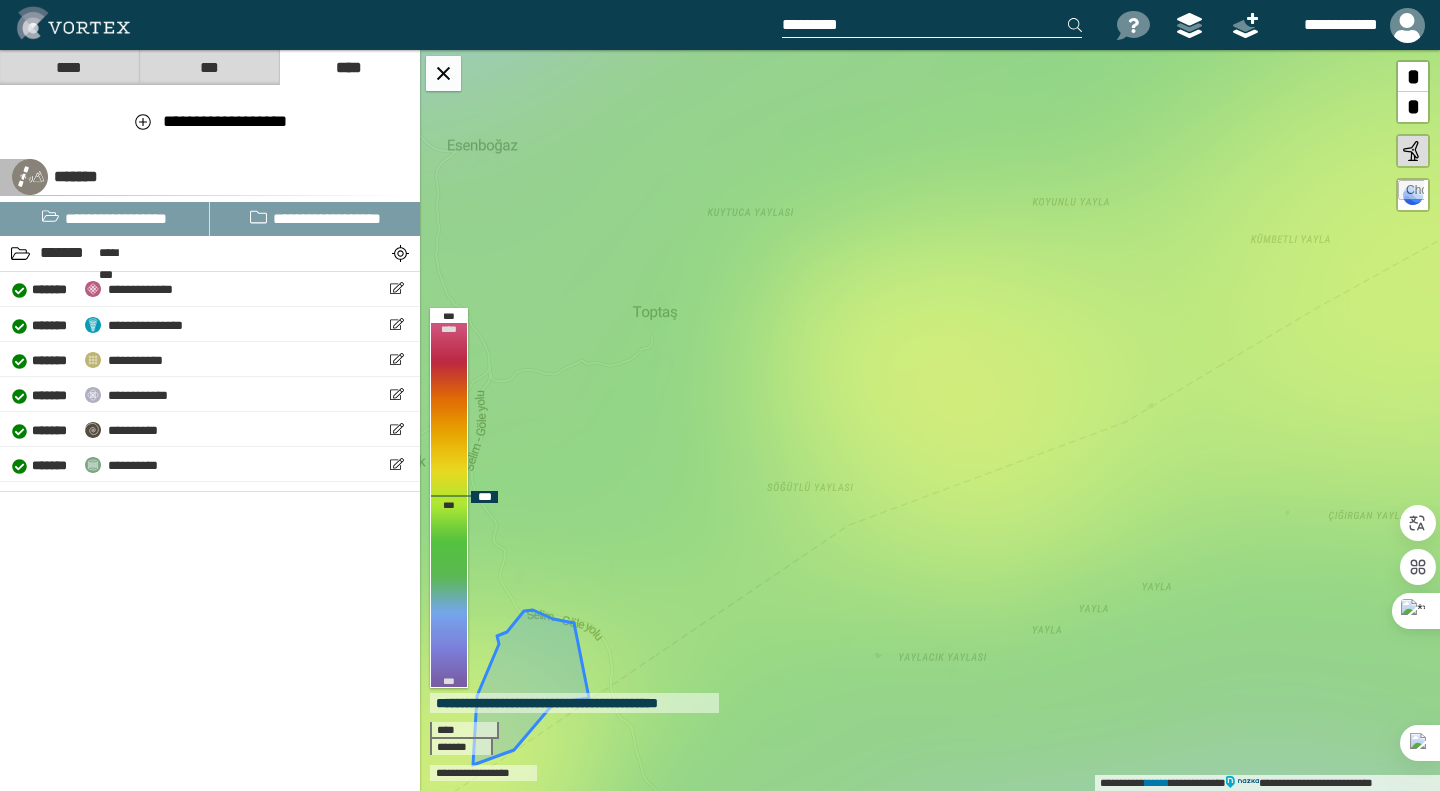 drag, startPoint x: 864, startPoint y: 393, endPoint x: 962, endPoint y: 393, distance: 98 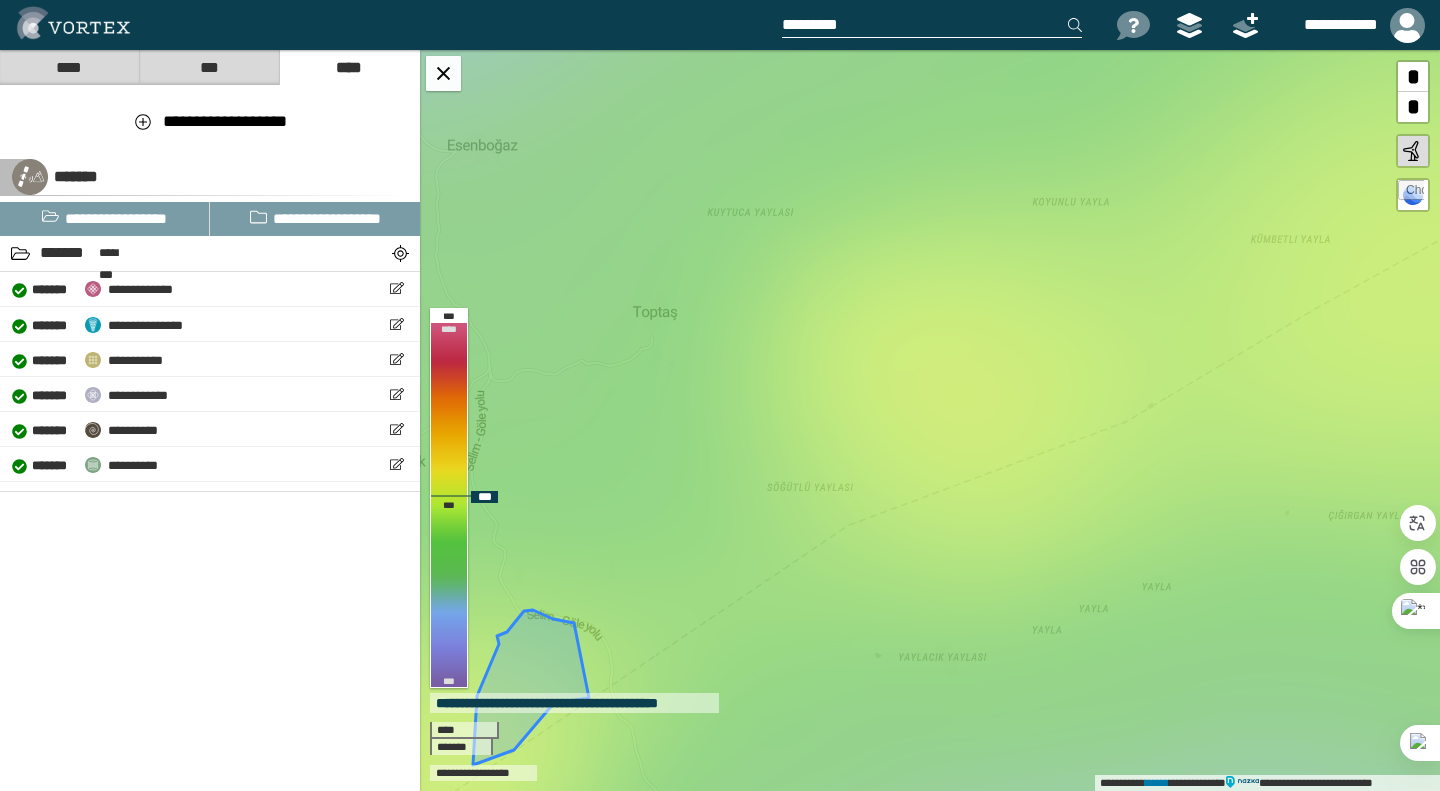 click on "**********" at bounding box center [930, 420] 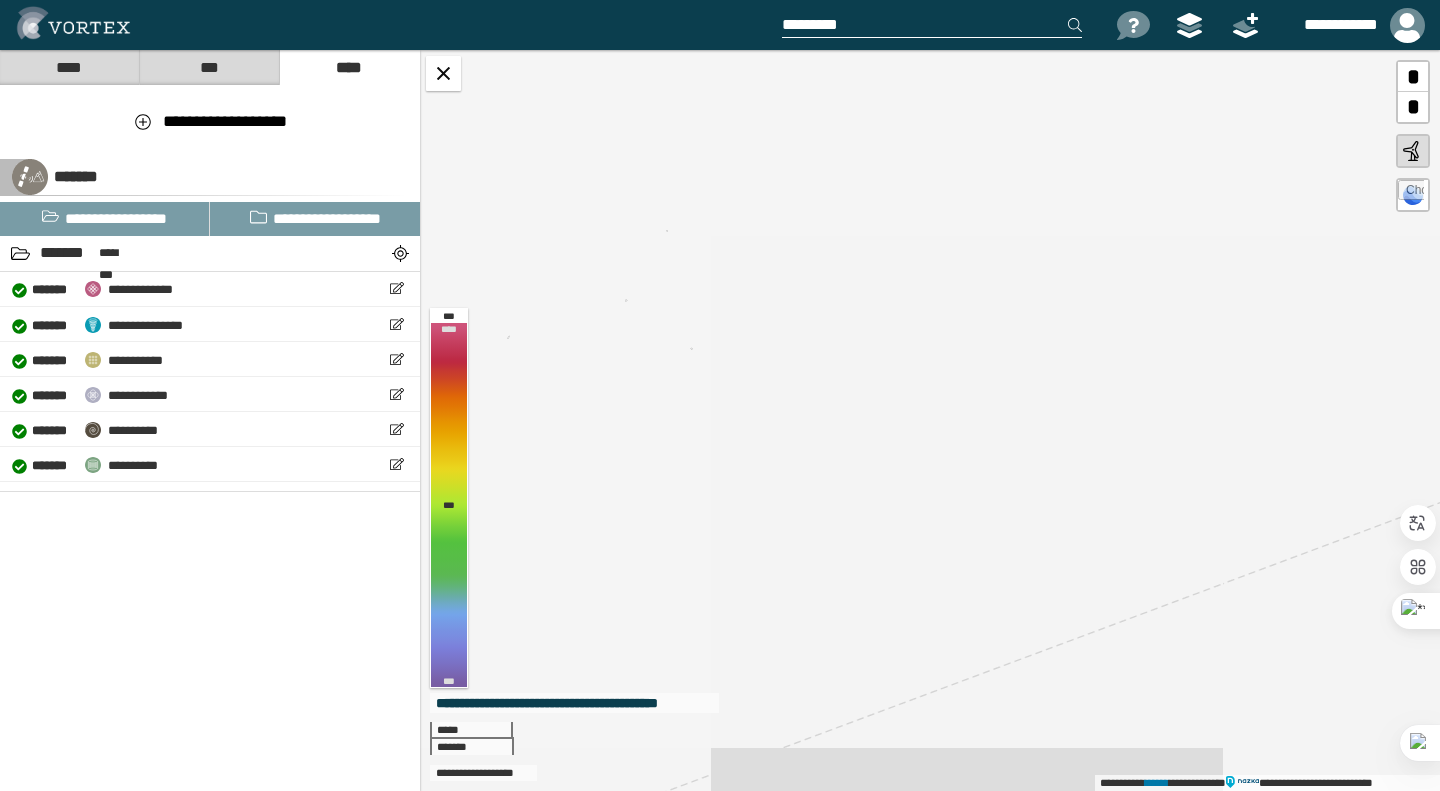 drag, startPoint x: 965, startPoint y: 434, endPoint x: 922, endPoint y: 425, distance: 43.931767 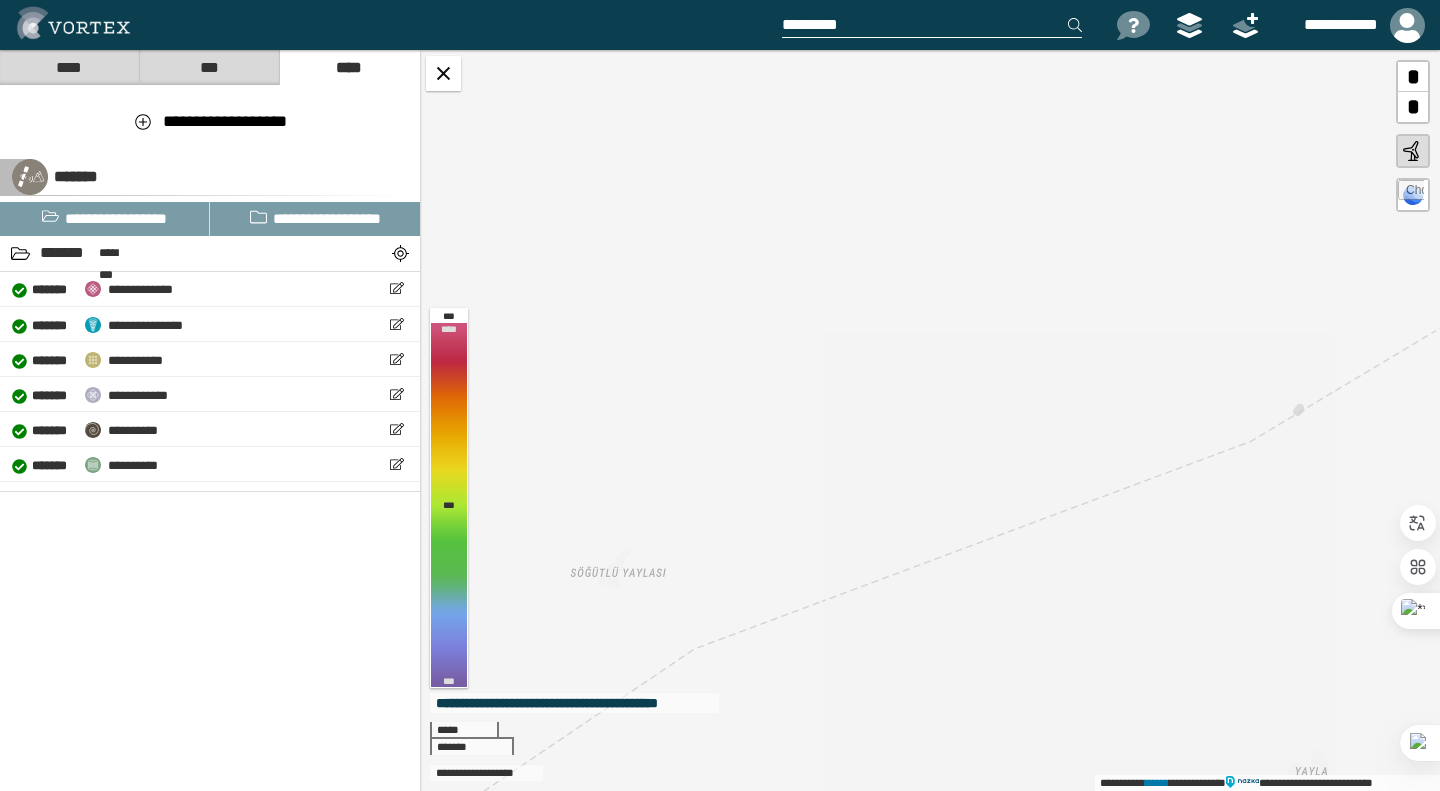 drag, startPoint x: 936, startPoint y: 428, endPoint x: 914, endPoint y: 413, distance: 26.627054 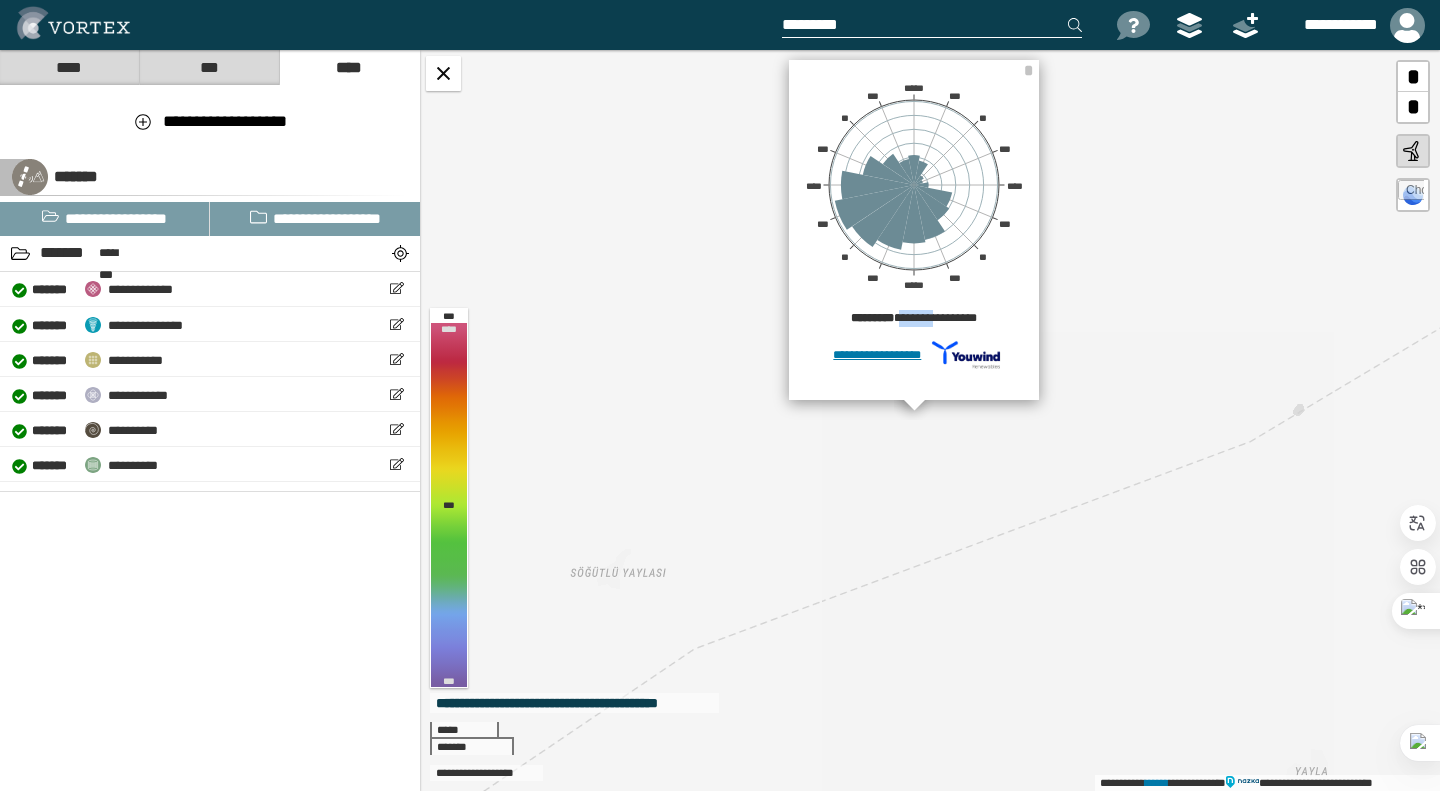 drag, startPoint x: 934, startPoint y: 313, endPoint x: 891, endPoint y: 318, distance: 43.289722 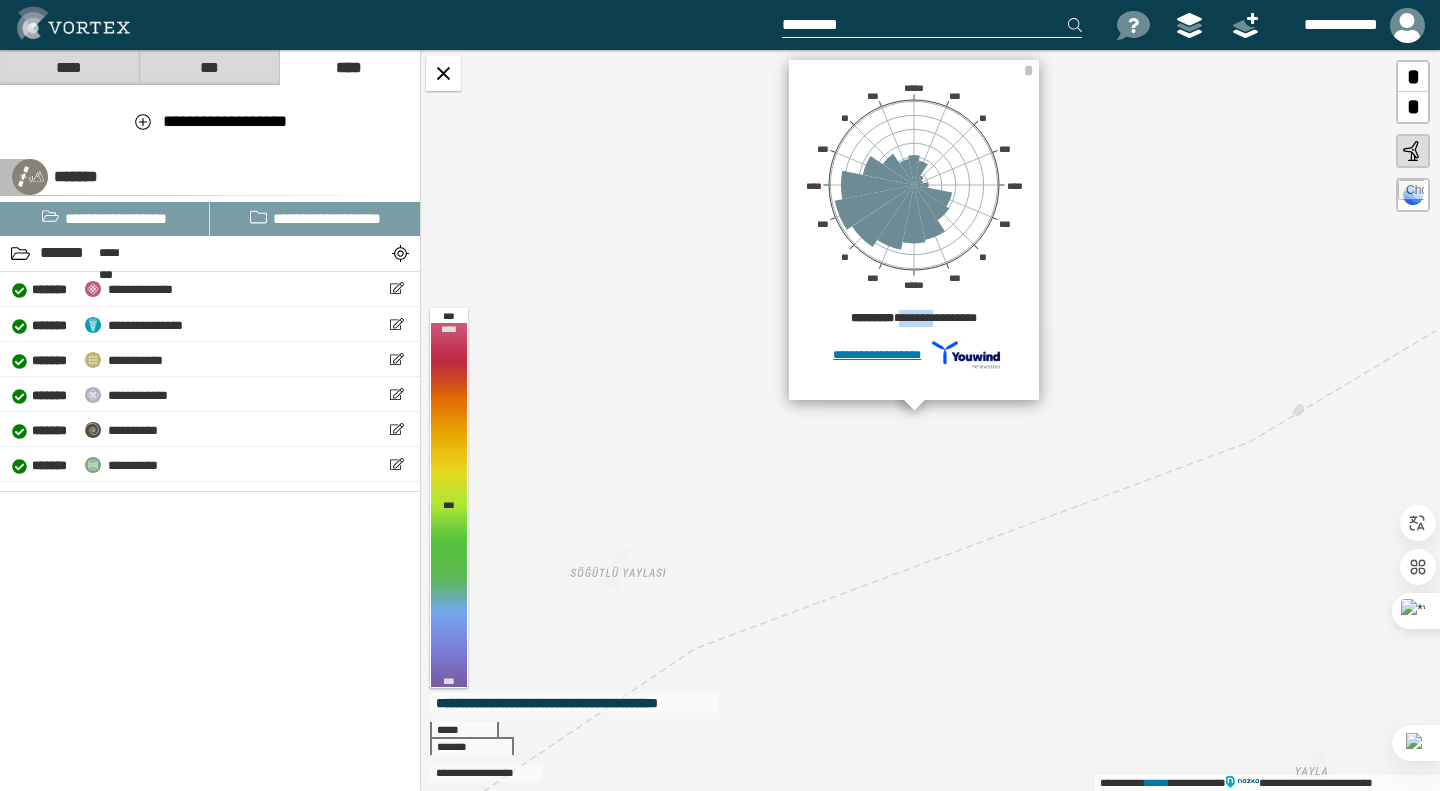 copy on "*******" 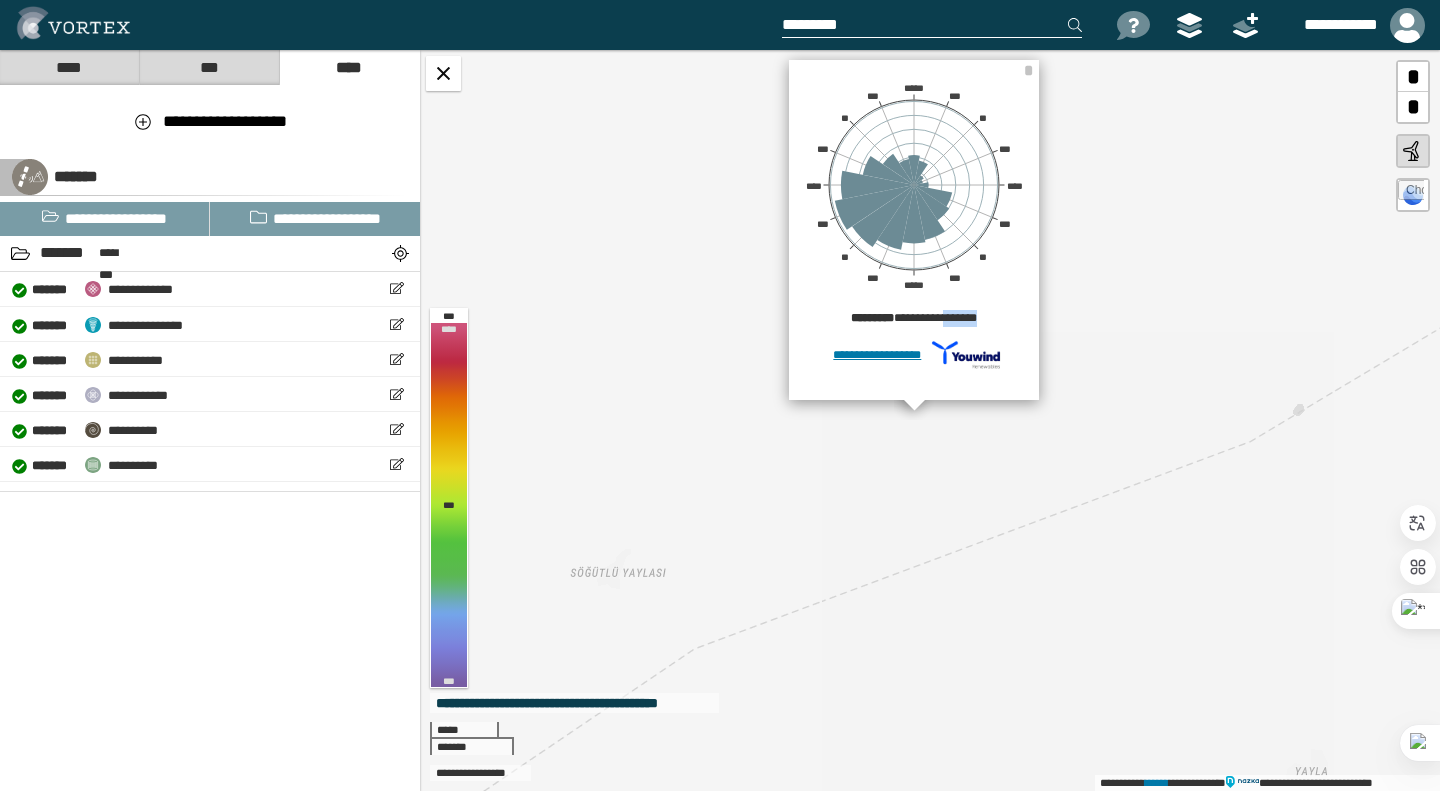 drag, startPoint x: 965, startPoint y: 315, endPoint x: 941, endPoint y: 318, distance: 24.186773 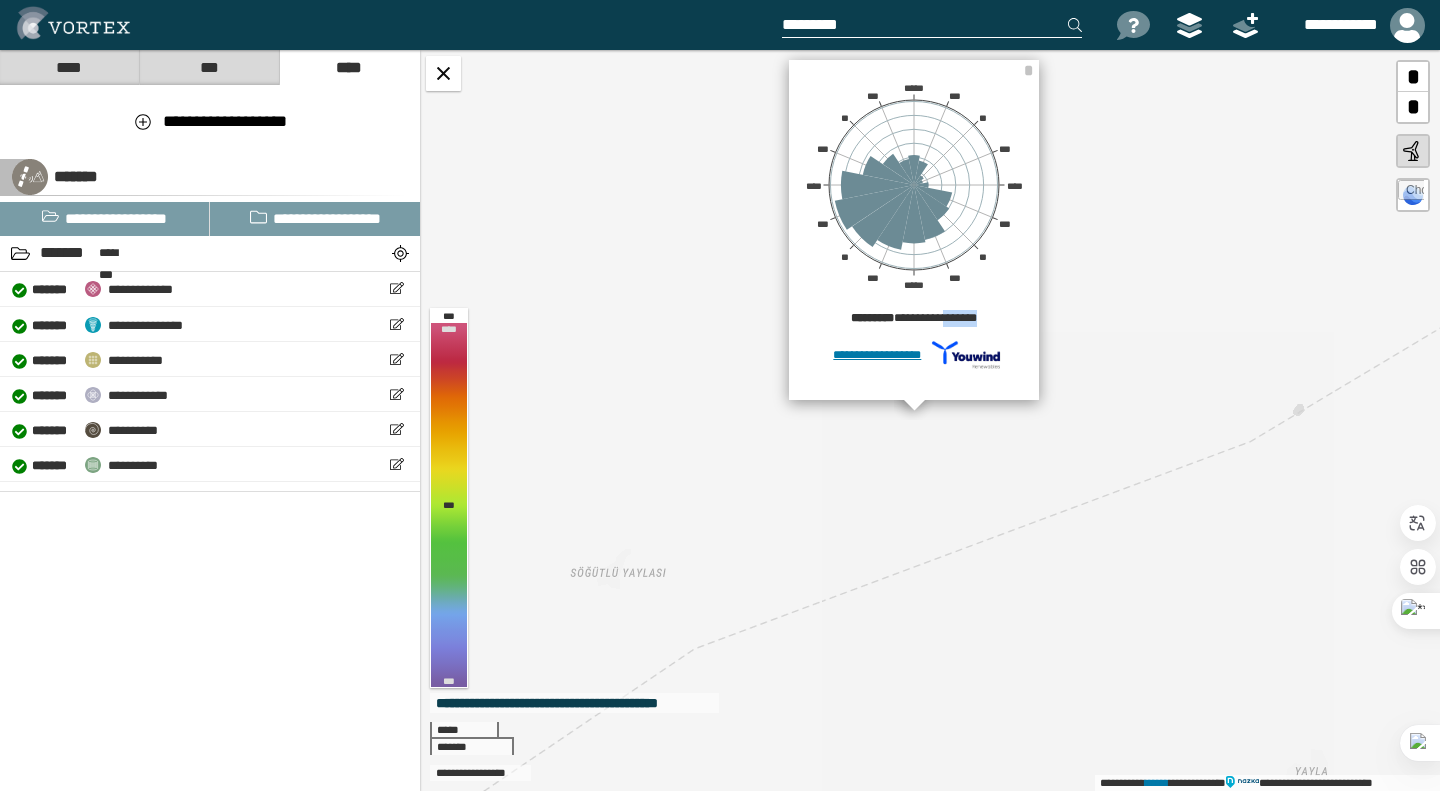 click on "**********" at bounding box center [914, 321] 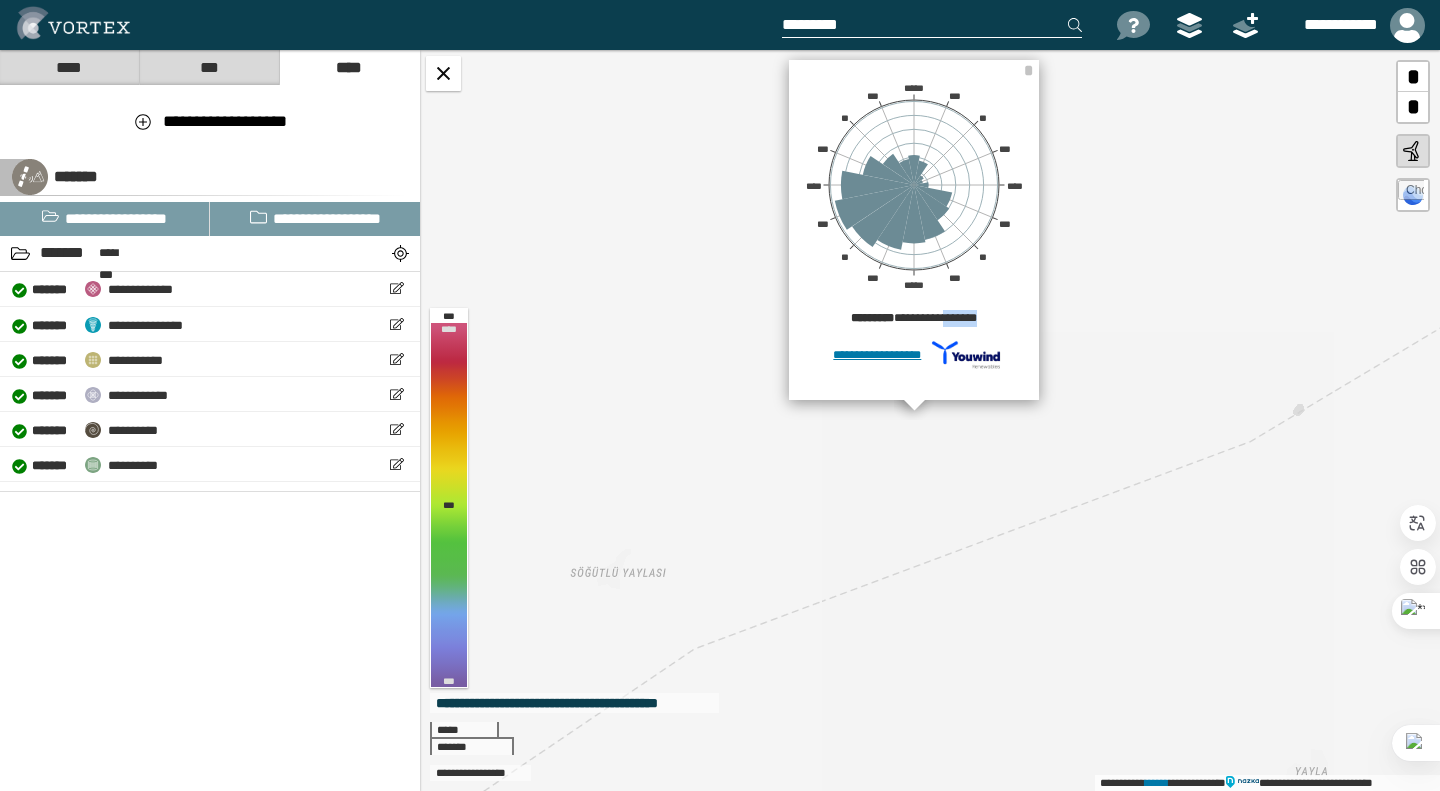 copy on "*******" 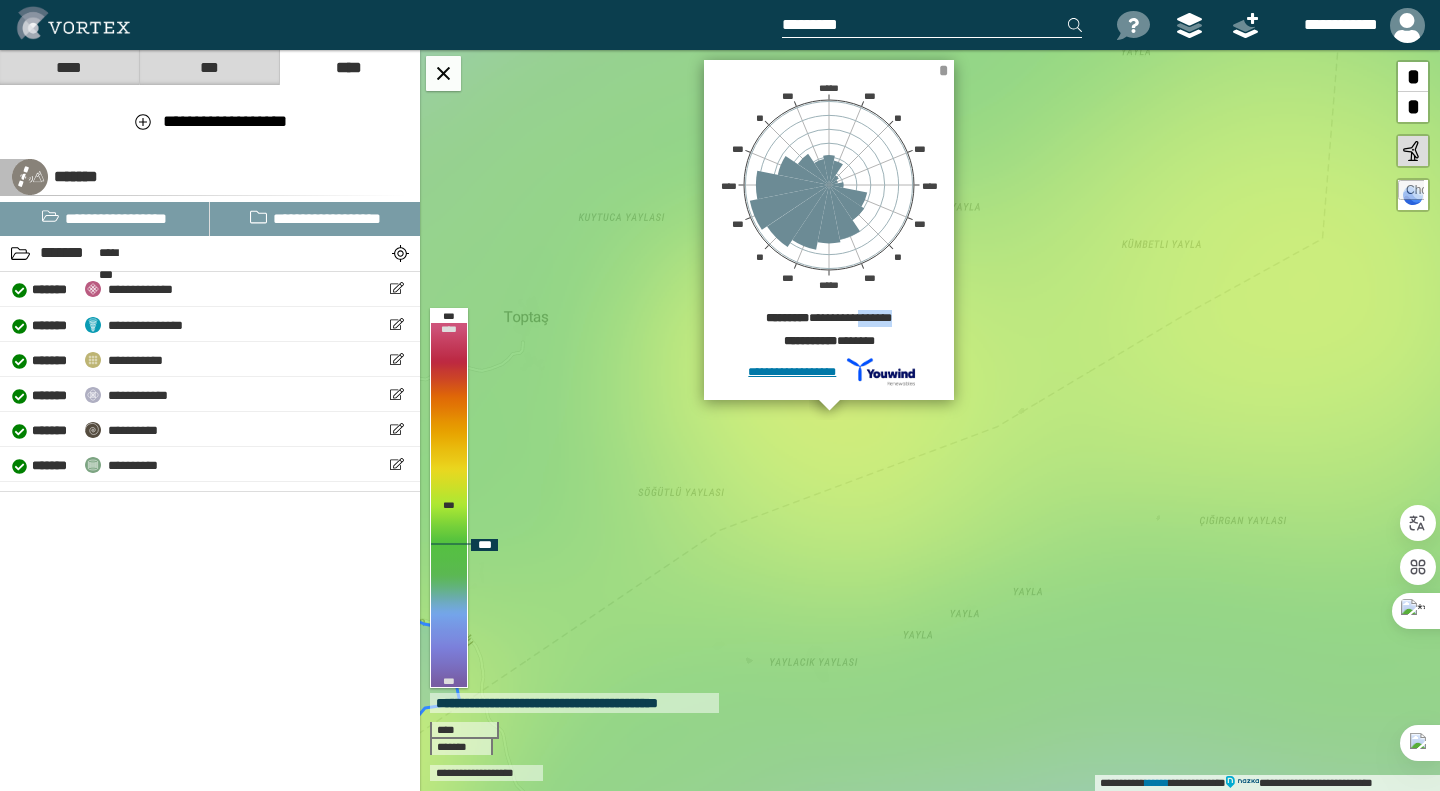 click on "*" at bounding box center (943, 70) 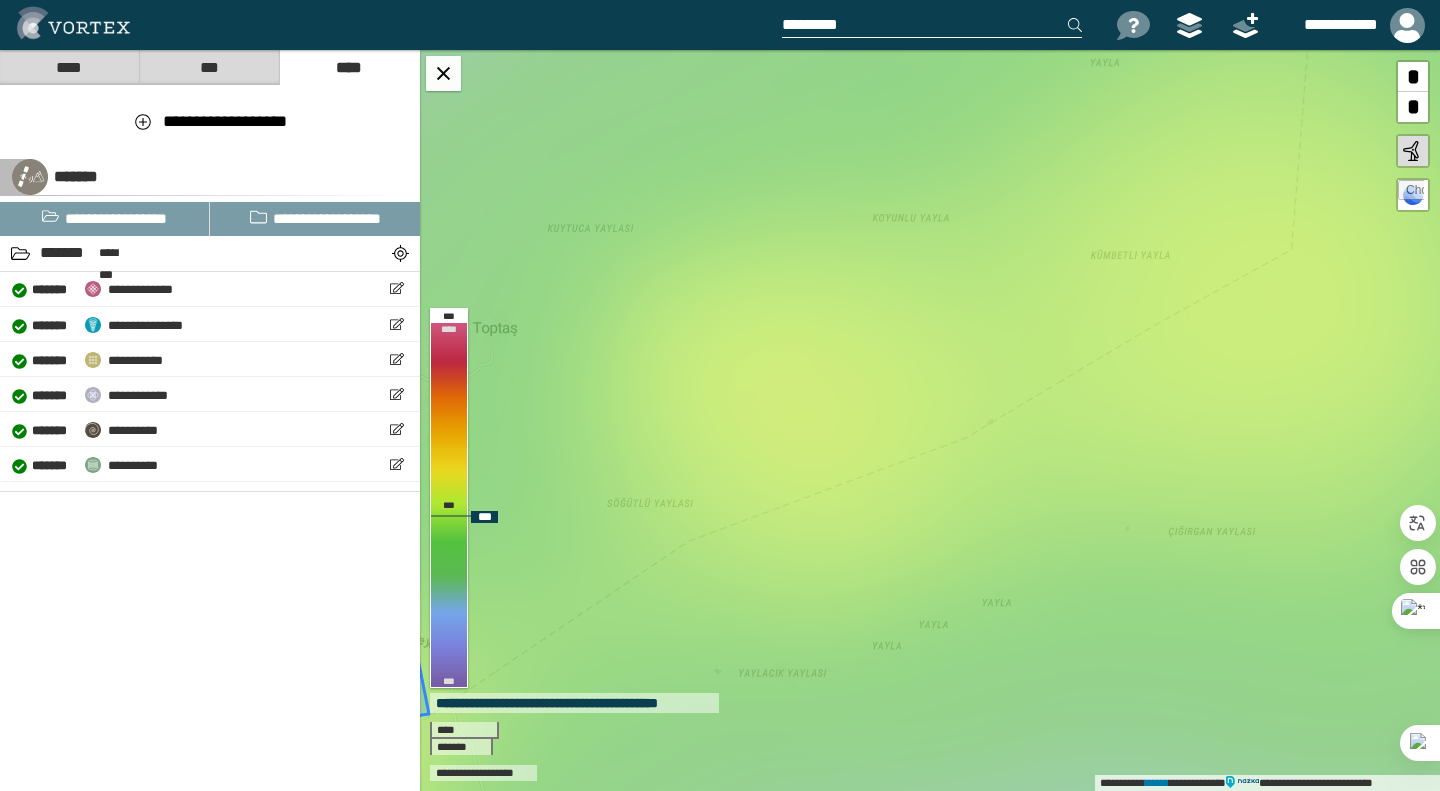 drag, startPoint x: 1012, startPoint y: 288, endPoint x: 983, endPoint y: 275, distance: 31.780497 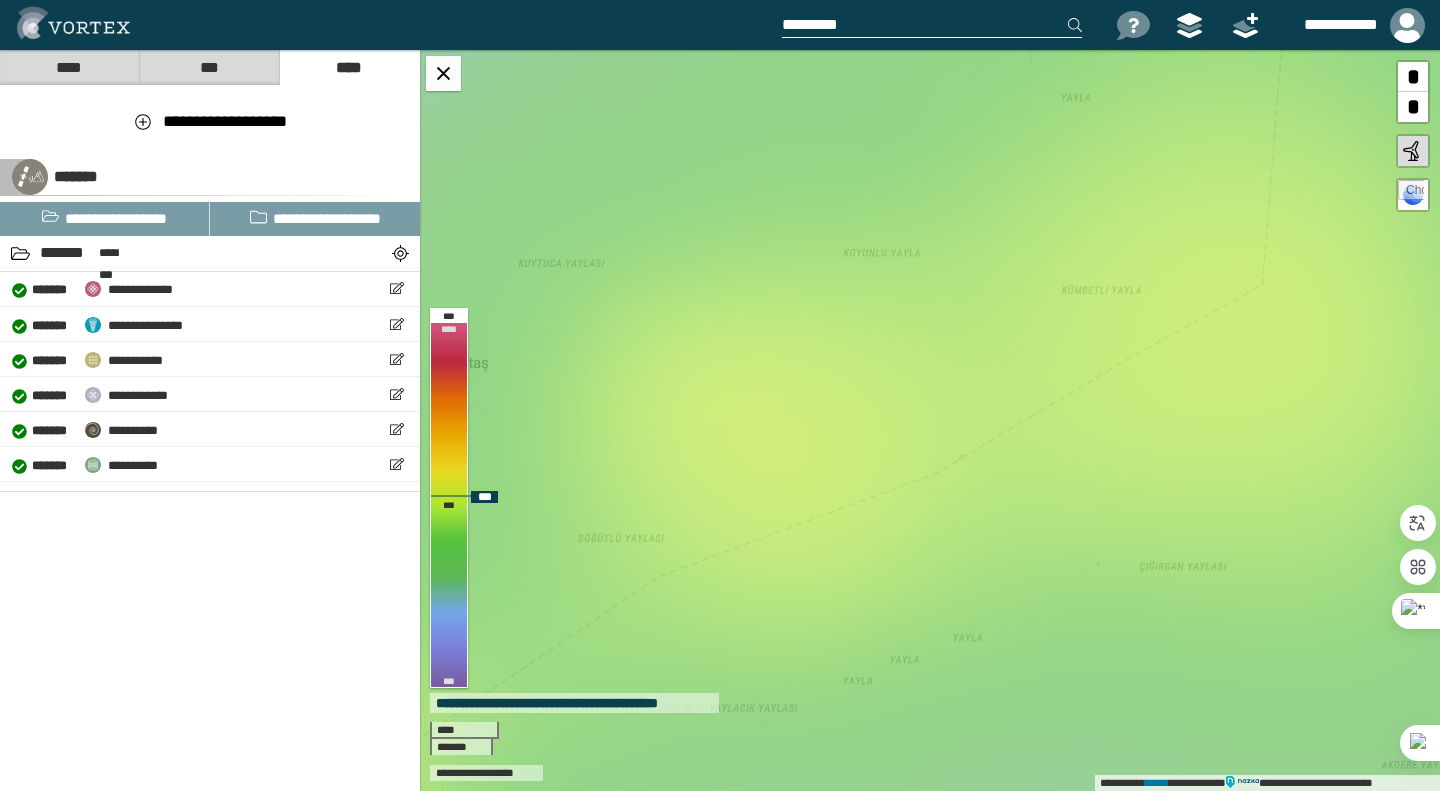 drag, startPoint x: 813, startPoint y: 414, endPoint x: 783, endPoint y: 466, distance: 60.033325 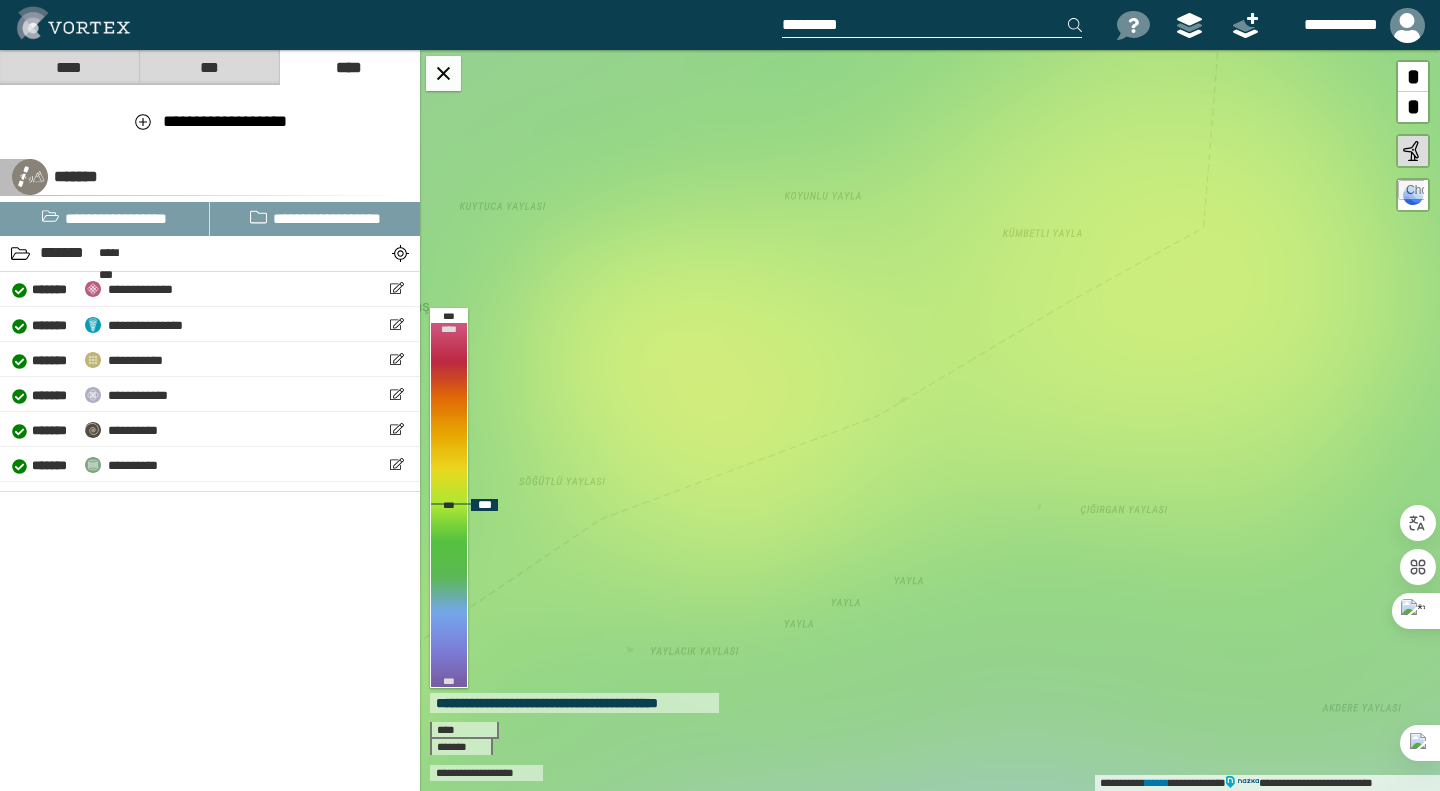 drag, startPoint x: 911, startPoint y: 396, endPoint x: 1098, endPoint y: 300, distance: 210.20229 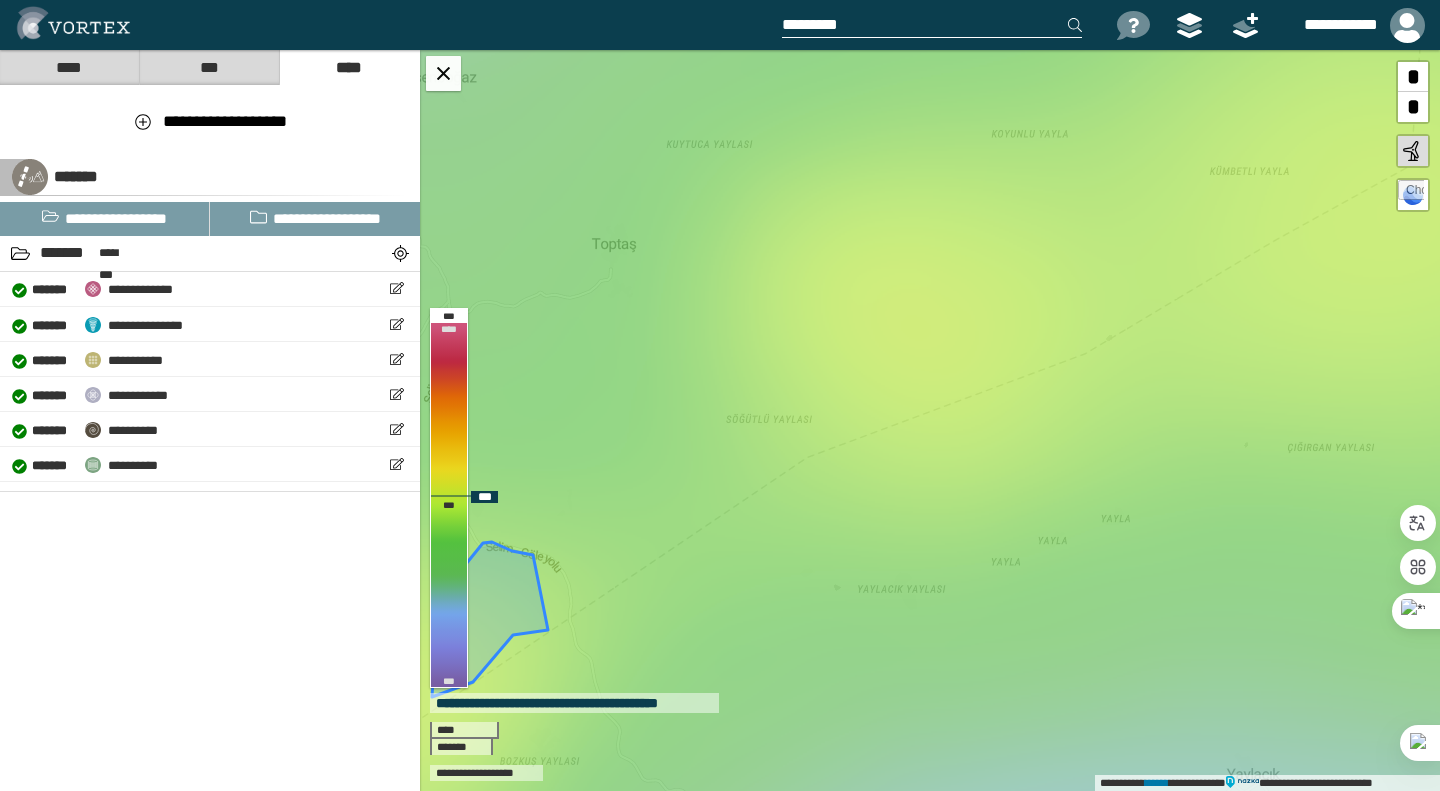 drag, startPoint x: 922, startPoint y: 357, endPoint x: 963, endPoint y: 332, distance: 48.02083 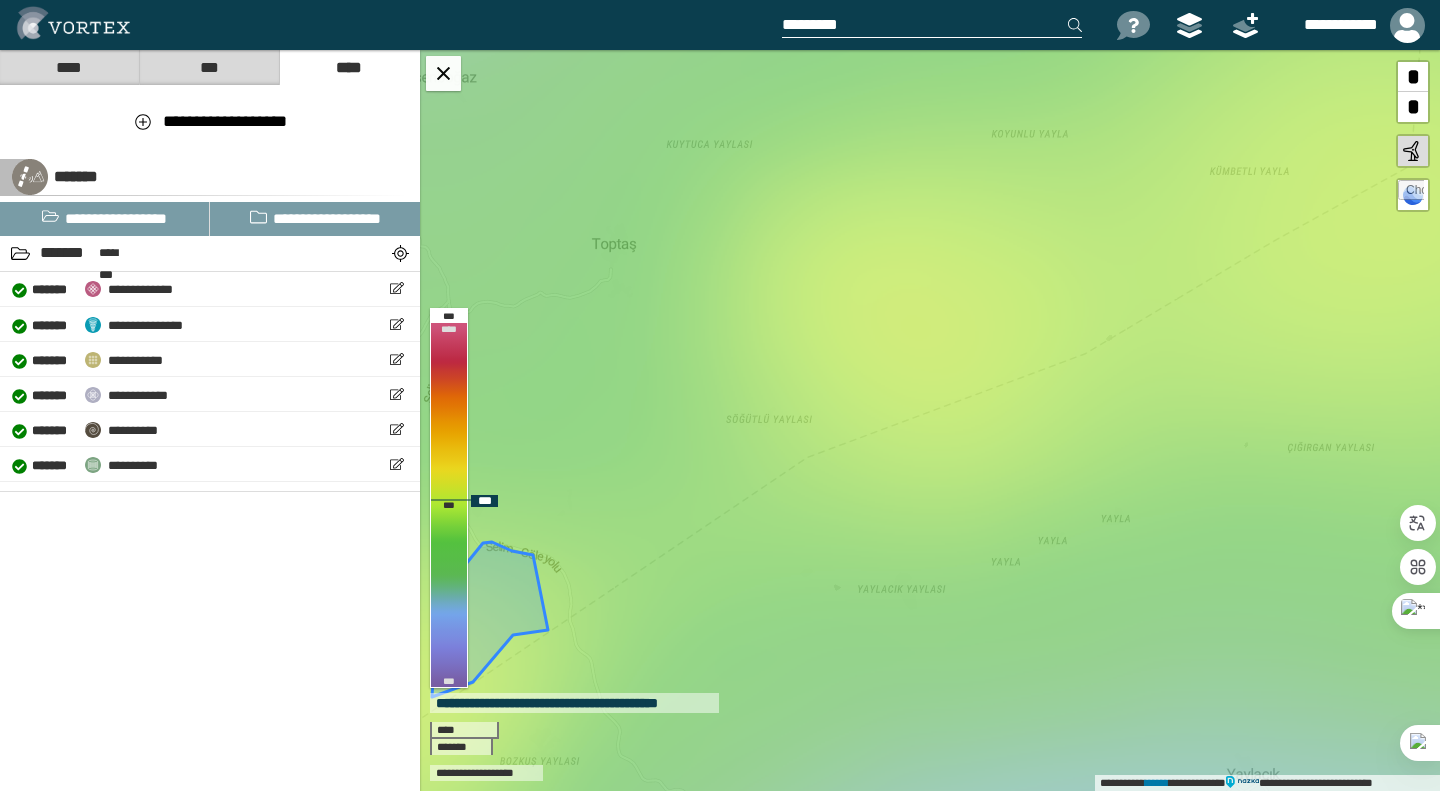 click at bounding box center [1411, 193] 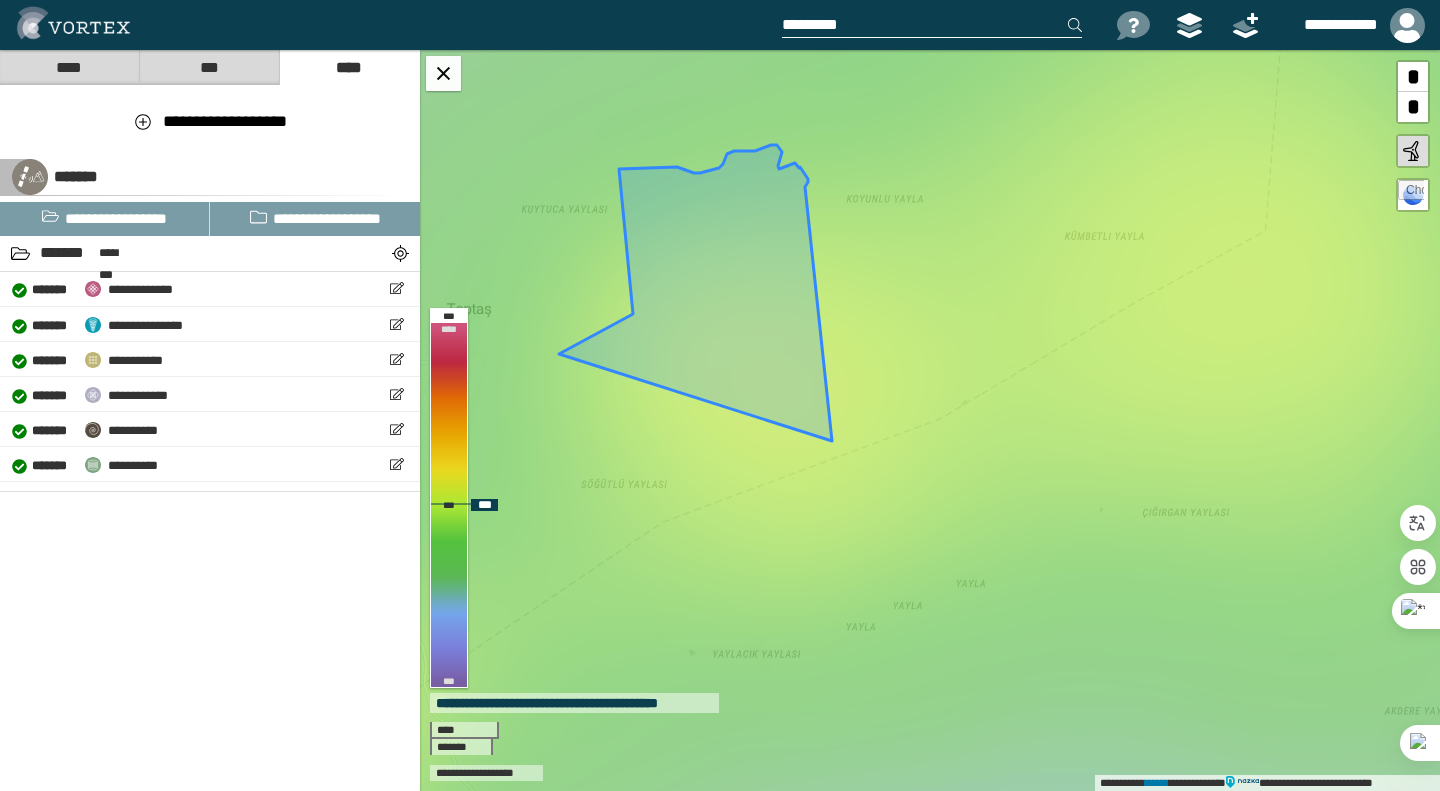 drag, startPoint x: 932, startPoint y: 381, endPoint x: 869, endPoint y: 331, distance: 80.43009 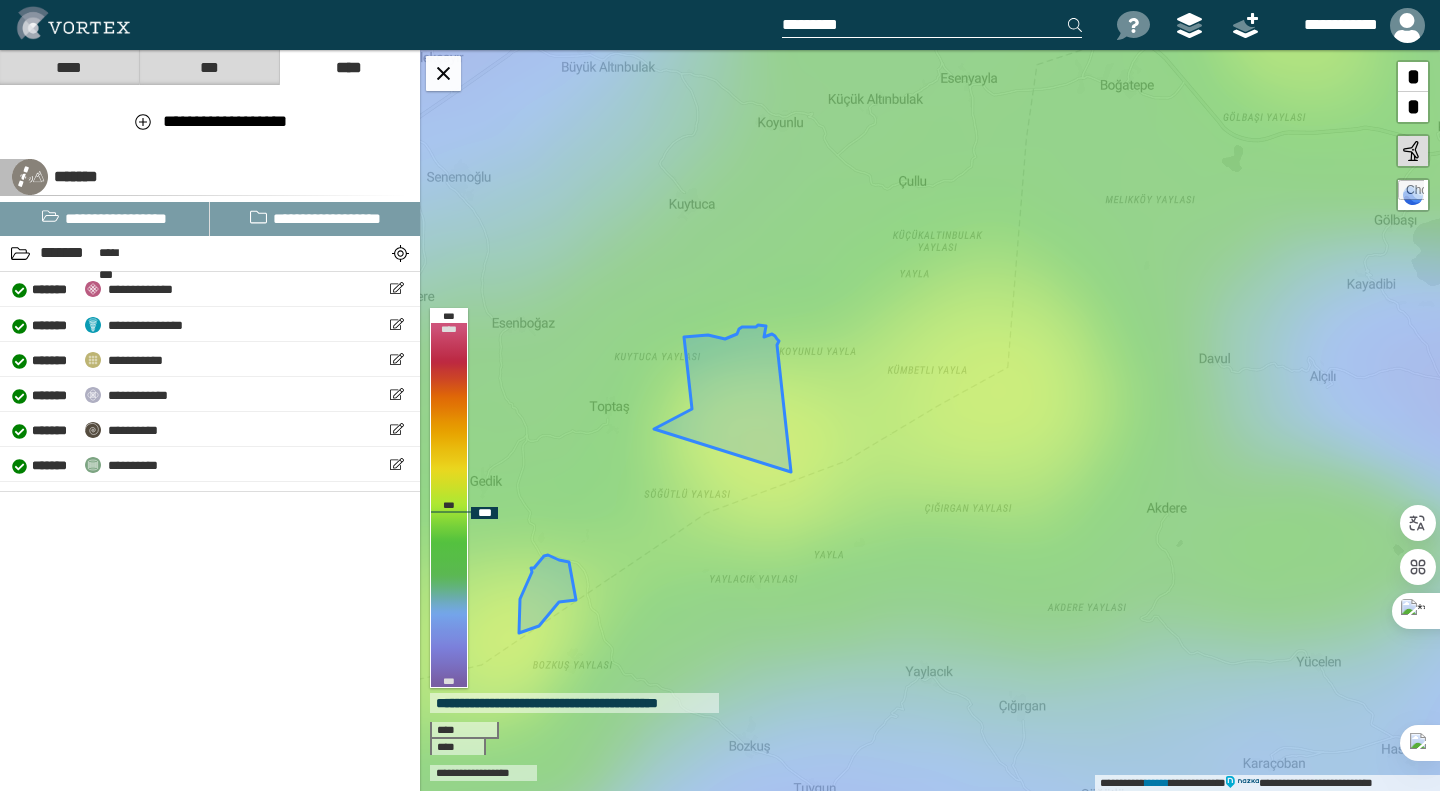 drag, startPoint x: 962, startPoint y: 299, endPoint x: 888, endPoint y: 415, distance: 137.5936 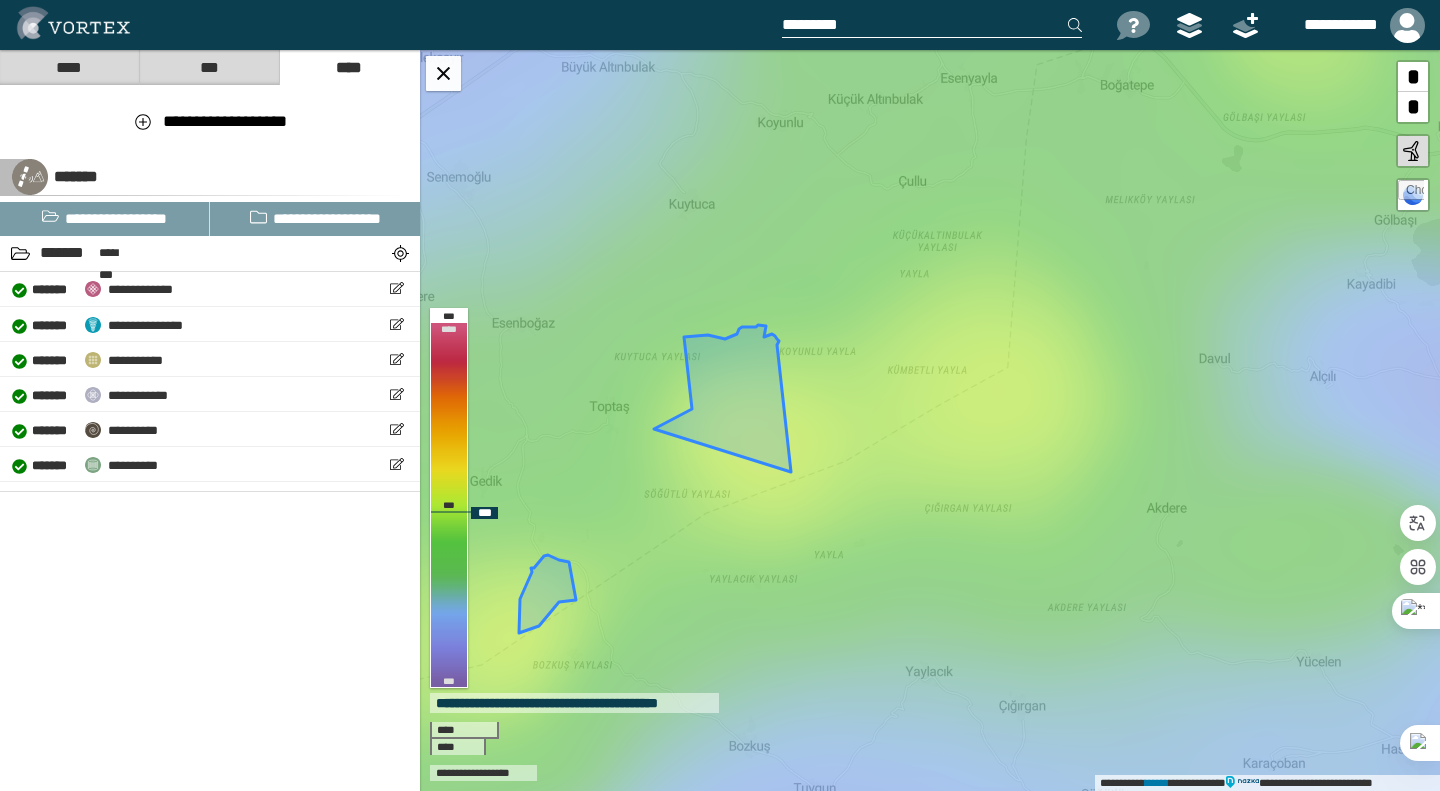 click on "**********" at bounding box center [930, 420] 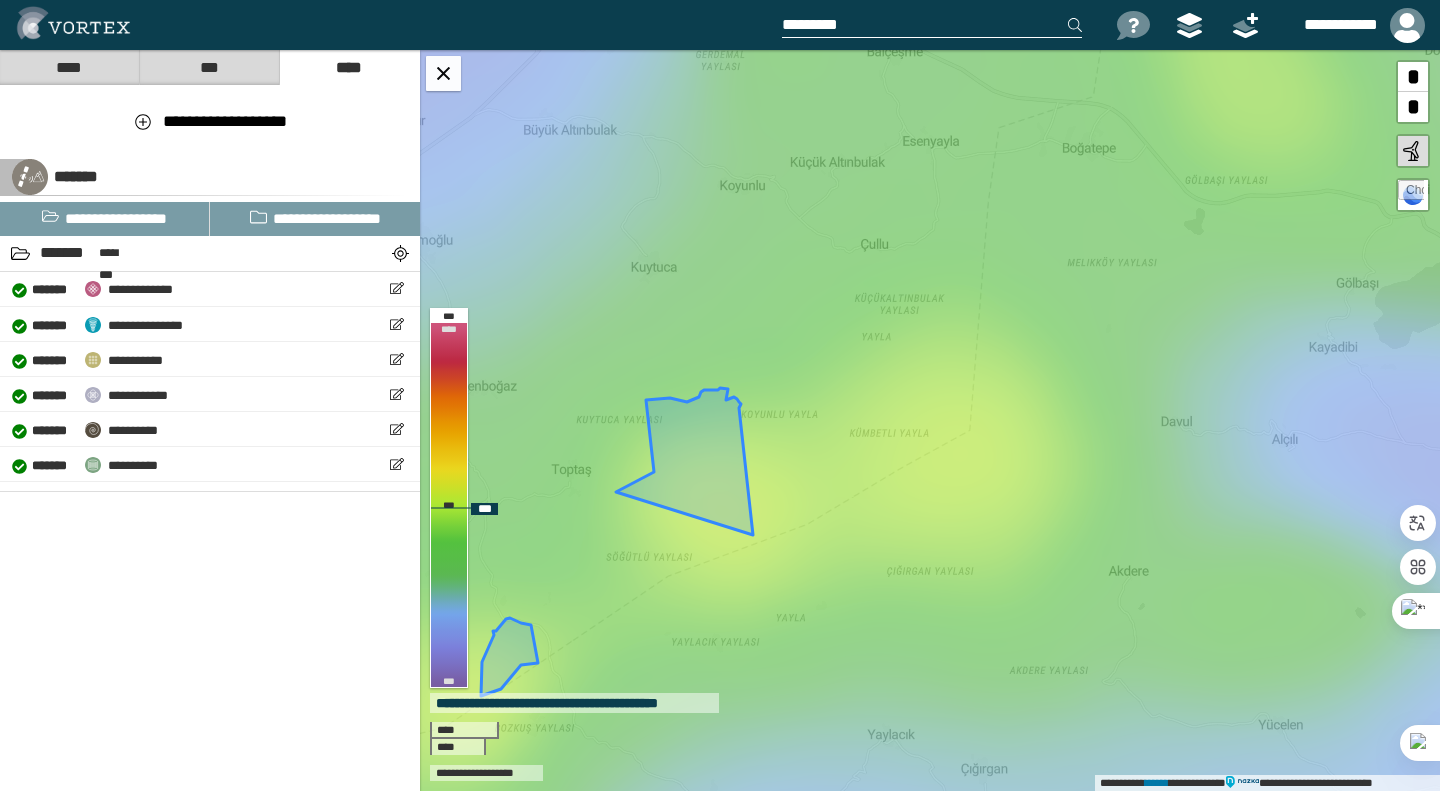 drag, startPoint x: 1066, startPoint y: 376, endPoint x: 1009, endPoint y: 432, distance: 79.9062 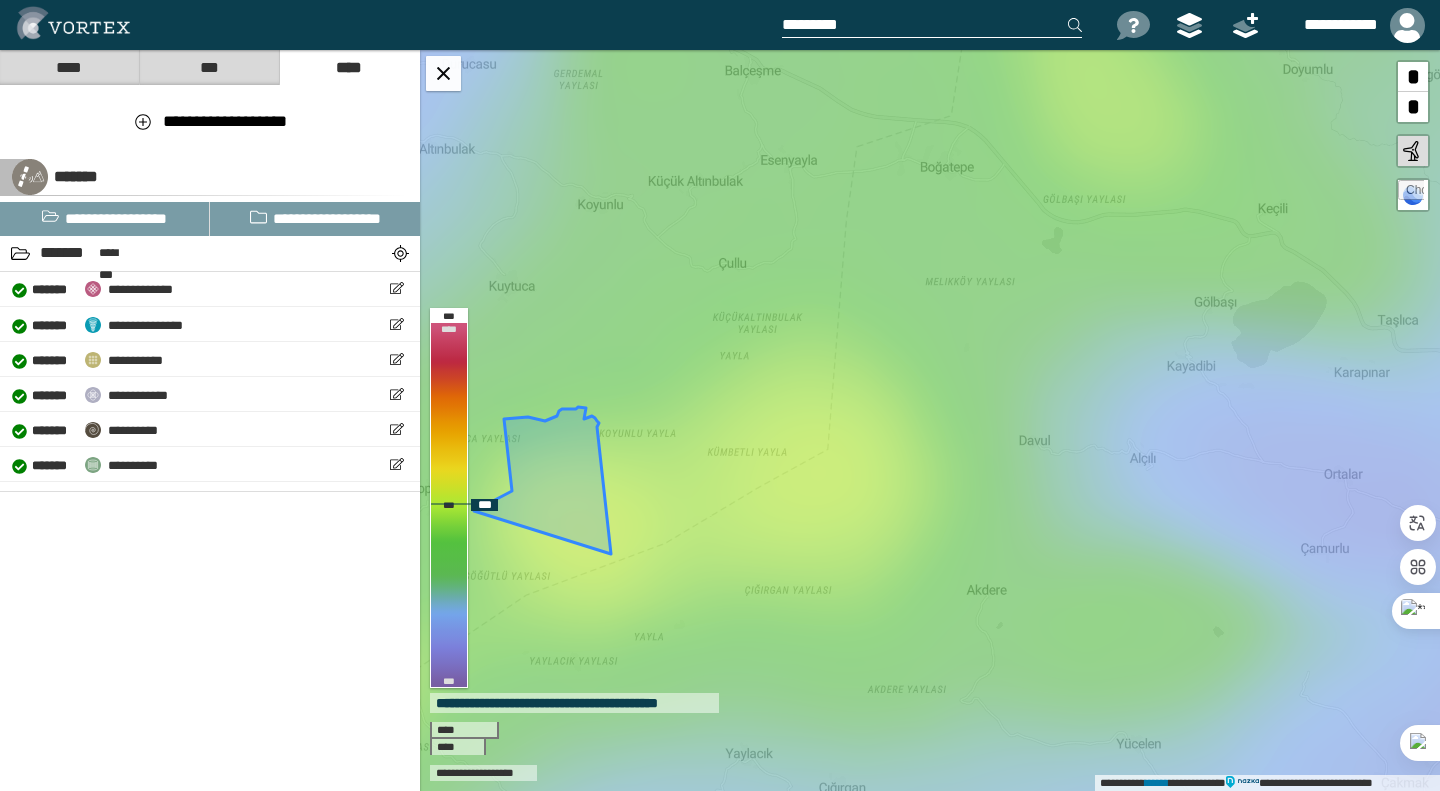 drag, startPoint x: 945, startPoint y: 501, endPoint x: 821, endPoint y: 492, distance: 124.32619 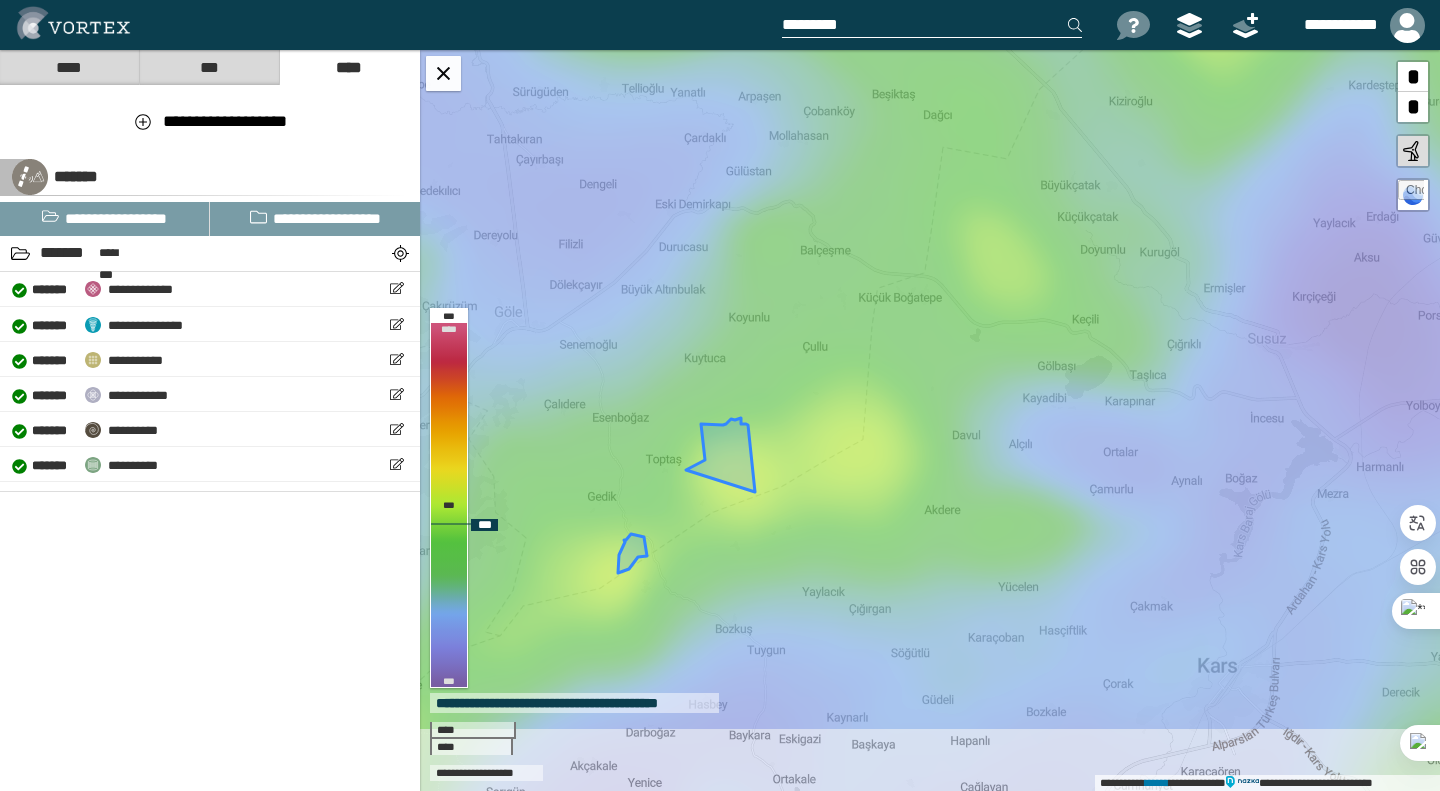 drag, startPoint x: 829, startPoint y: 513, endPoint x: 908, endPoint y: 435, distance: 111.01801 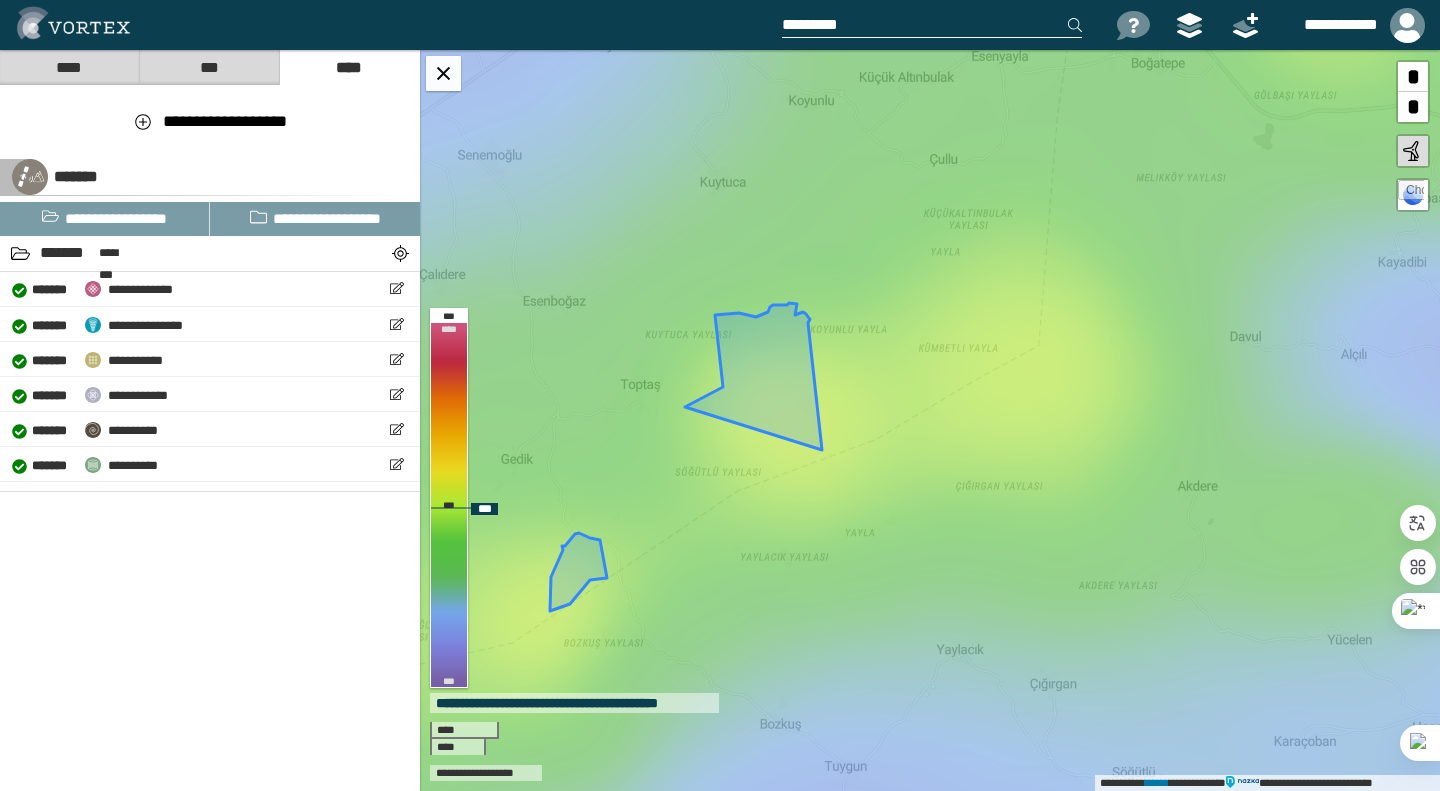 drag, startPoint x: 822, startPoint y: 388, endPoint x: 1006, endPoint y: 315, distance: 197.95201 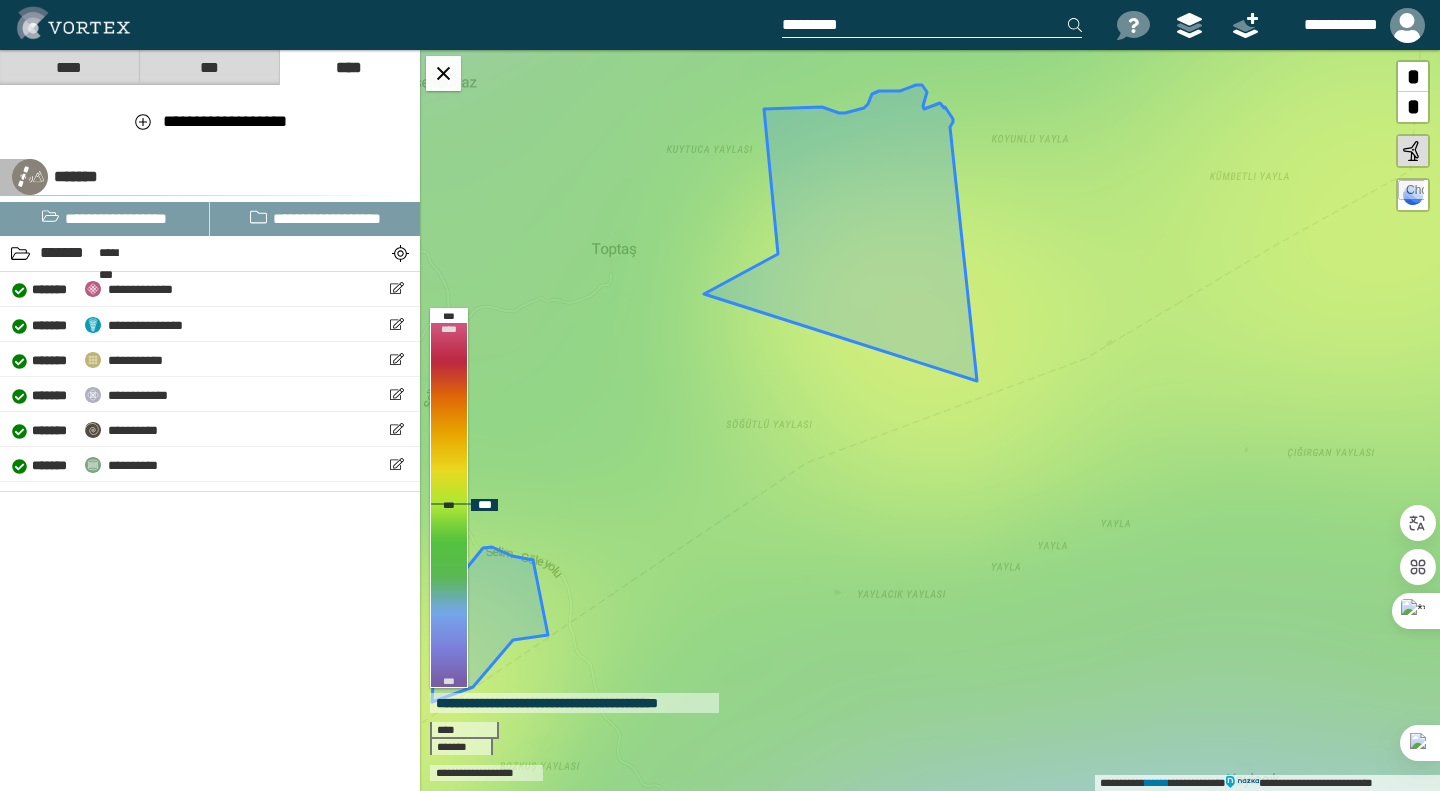 drag, startPoint x: 938, startPoint y: 469, endPoint x: 1021, endPoint y: 306, distance: 182.91528 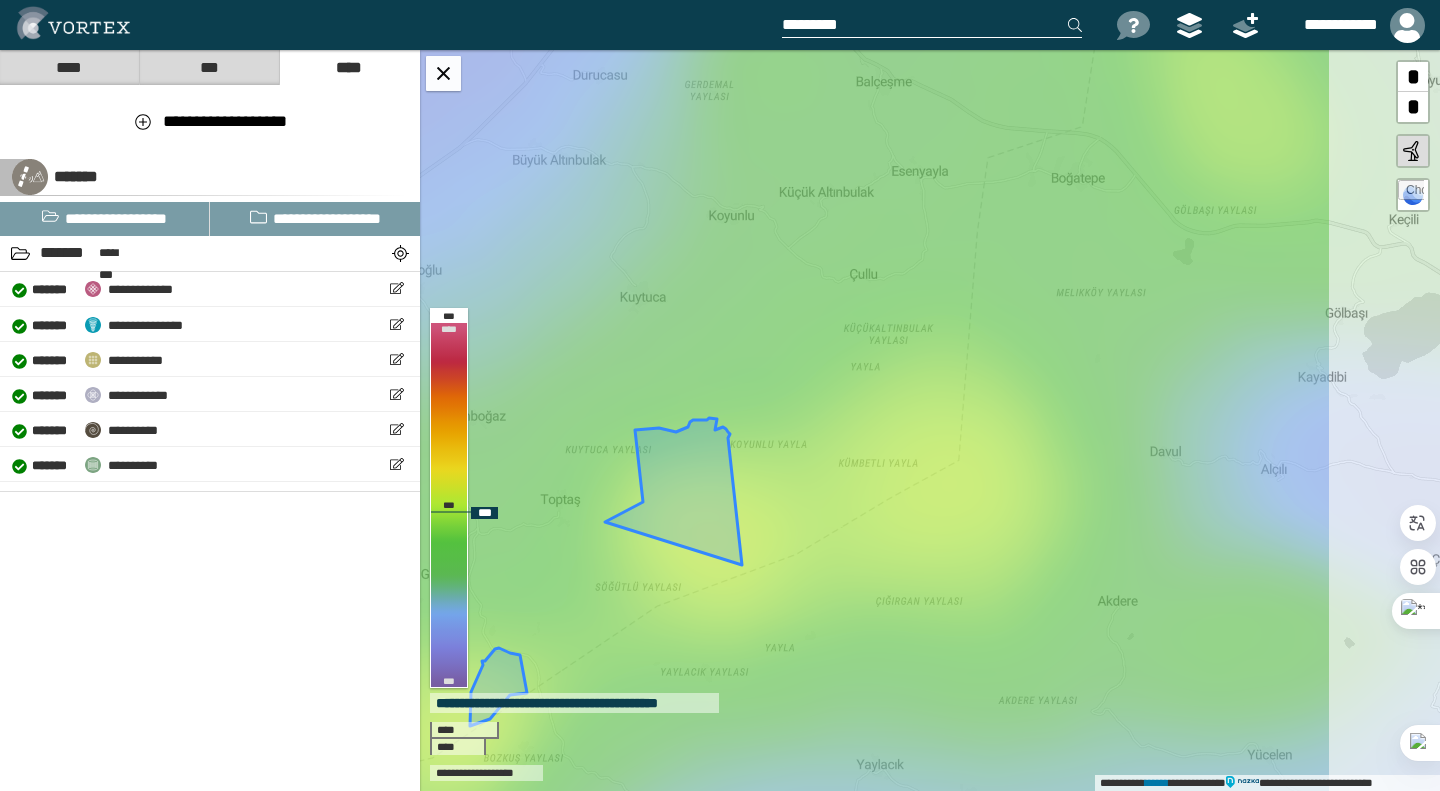 drag, startPoint x: 1033, startPoint y: 388, endPoint x: 868, endPoint y: 497, distance: 197.75237 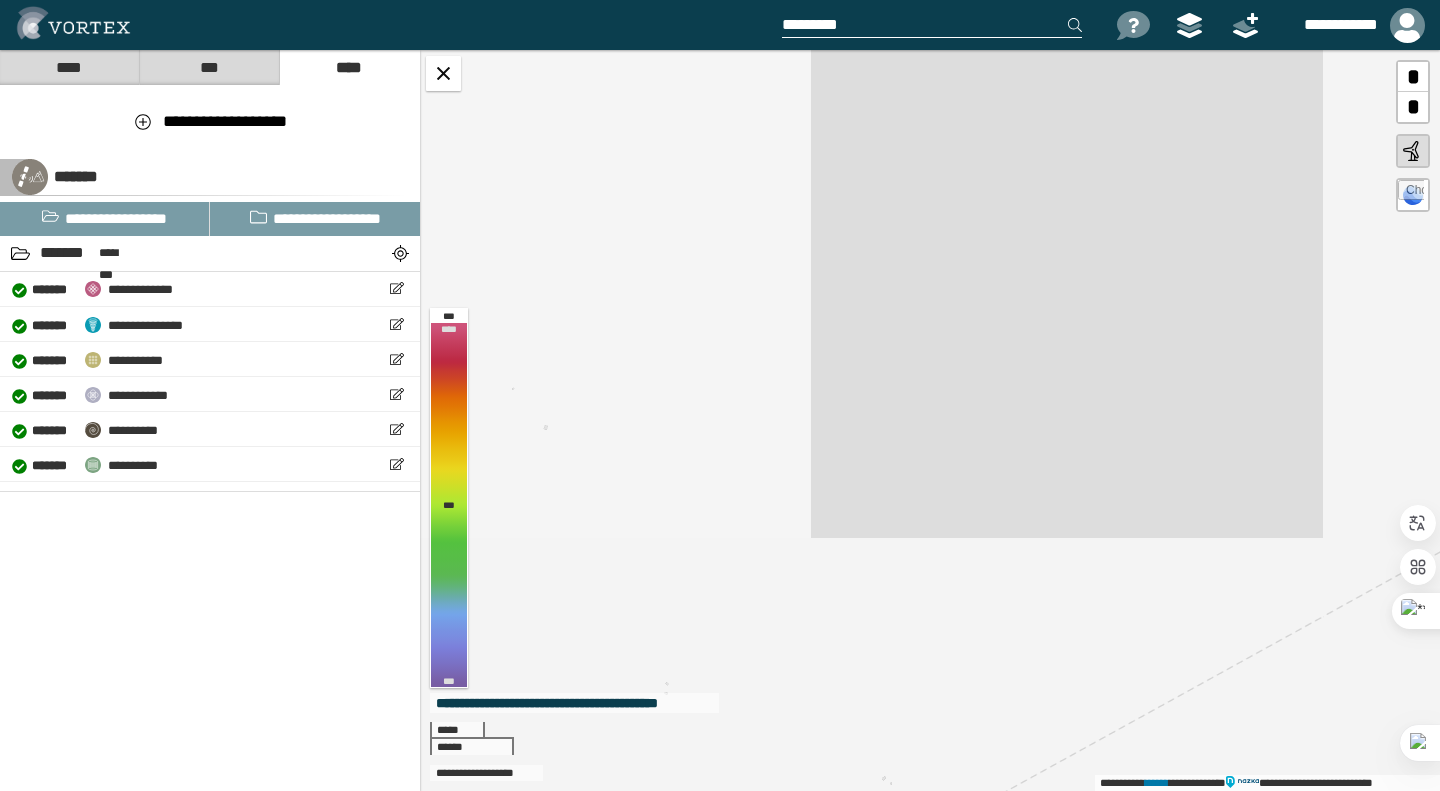 click on "**********" at bounding box center [930, 420] 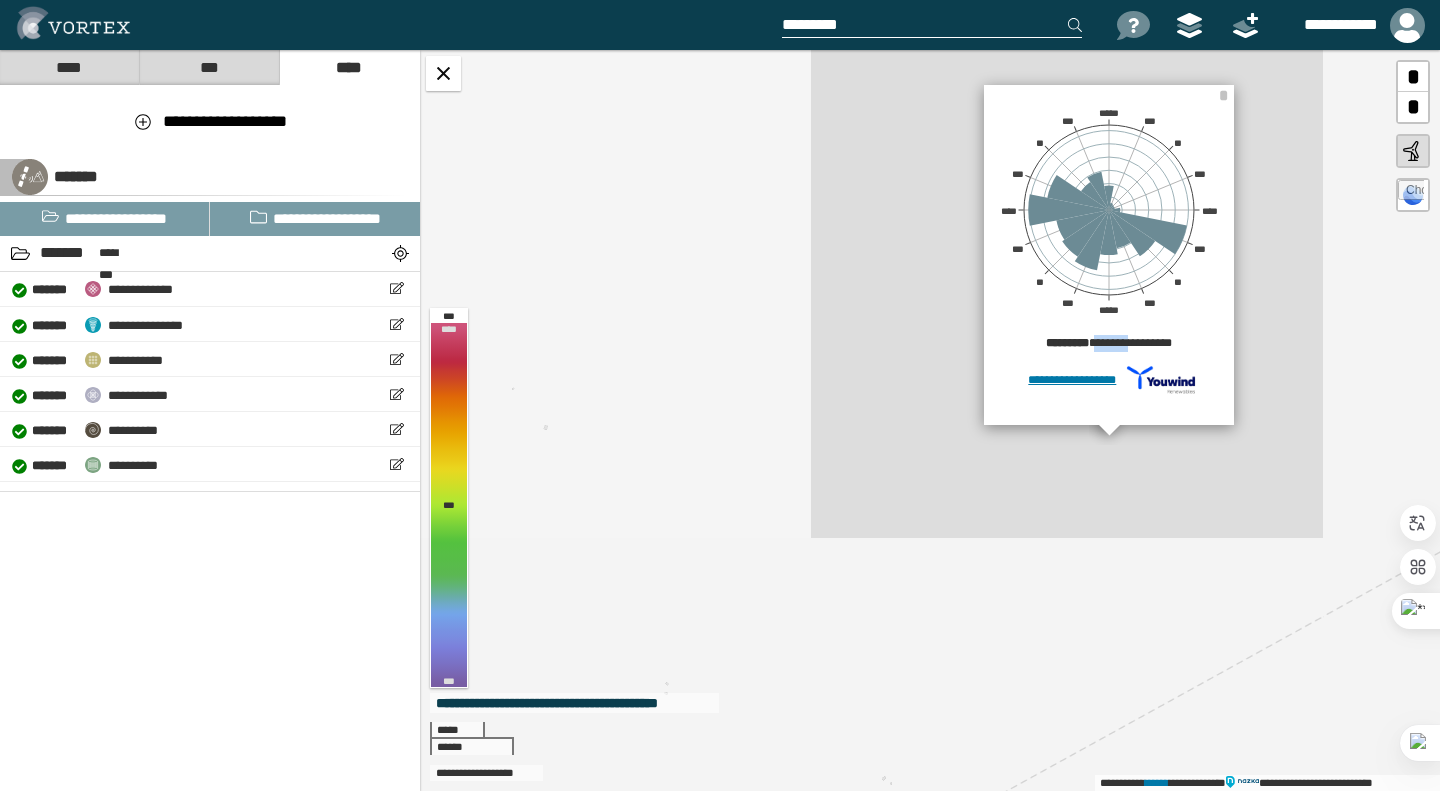 drag, startPoint x: 1130, startPoint y: 339, endPoint x: 1086, endPoint y: 339, distance: 44 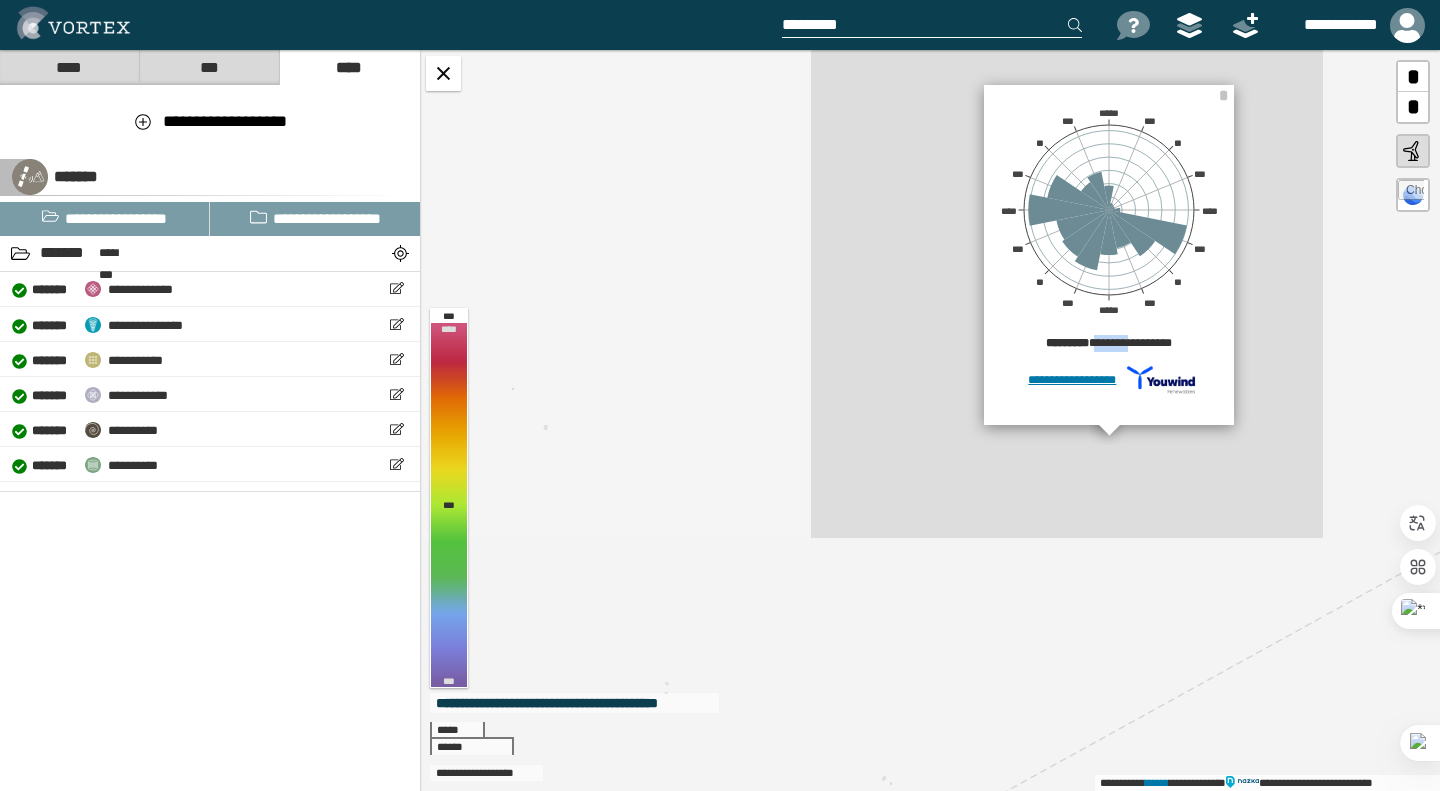 click on "**********" at bounding box center [1109, 346] 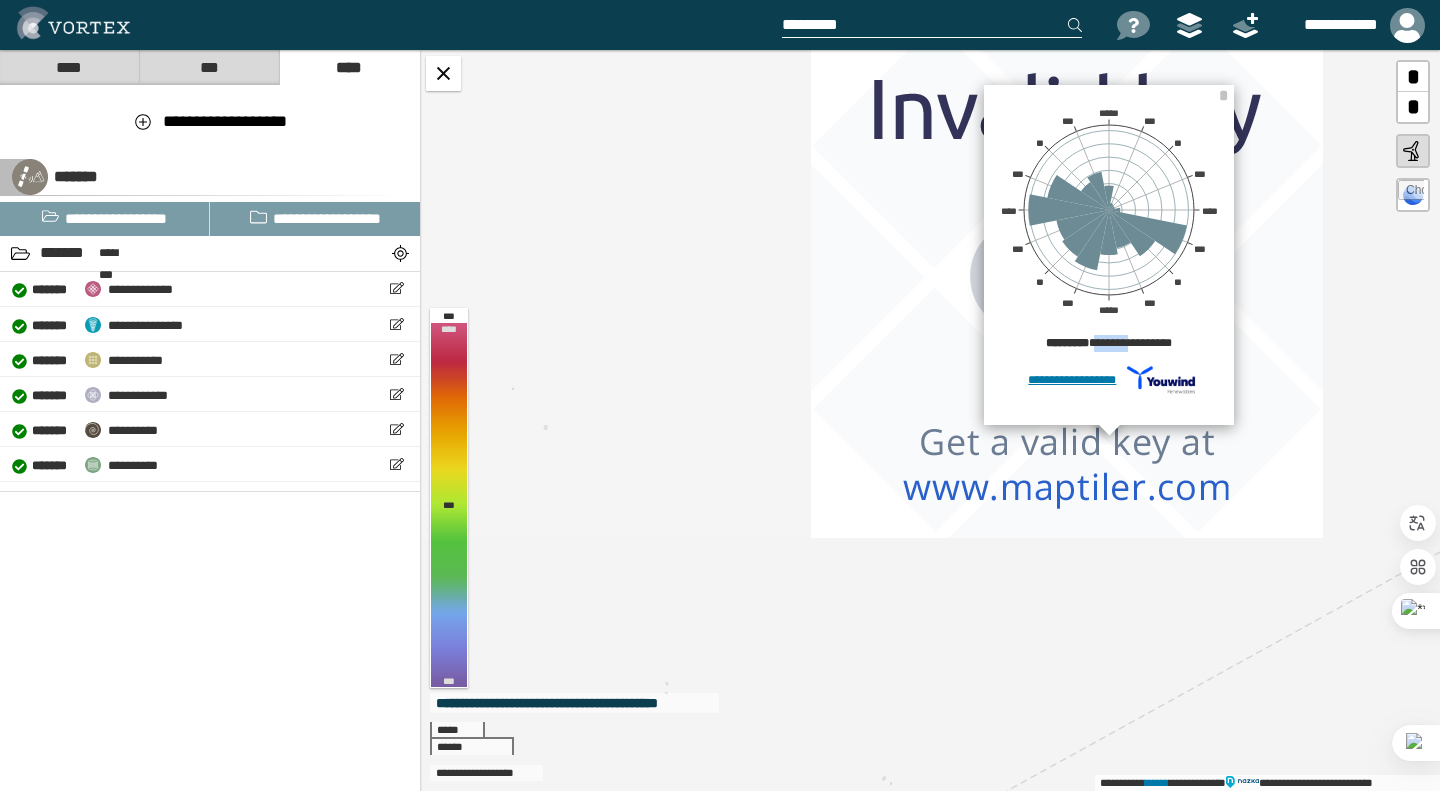 copy on "*******" 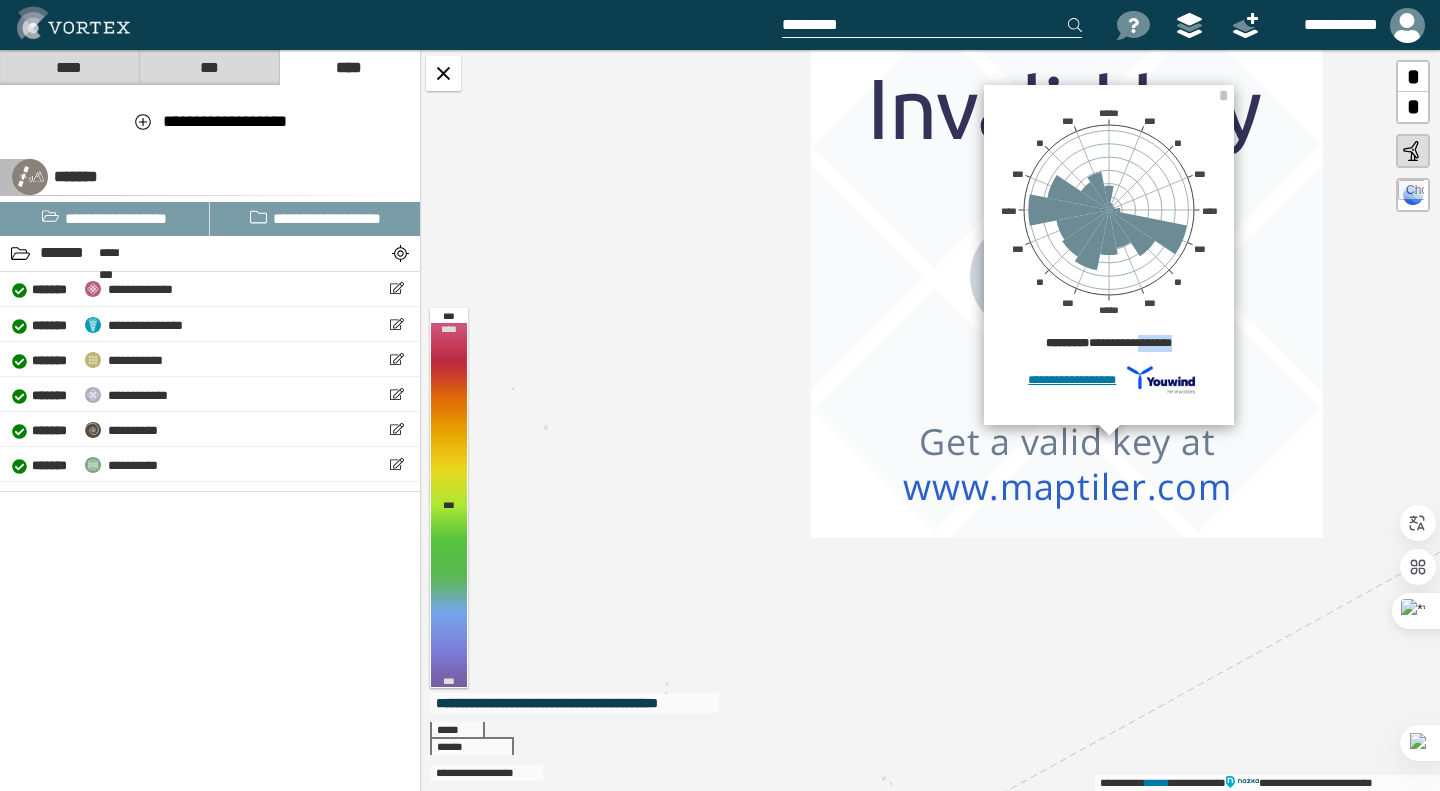 drag, startPoint x: 1177, startPoint y: 344, endPoint x: 1138, endPoint y: 341, distance: 39.115215 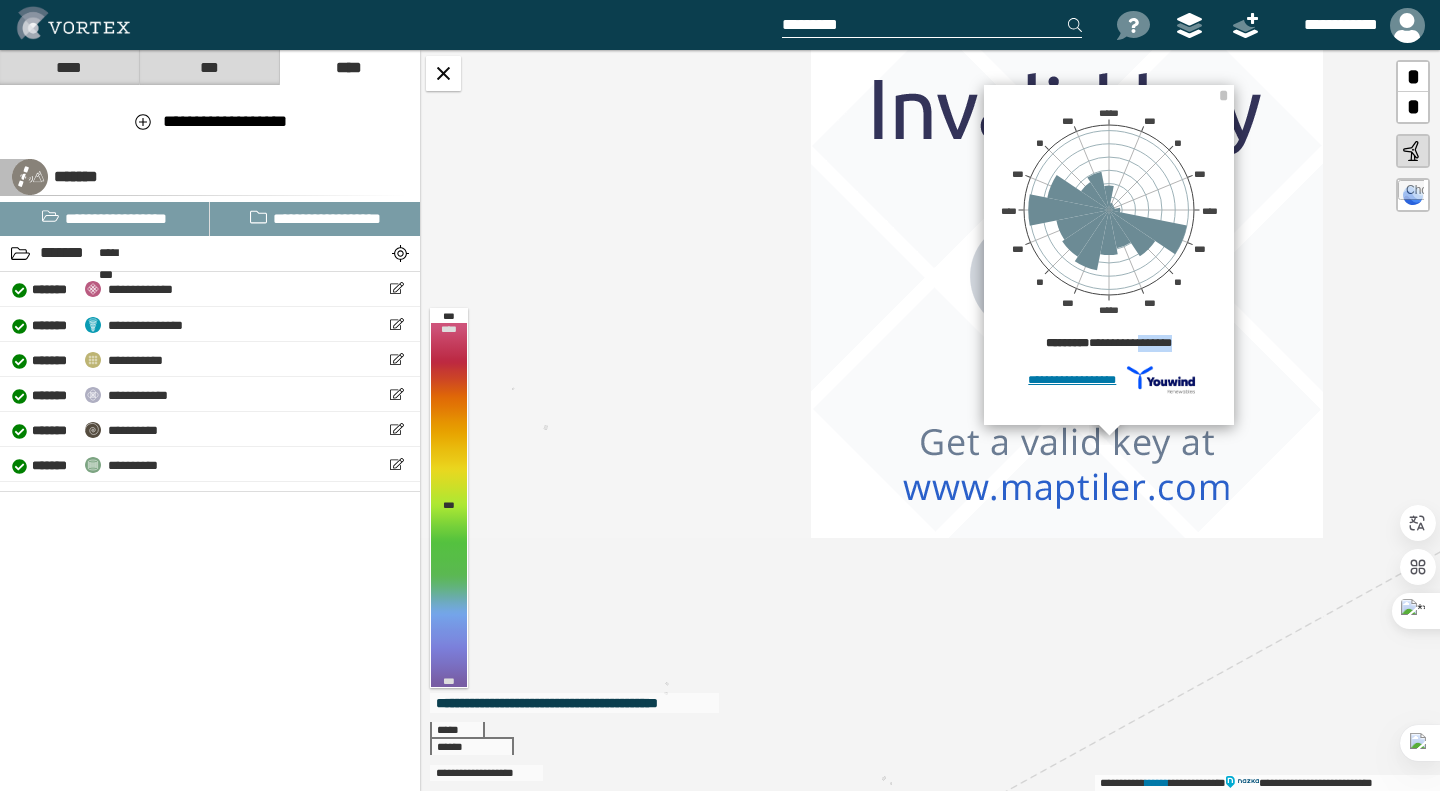 click on "**********" at bounding box center (1109, 346) 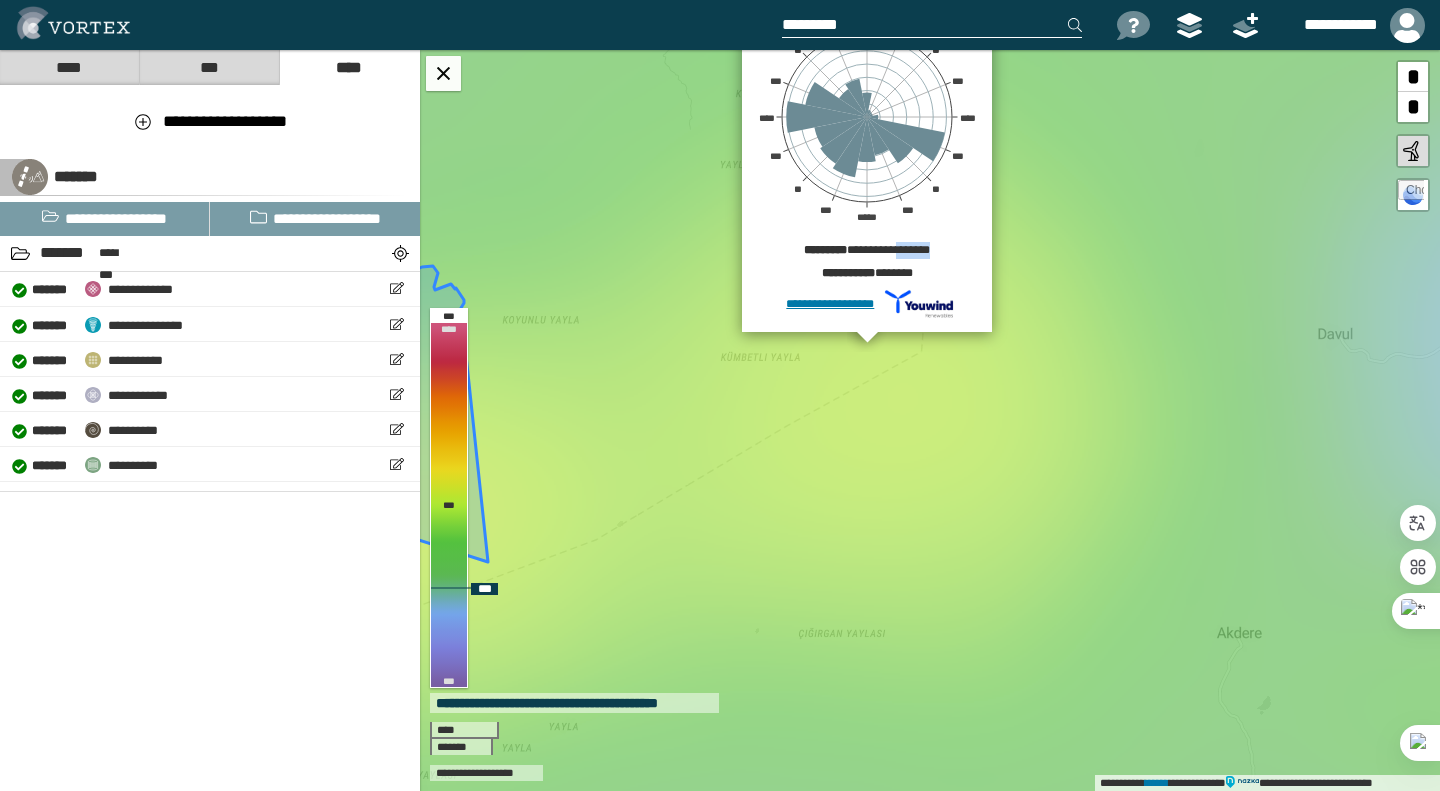 click at bounding box center (1411, 193) 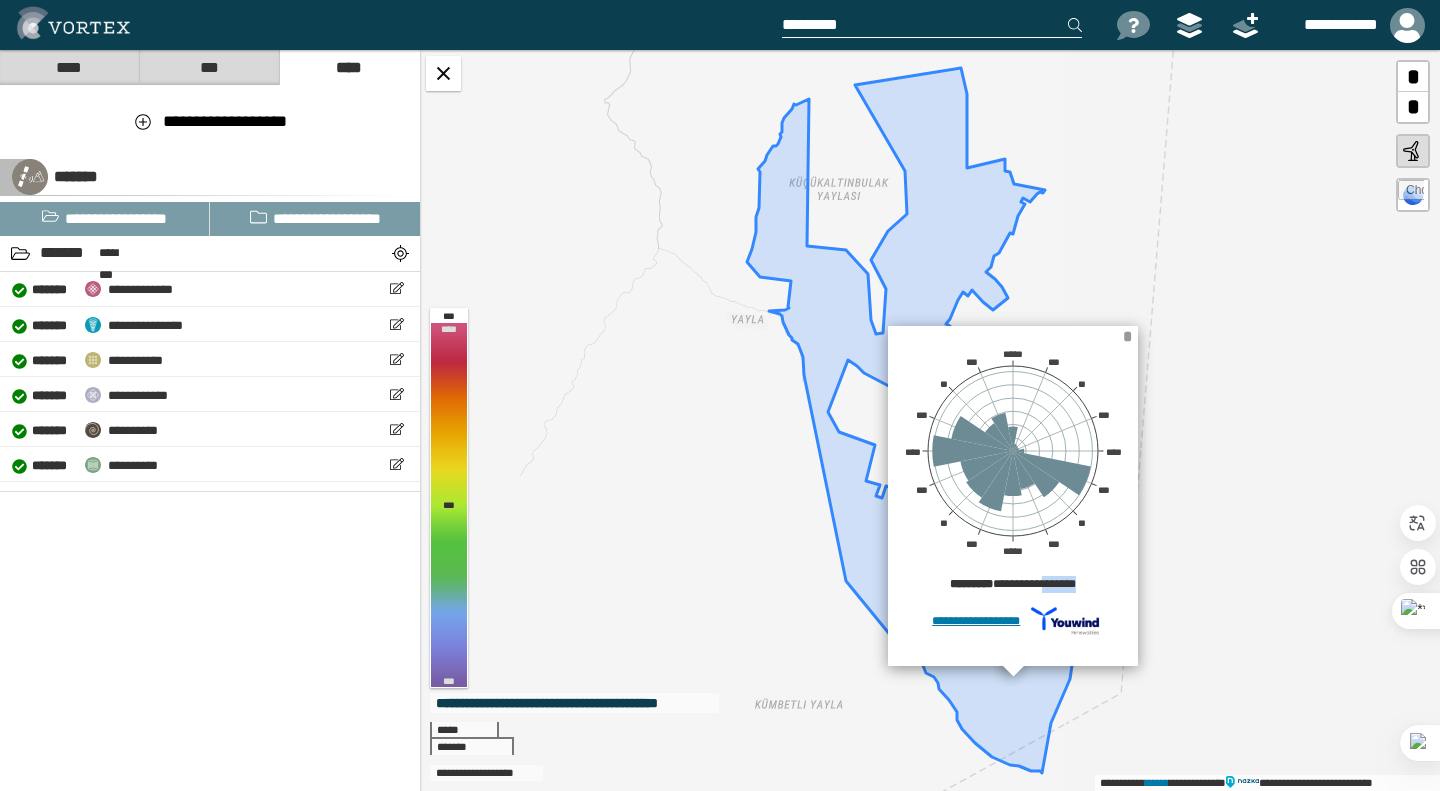 click on "*" at bounding box center [1127, 336] 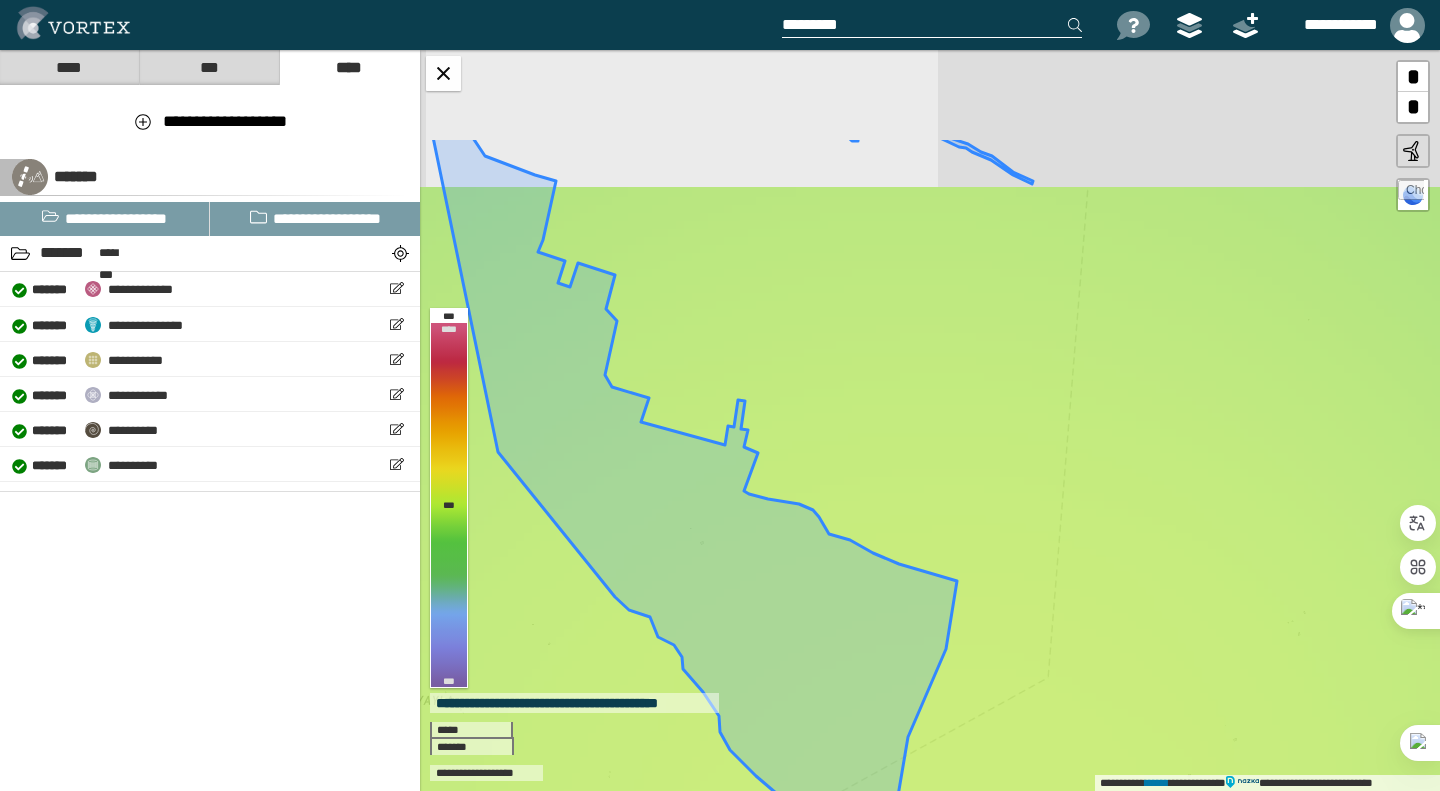 drag, startPoint x: 981, startPoint y: 362, endPoint x: 942, endPoint y: 468, distance: 112.94689 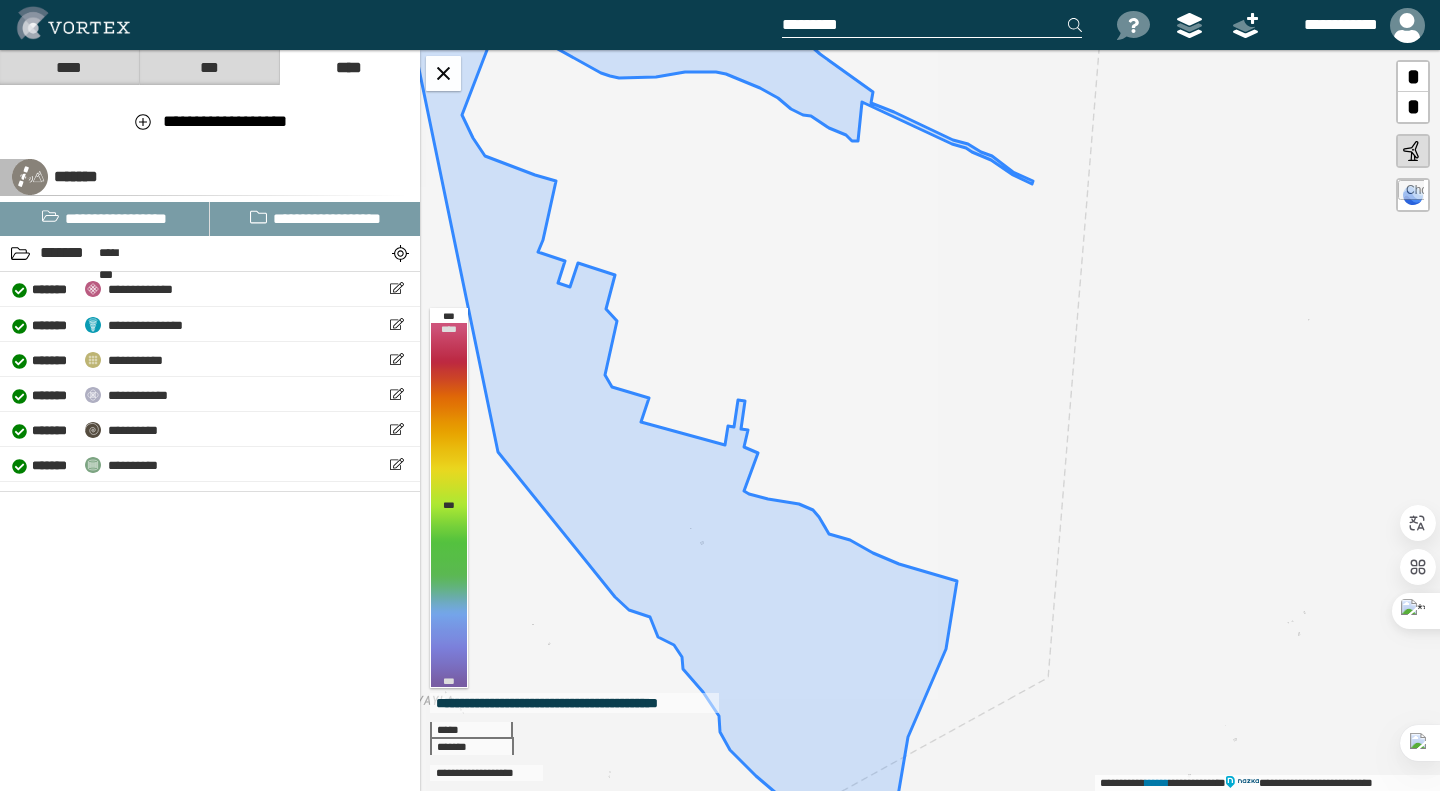 click at bounding box center [1413, 195] 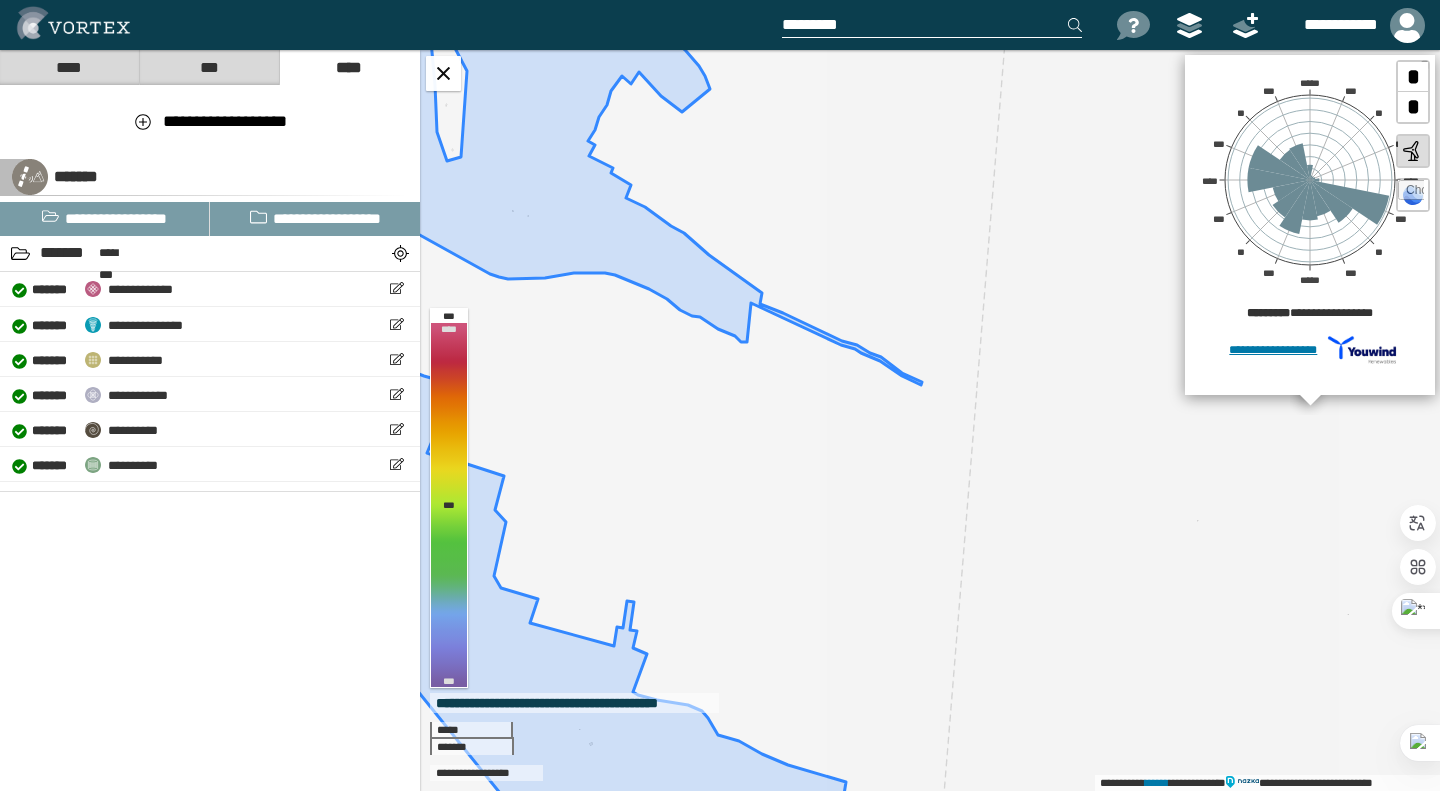 click at bounding box center [1411, 193] 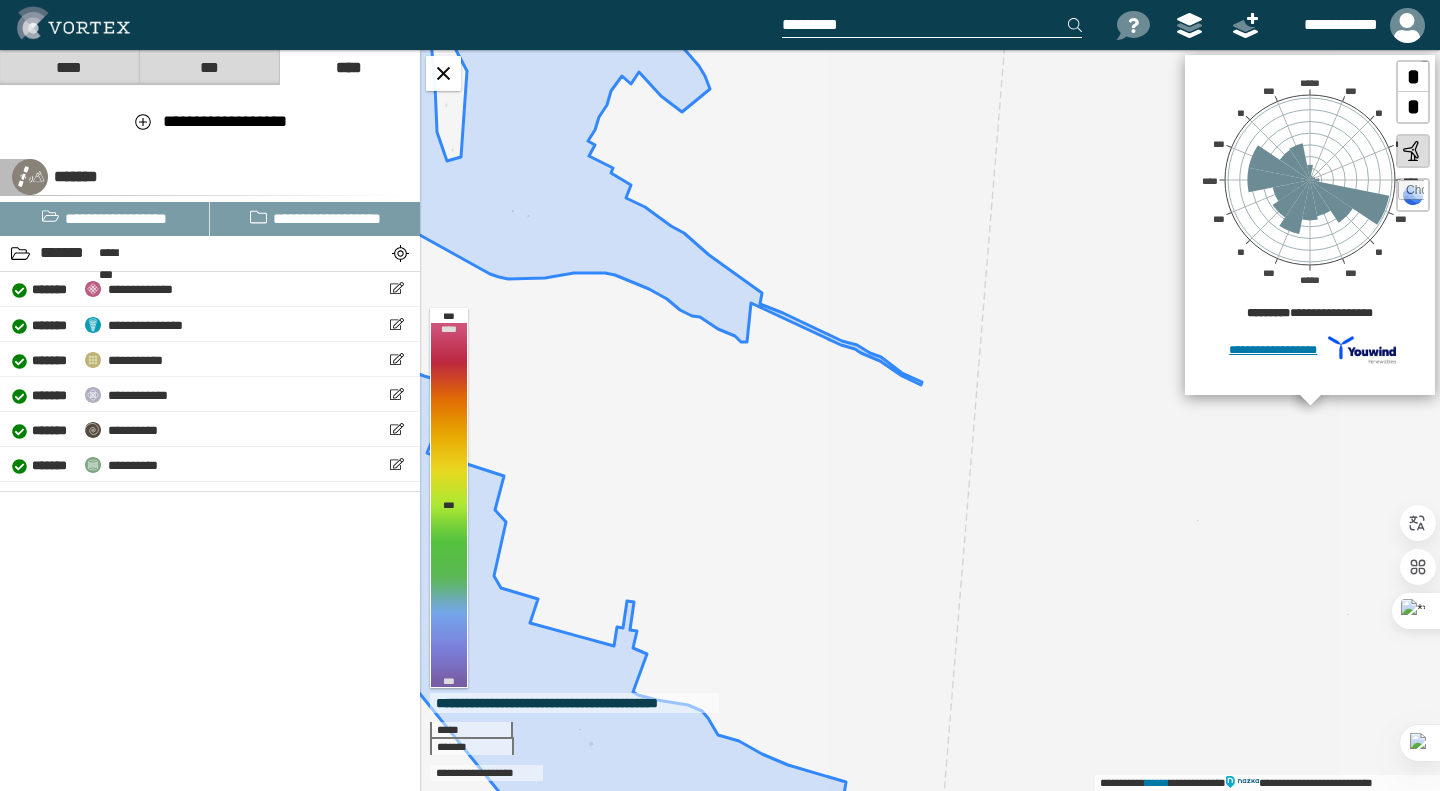 type on "**********" 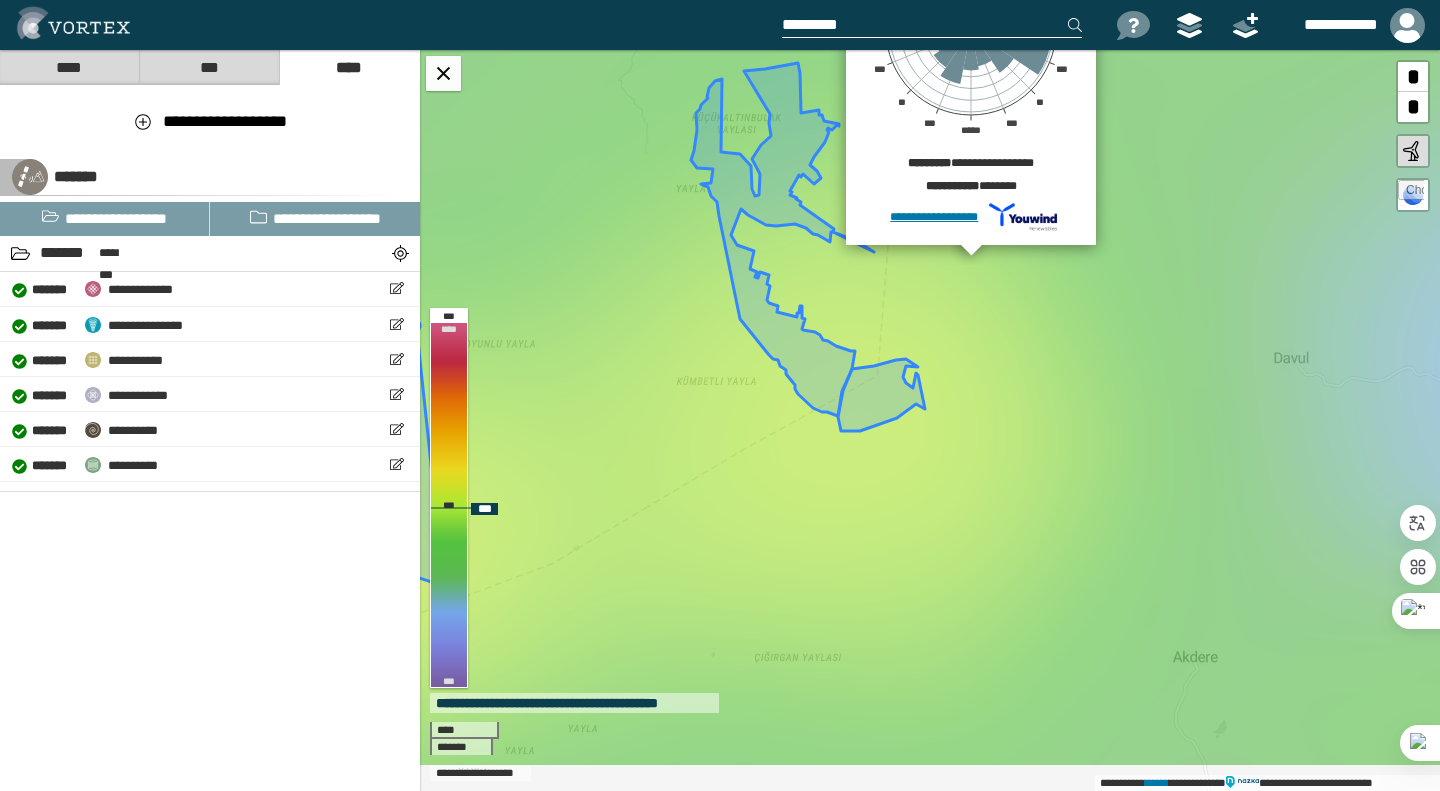 drag, startPoint x: 878, startPoint y: 461, endPoint x: 991, endPoint y: 378, distance: 140.20699 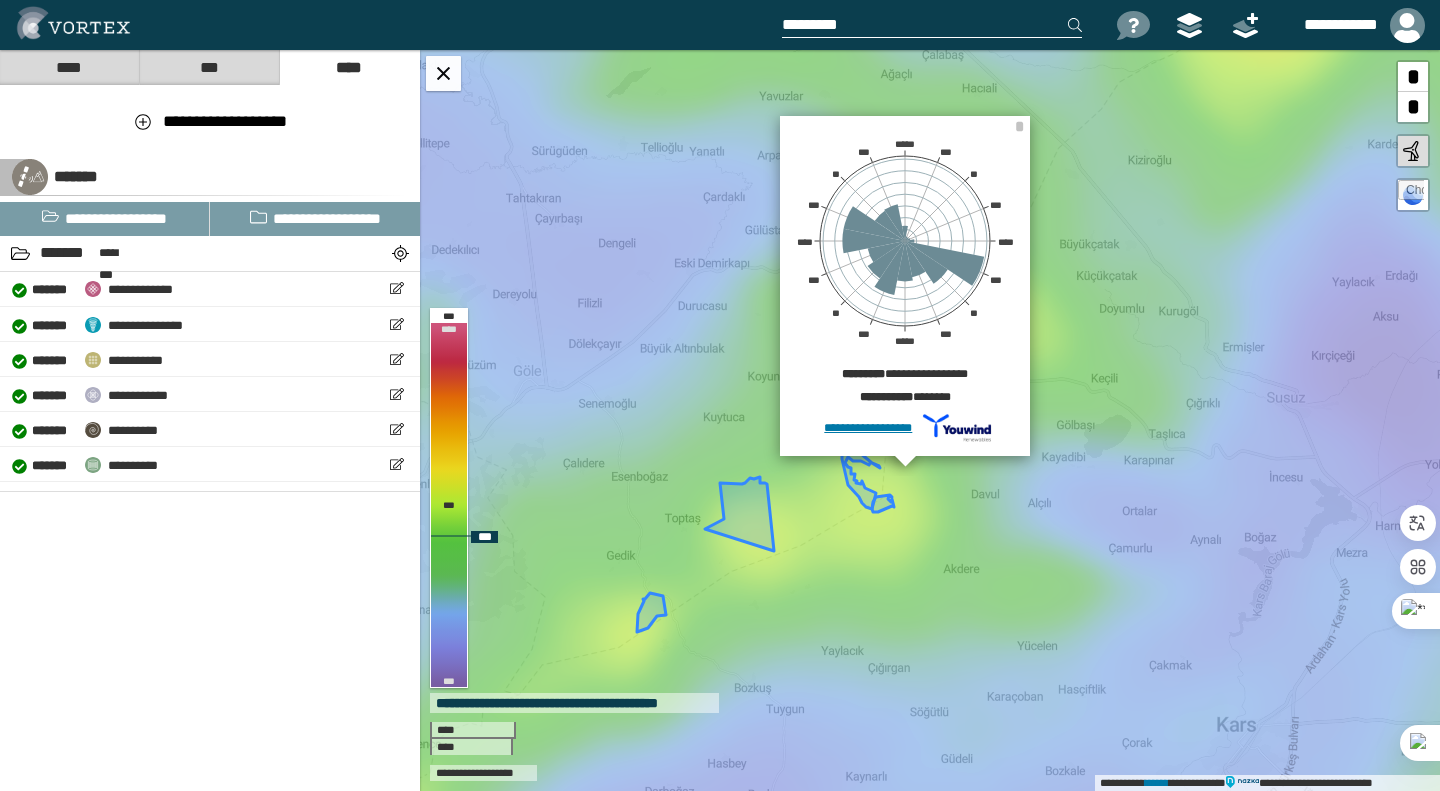 drag, startPoint x: 1012, startPoint y: 412, endPoint x: 946, endPoint y: 509, distance: 117.32433 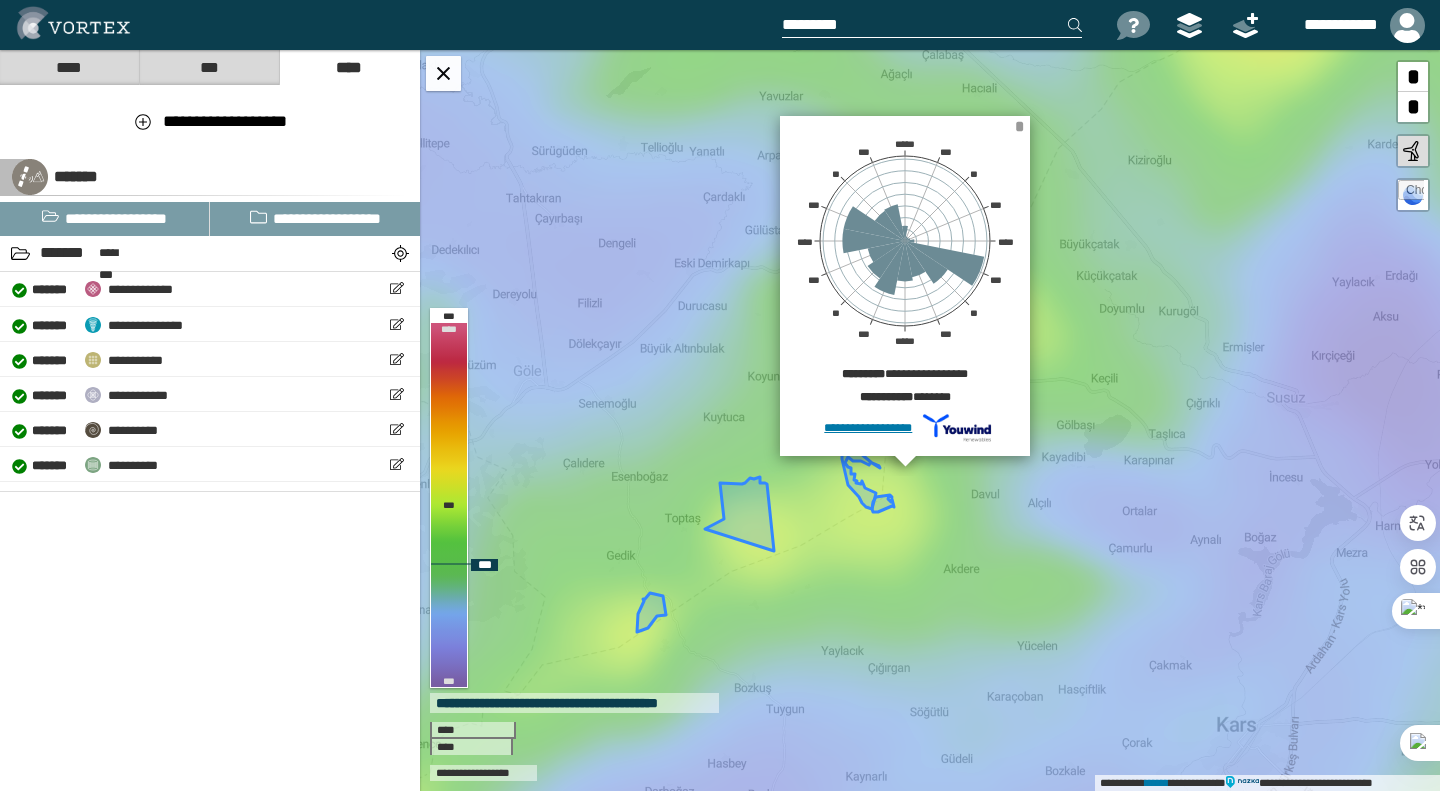 click on "*" at bounding box center (1019, 126) 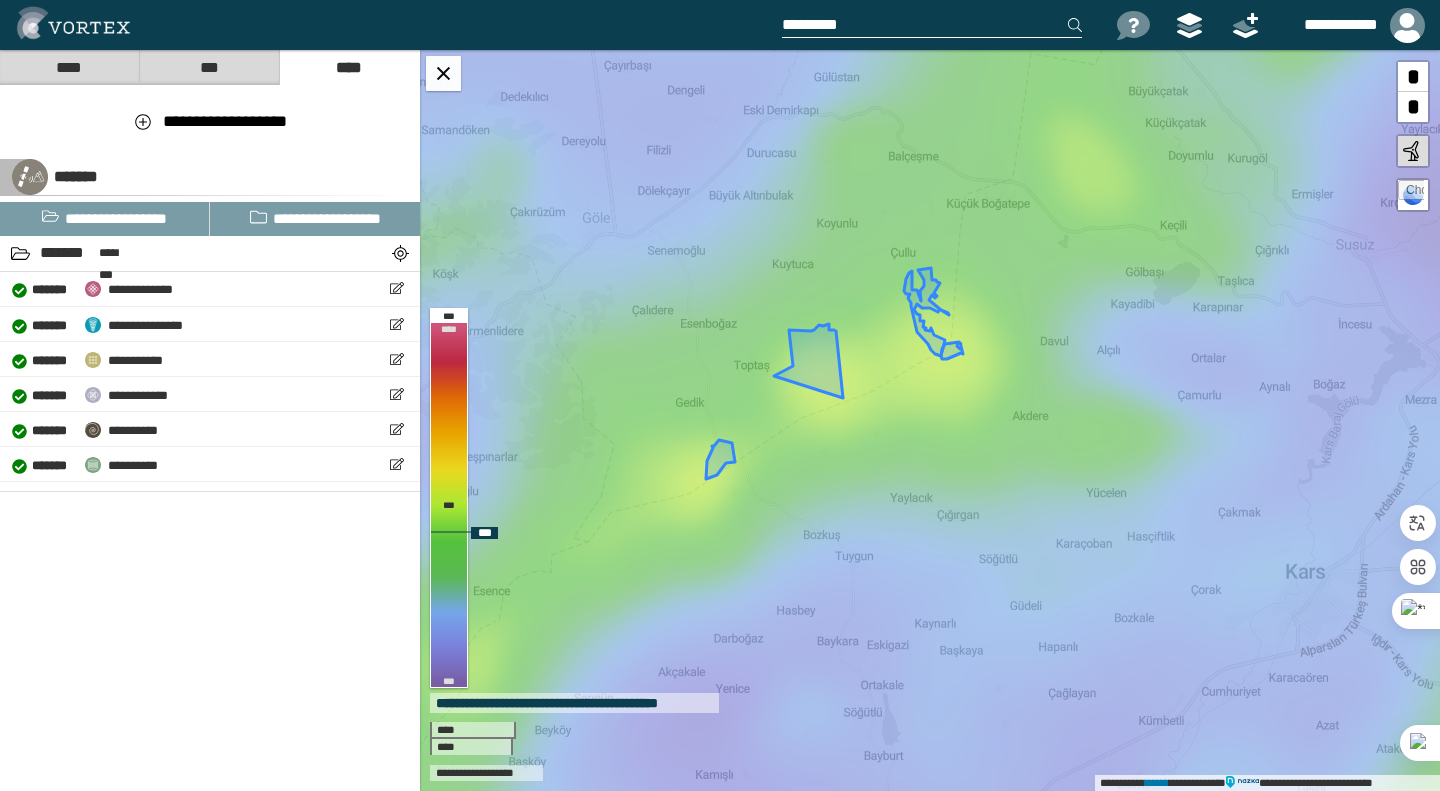 drag, startPoint x: 824, startPoint y: 579, endPoint x: 893, endPoint y: 426, distance: 167.8392 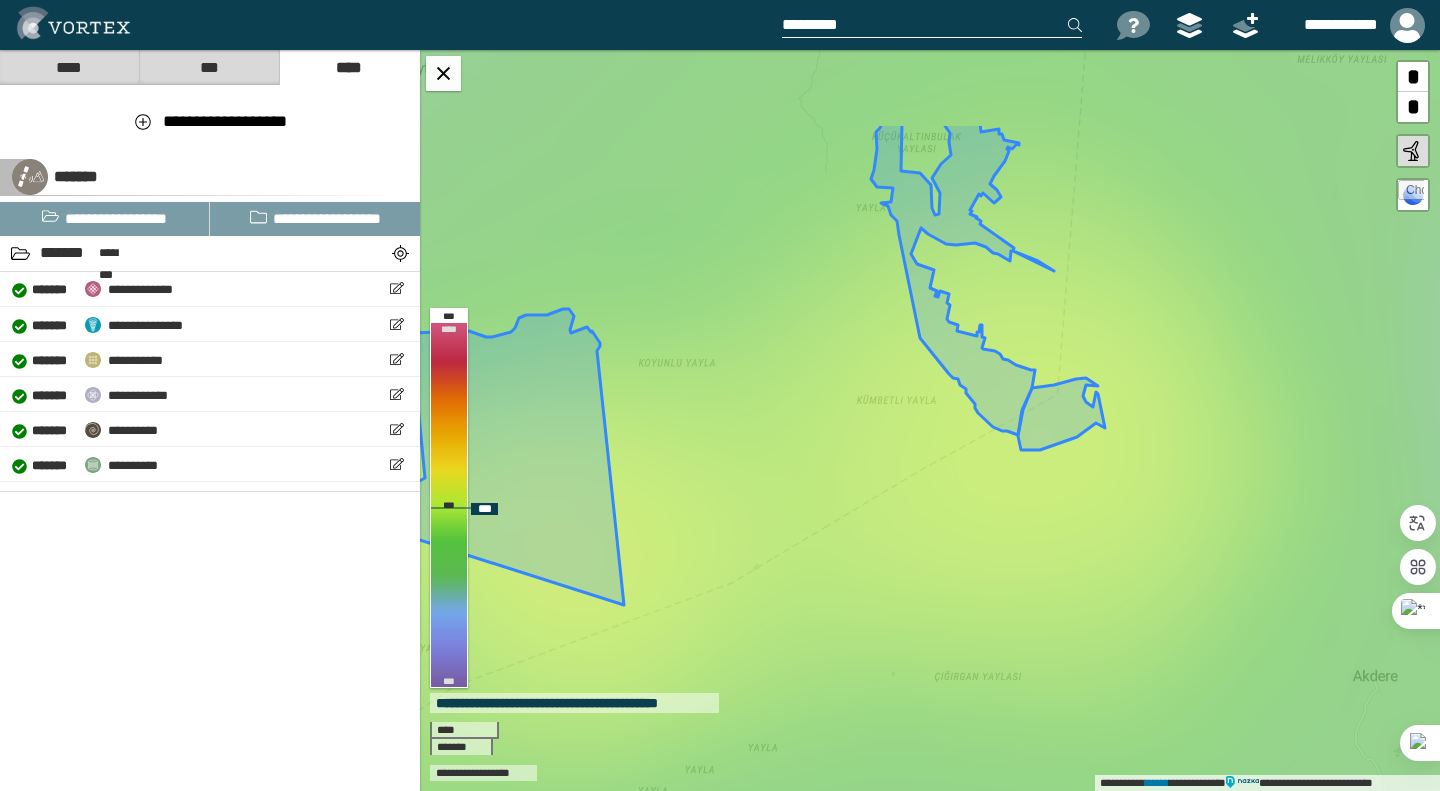 drag, startPoint x: 1109, startPoint y: 216, endPoint x: 1040, endPoint y: 339, distance: 141.0319 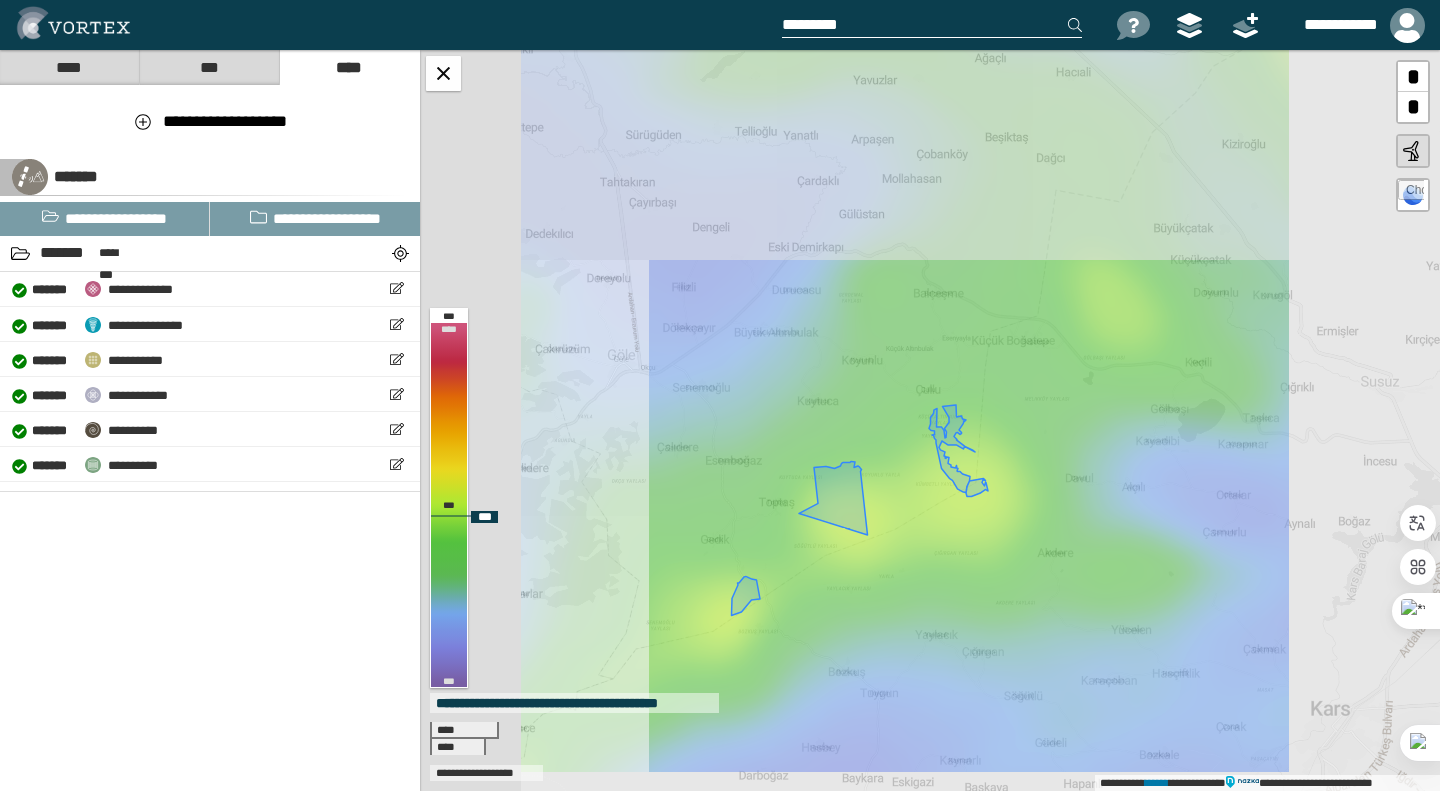 drag, startPoint x: 973, startPoint y: 541, endPoint x: 989, endPoint y: 513, distance: 32.24903 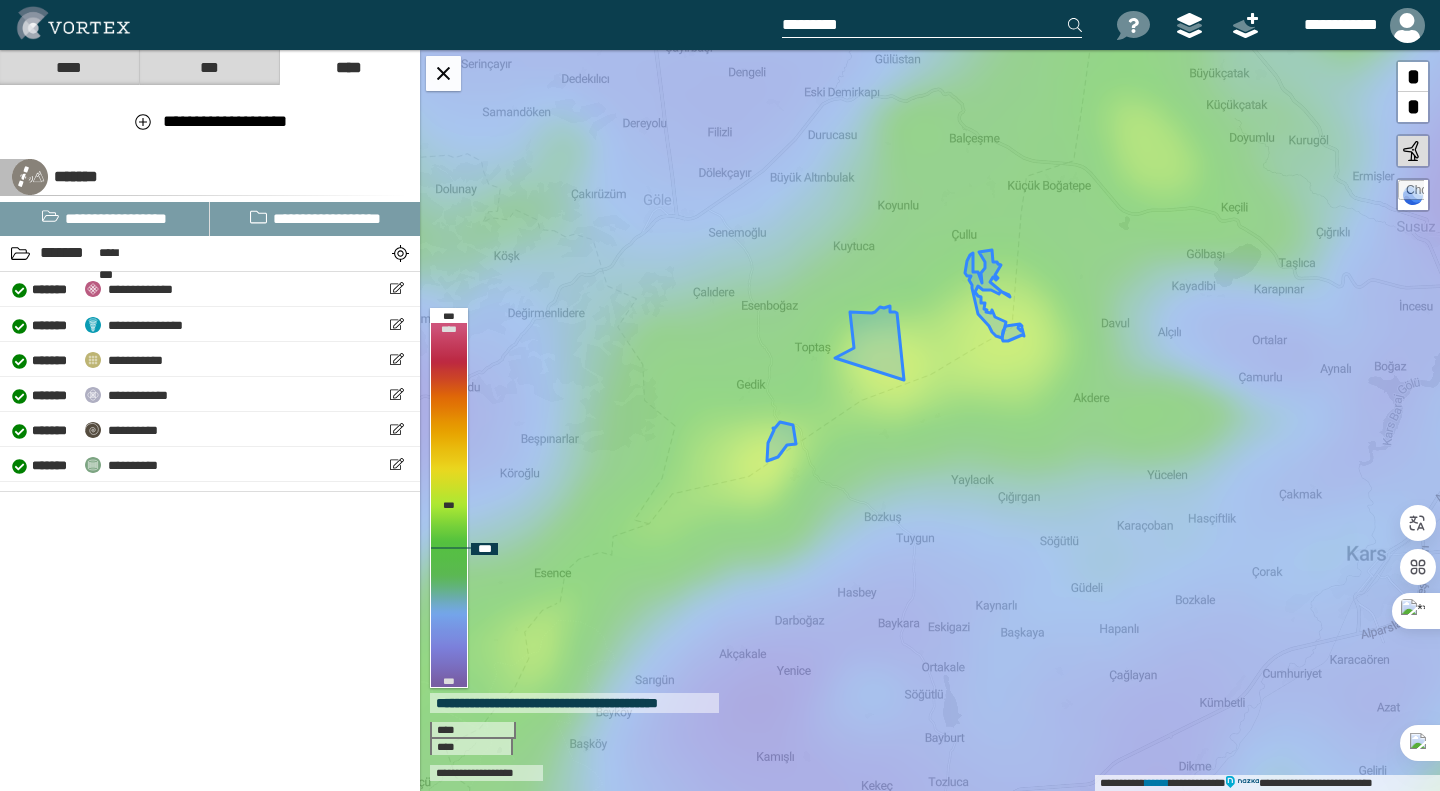 drag, startPoint x: 894, startPoint y: 591, endPoint x: 930, endPoint y: 436, distance: 159.12573 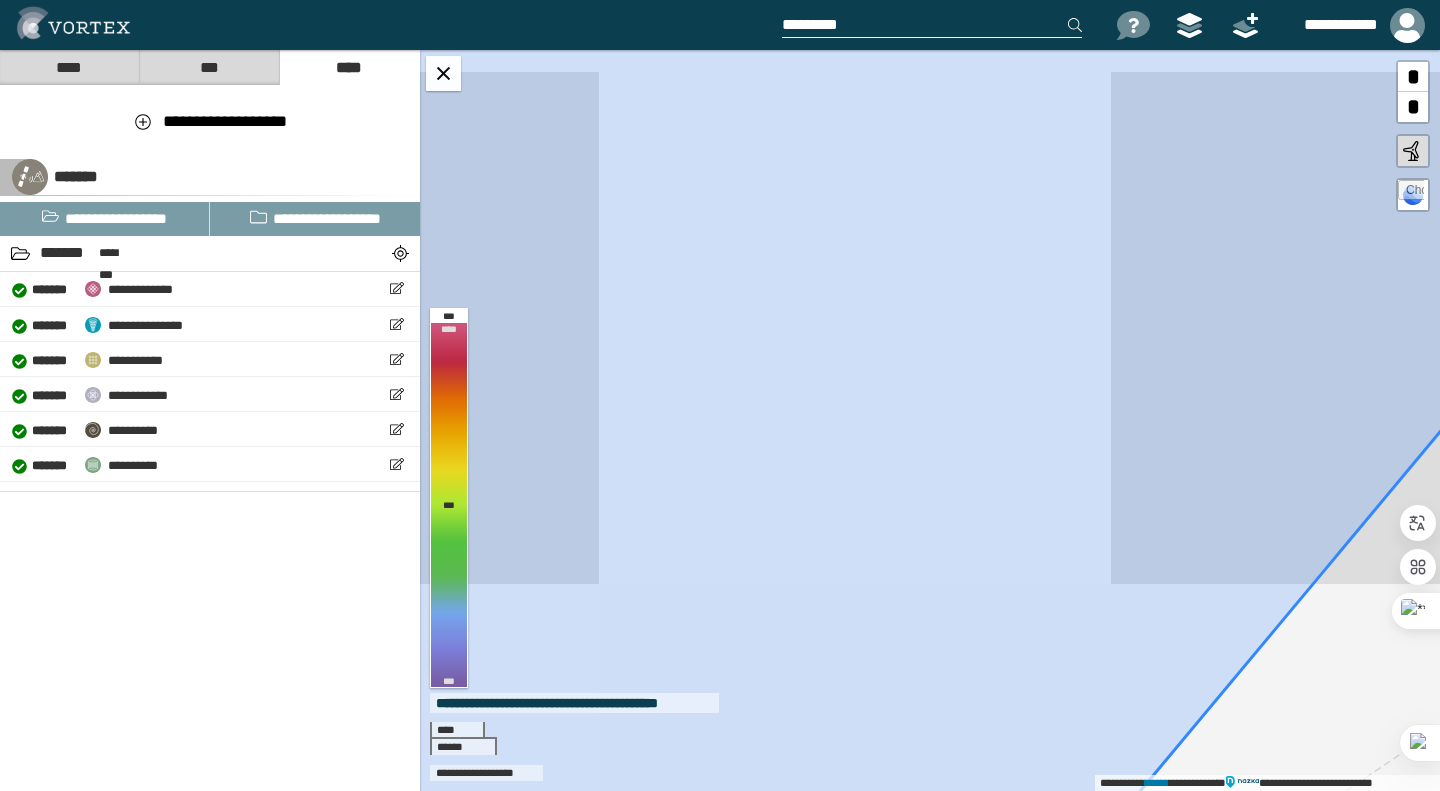 click at bounding box center (930, 420) 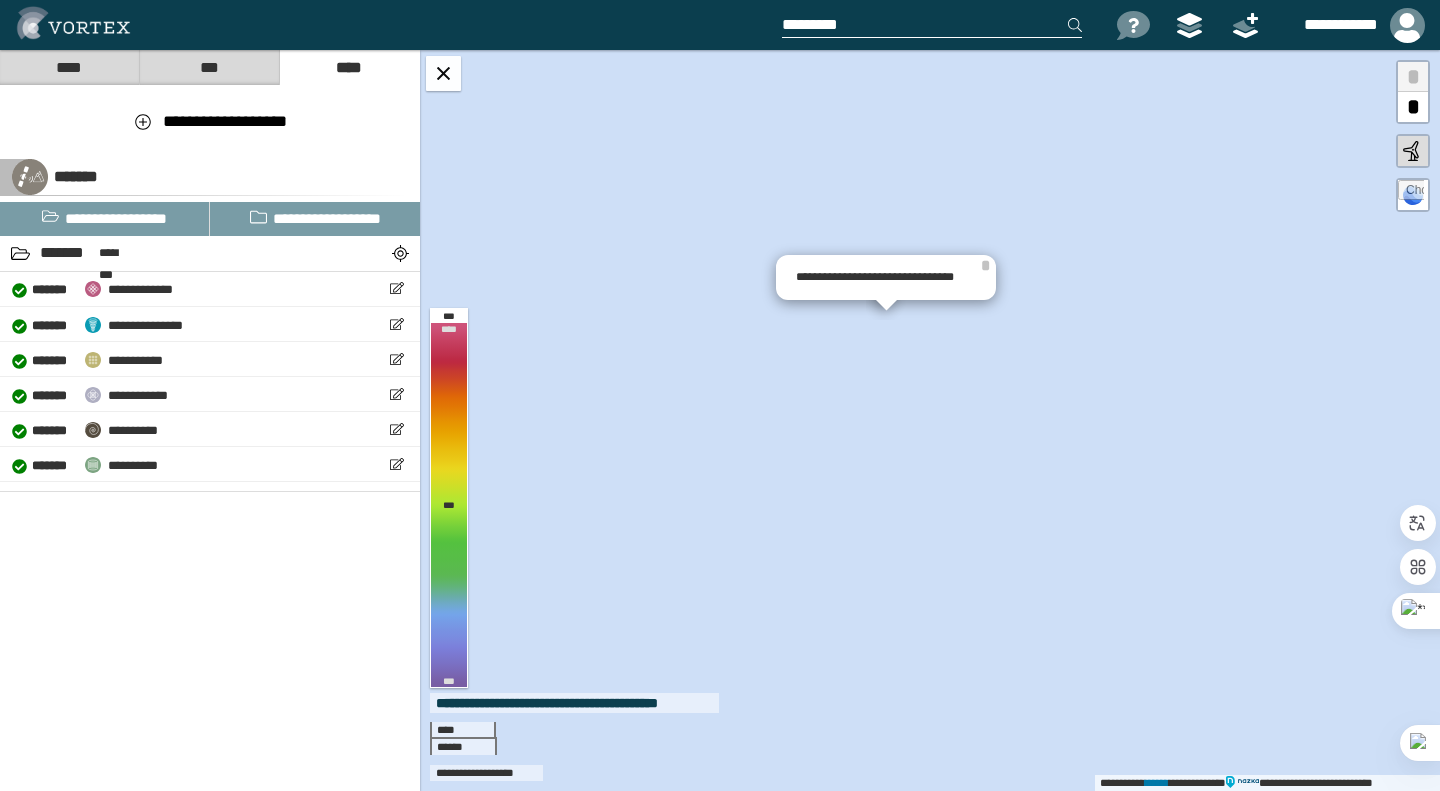 click on "**********" at bounding box center (886, 277) 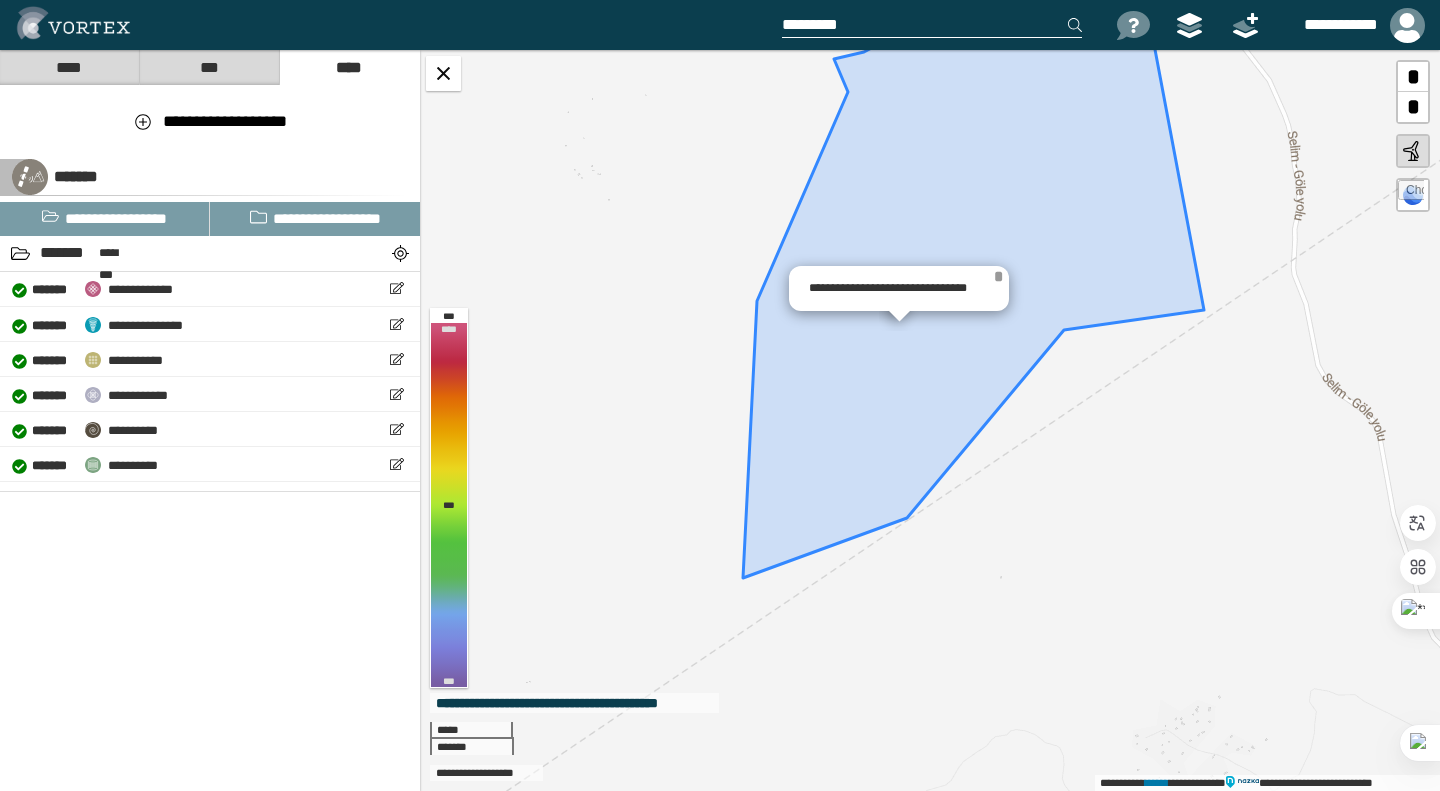 click on "*" at bounding box center (998, 276) 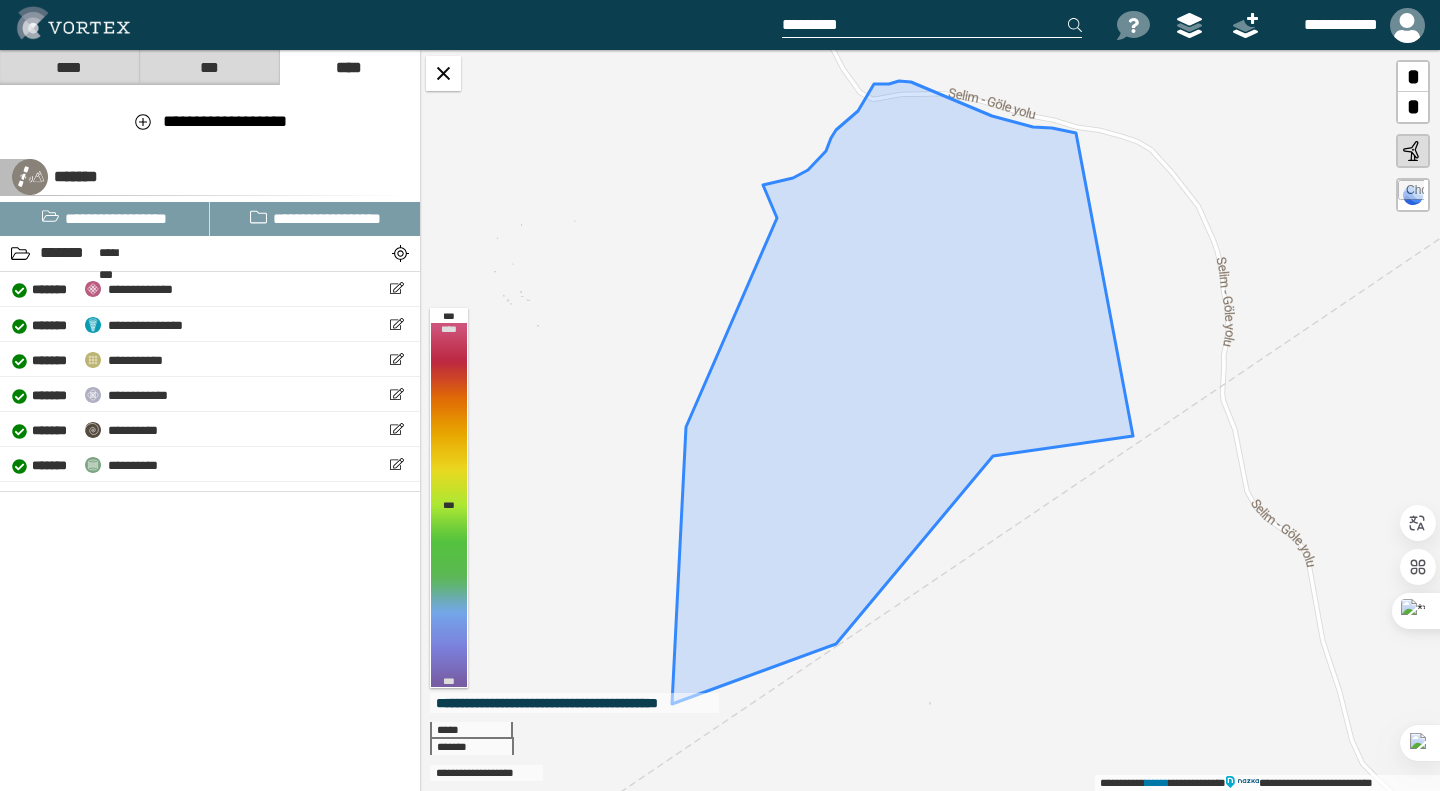 drag, startPoint x: 879, startPoint y: 340, endPoint x: 825, endPoint y: 349, distance: 54.74486 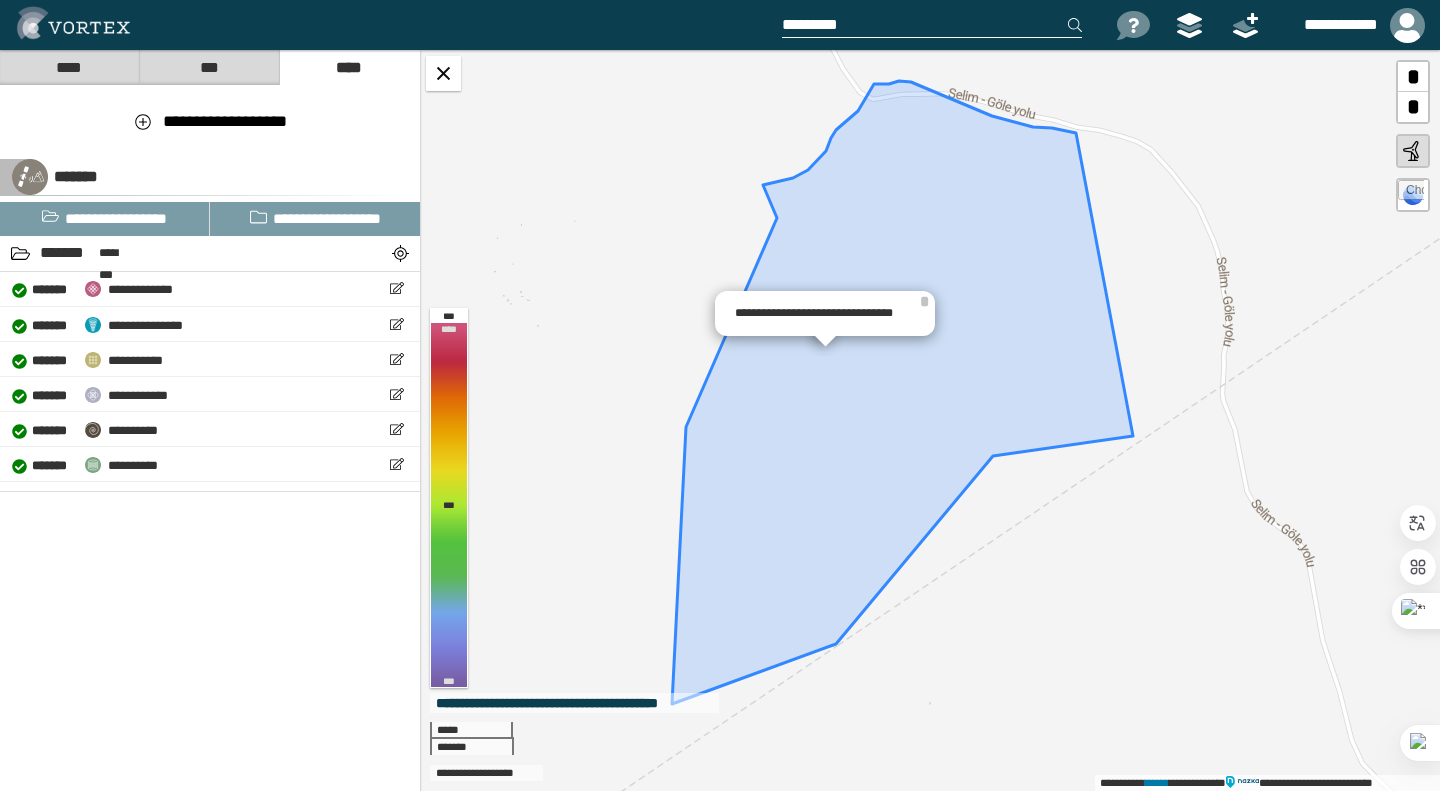 click on "**********" at bounding box center (825, 313) 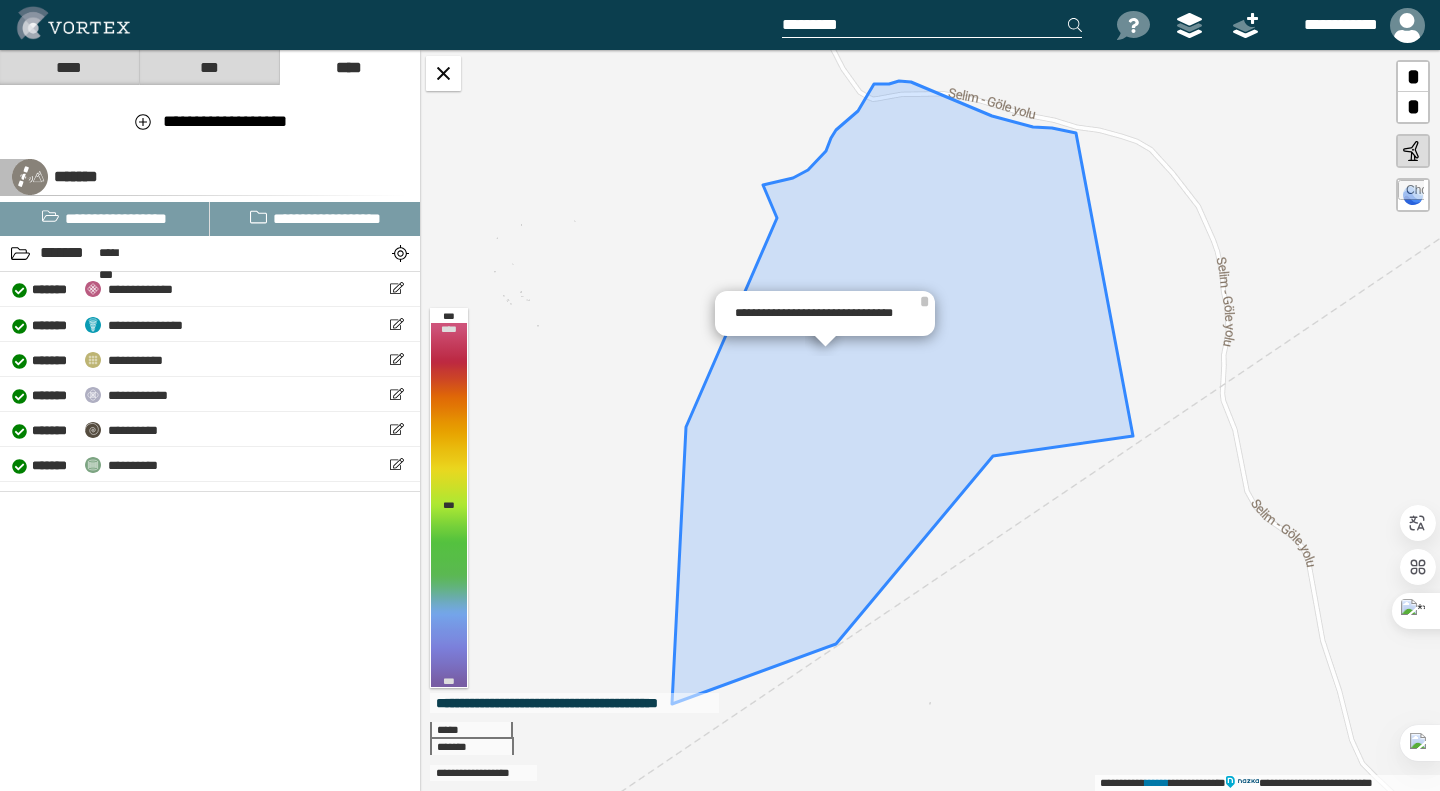 click on "**********" at bounding box center [825, 313] 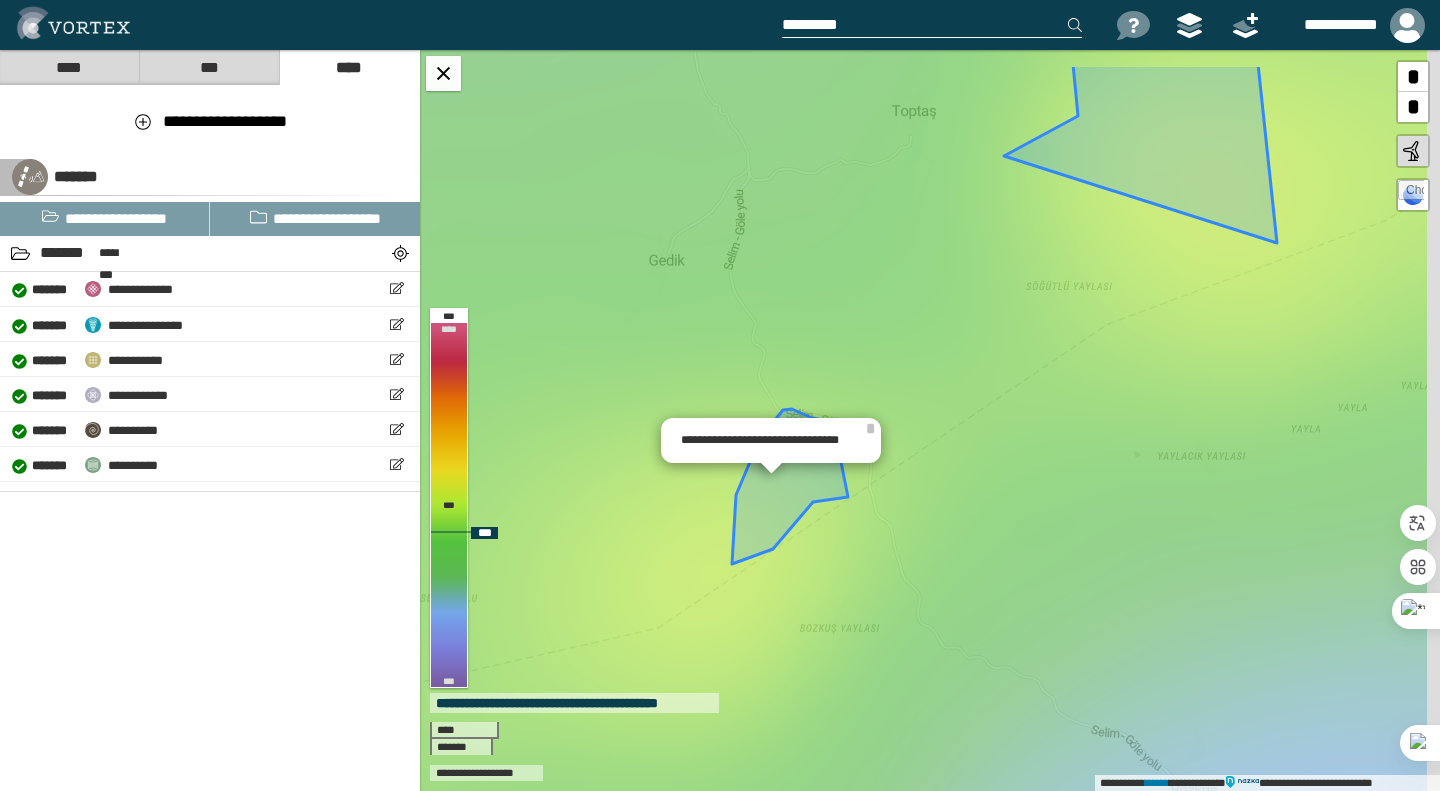 drag, startPoint x: 1112, startPoint y: 288, endPoint x: 858, endPoint y: 483, distance: 320.22025 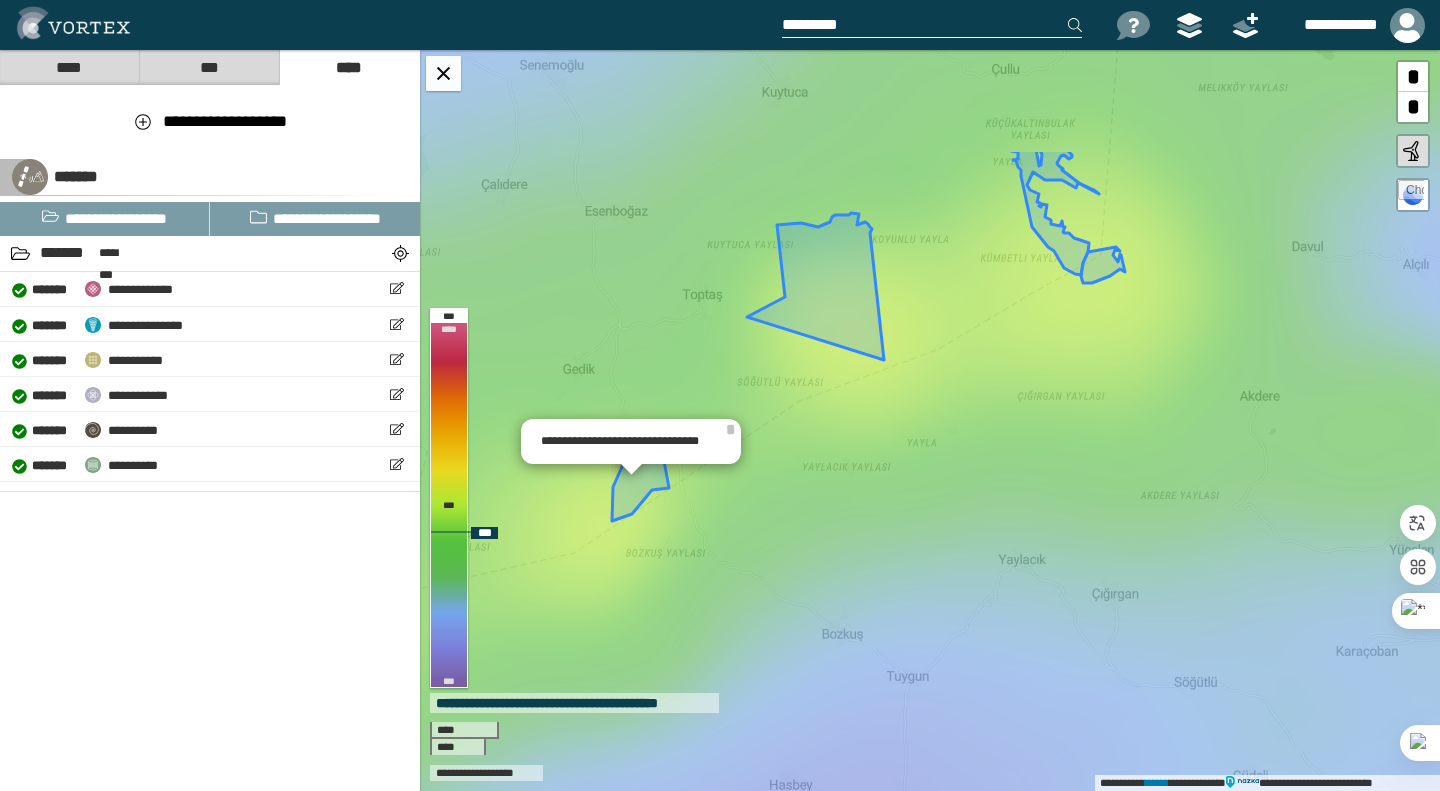 drag, startPoint x: 1034, startPoint y: 261, endPoint x: 777, endPoint y: 464, distance: 327.5027 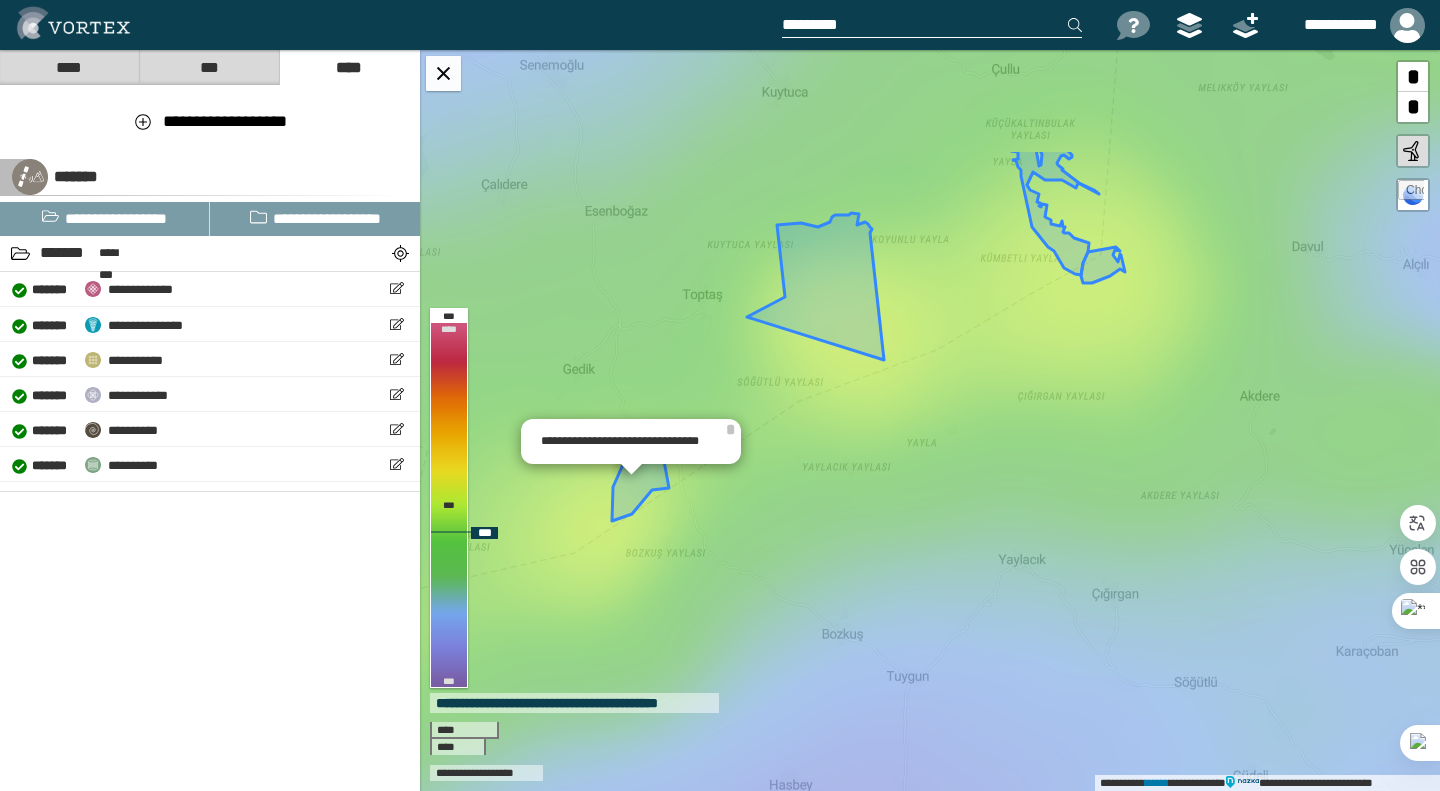 click on "**********" at bounding box center [930, 420] 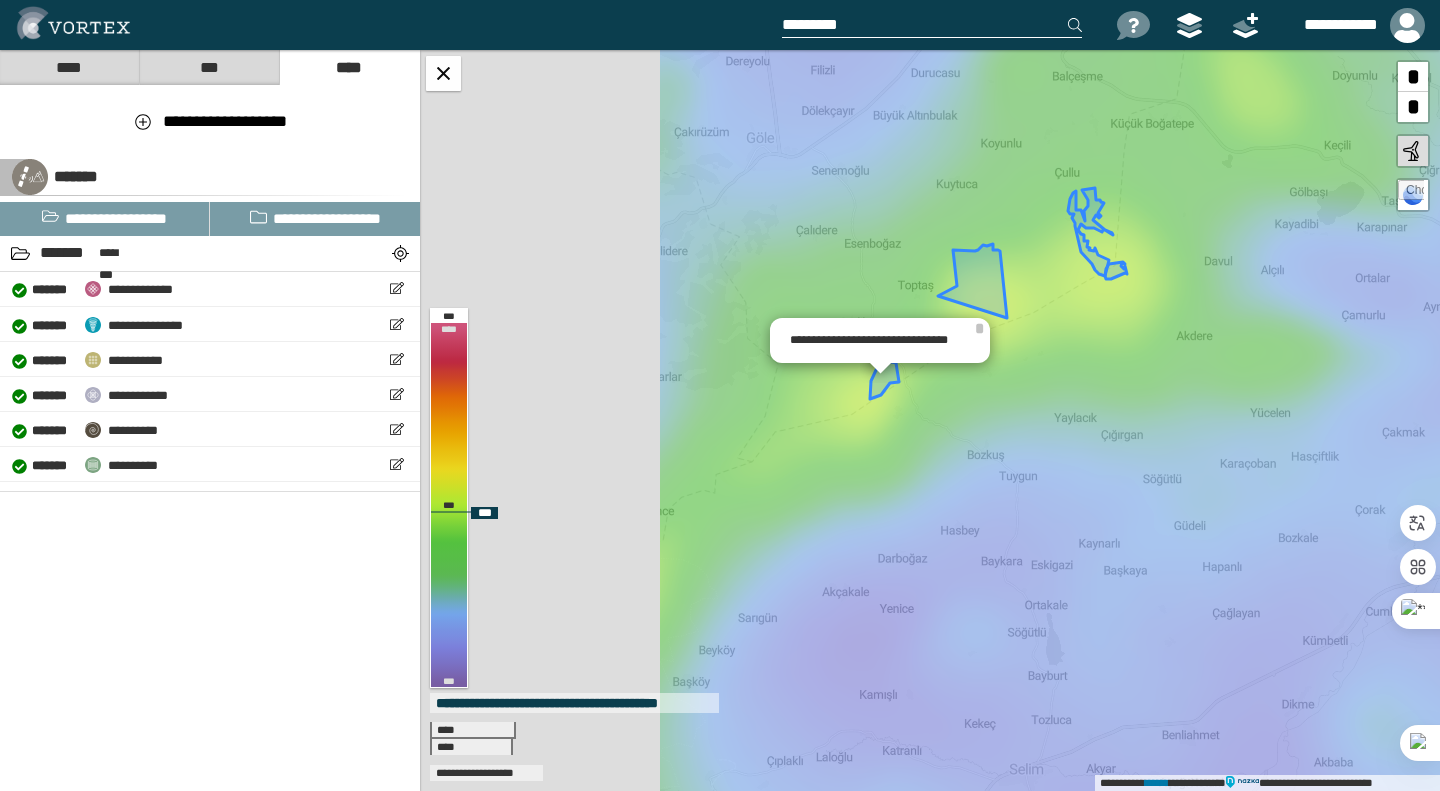 drag, startPoint x: 722, startPoint y: 545, endPoint x: 1033, endPoint y: 307, distance: 391.61844 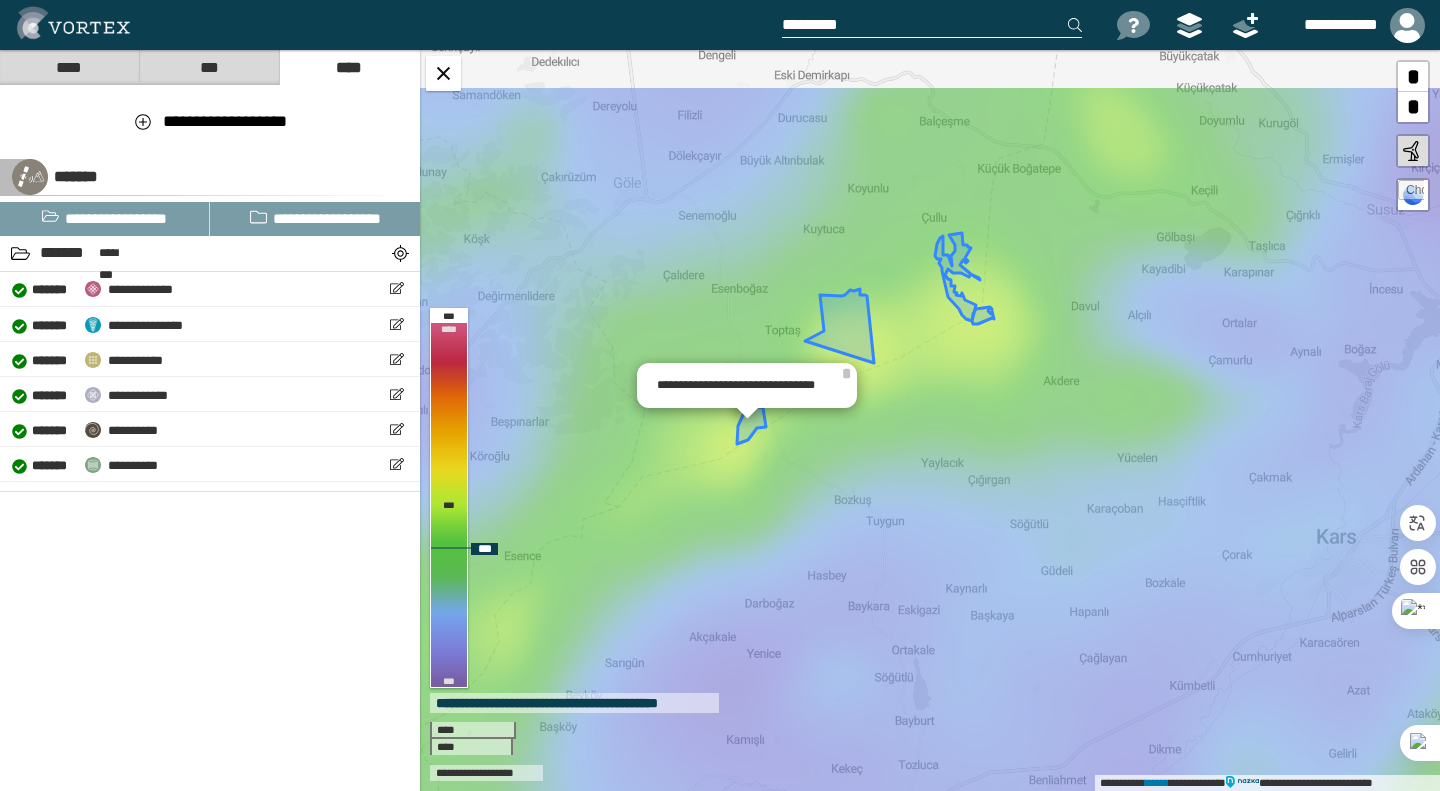 drag, startPoint x: 1003, startPoint y: 353, endPoint x: 886, endPoint y: 440, distance: 145.80124 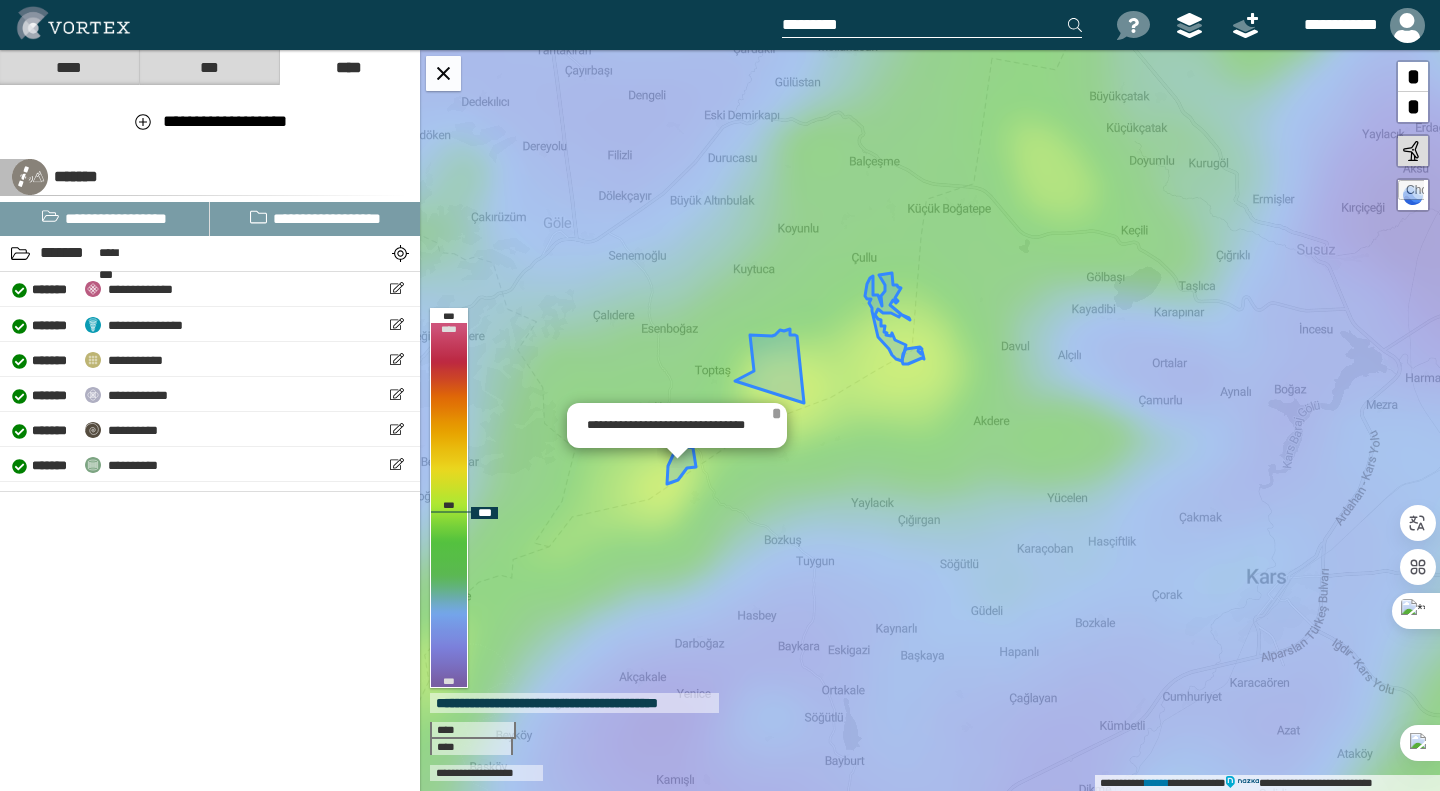 click on "*" at bounding box center [776, 413] 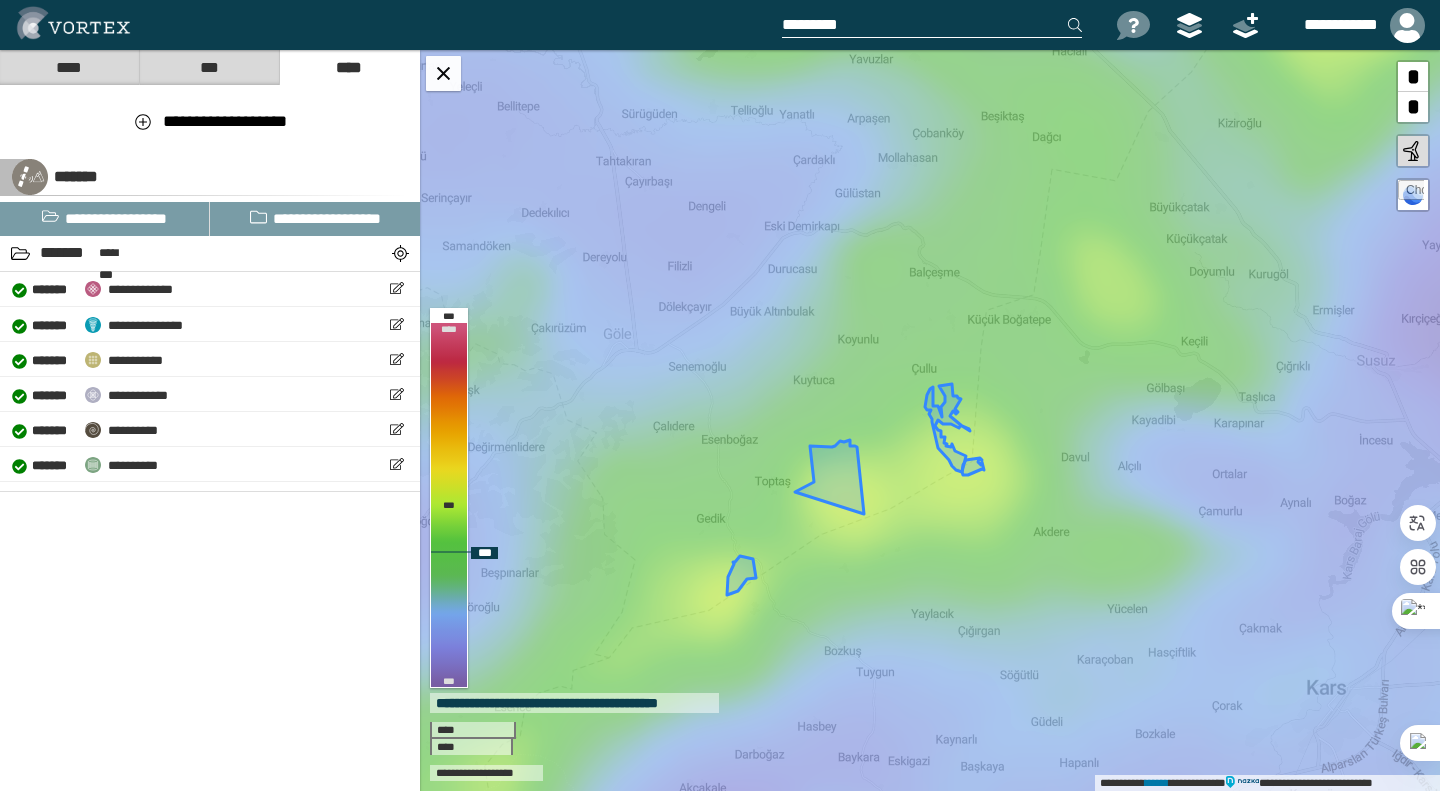 drag, startPoint x: 941, startPoint y: 470, endPoint x: 989, endPoint y: 573, distance: 113.63538 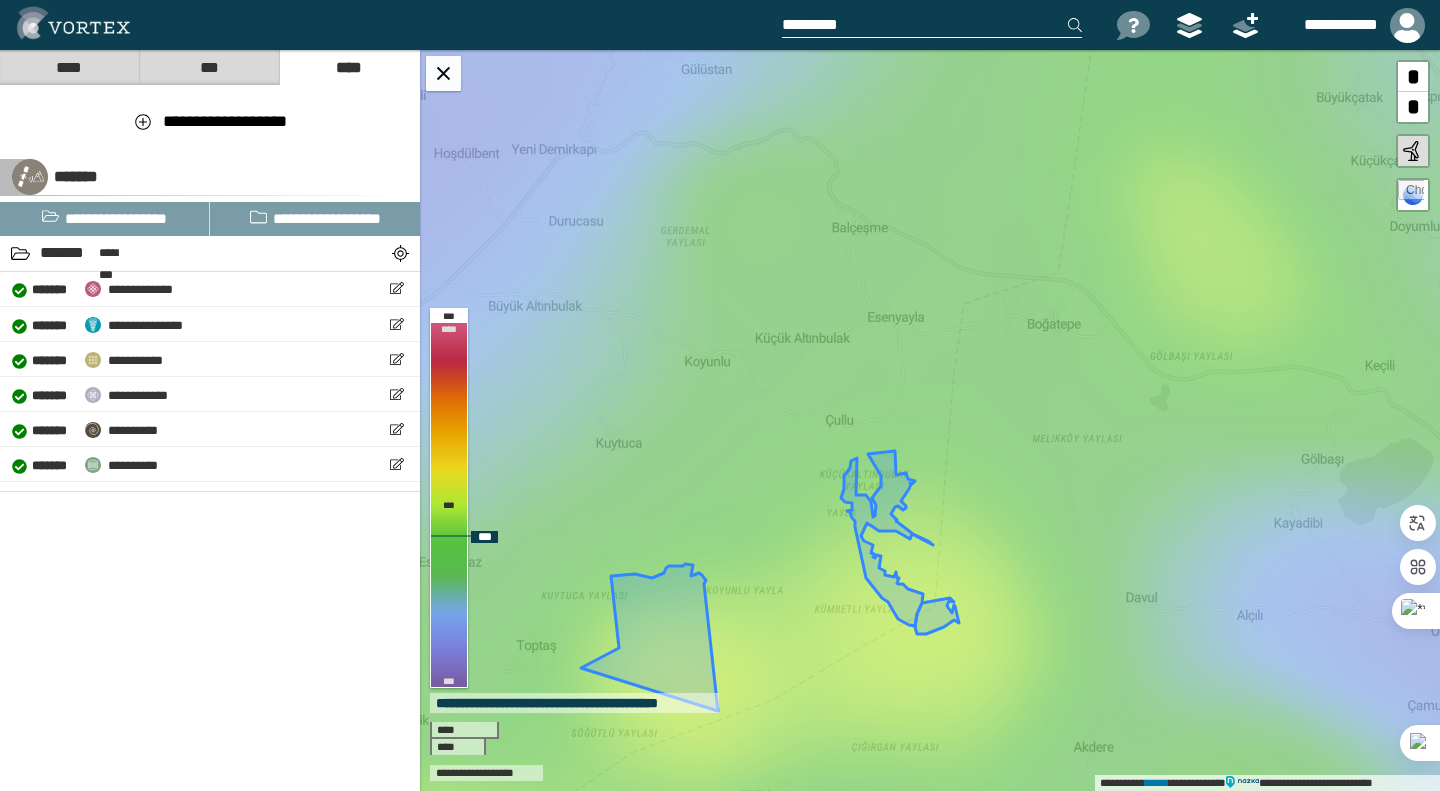 drag, startPoint x: 1015, startPoint y: 431, endPoint x: 1019, endPoint y: 535, distance: 104.0769 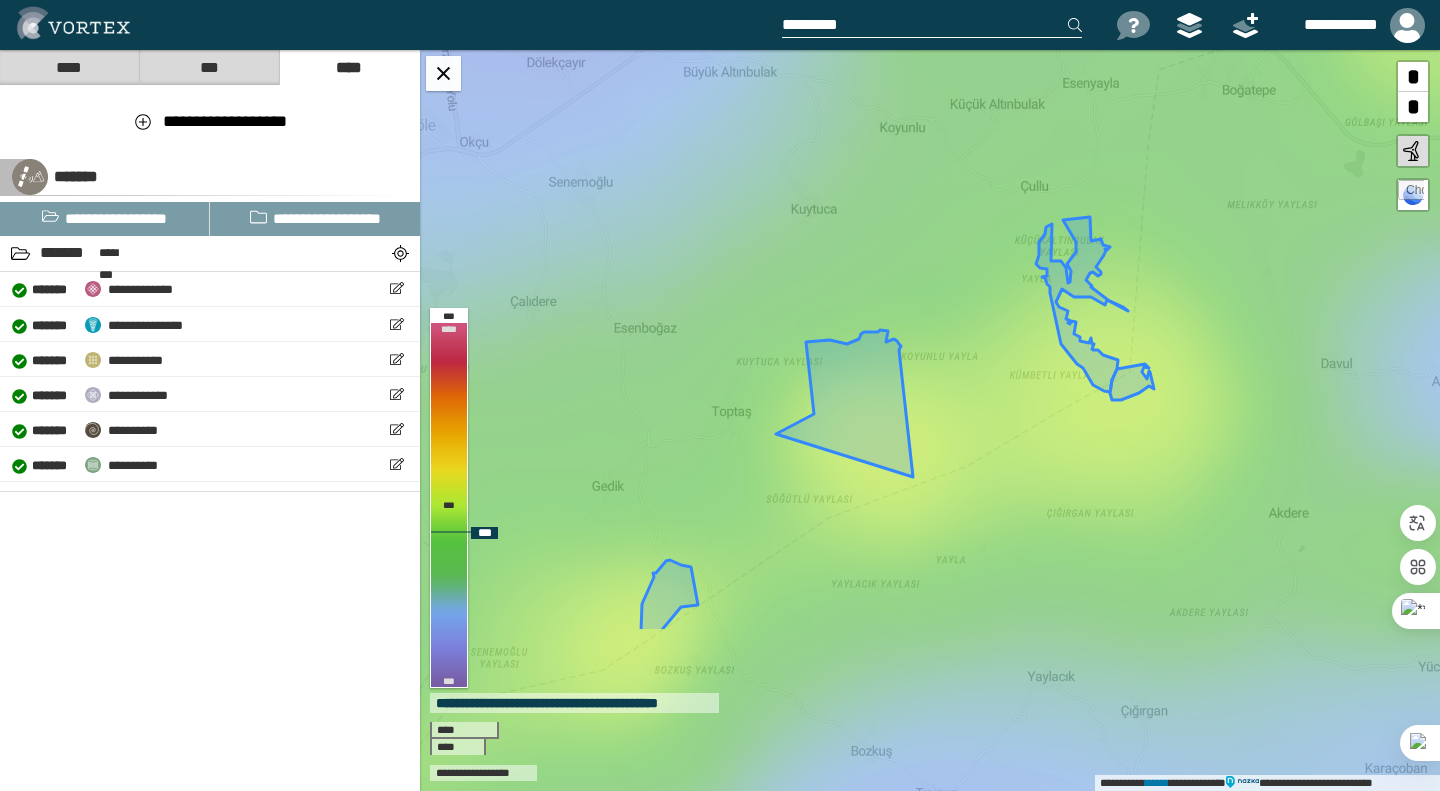 drag, startPoint x: 1021, startPoint y: 543, endPoint x: 1216, endPoint y: 307, distance: 306.13885 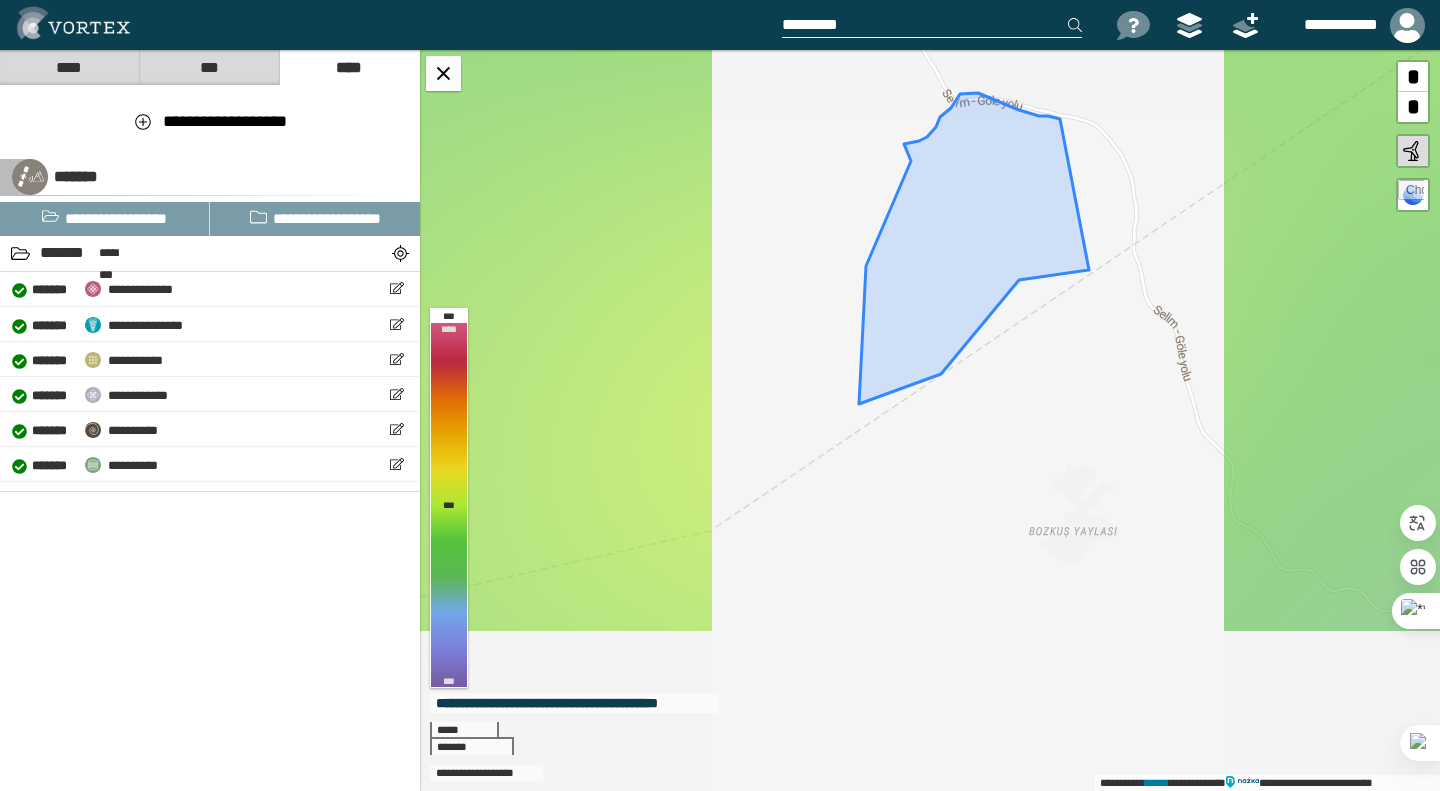 drag, startPoint x: 905, startPoint y: 362, endPoint x: 1143, endPoint y: 169, distance: 306.41965 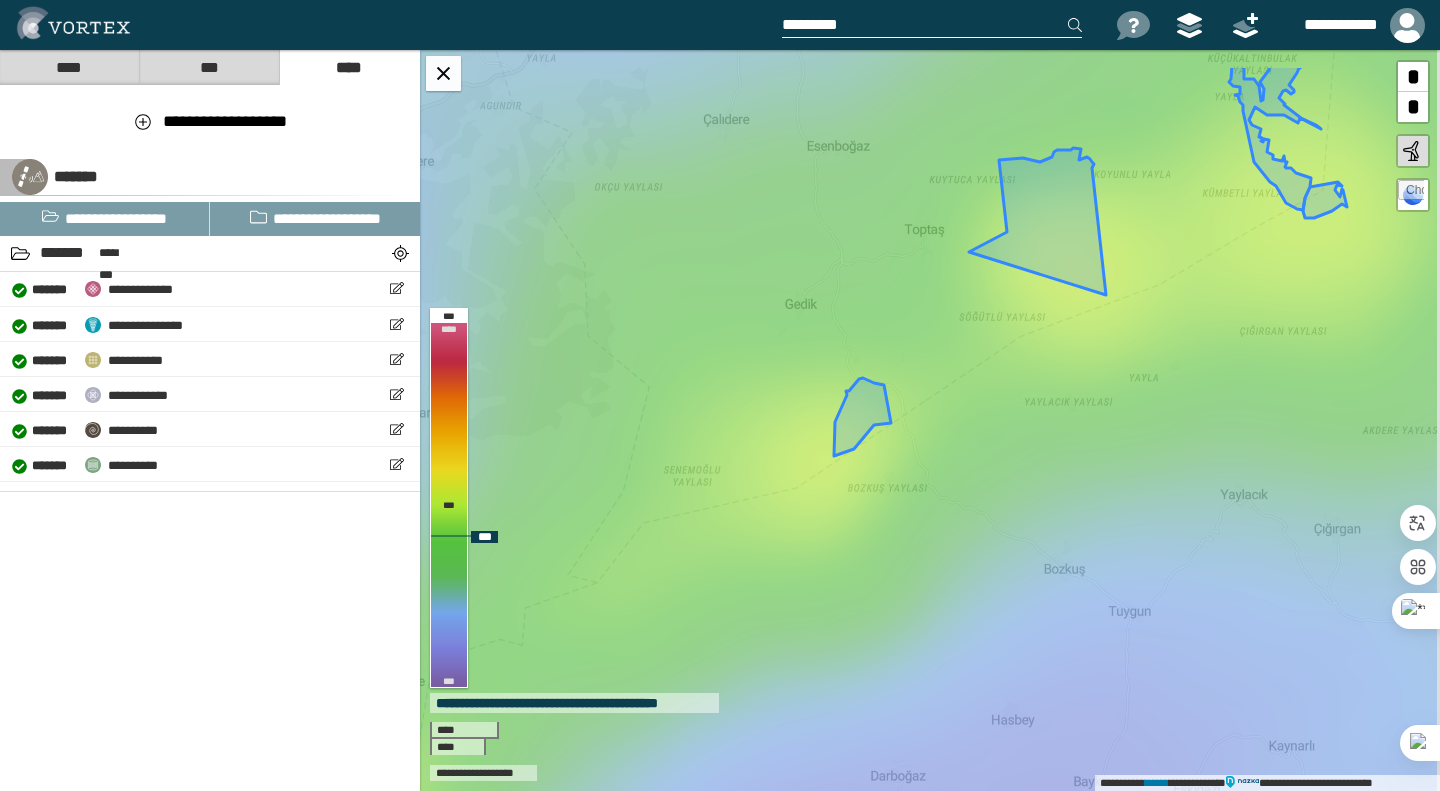 drag, startPoint x: 1005, startPoint y: 321, endPoint x: 871, endPoint y: 550, distance: 265.32434 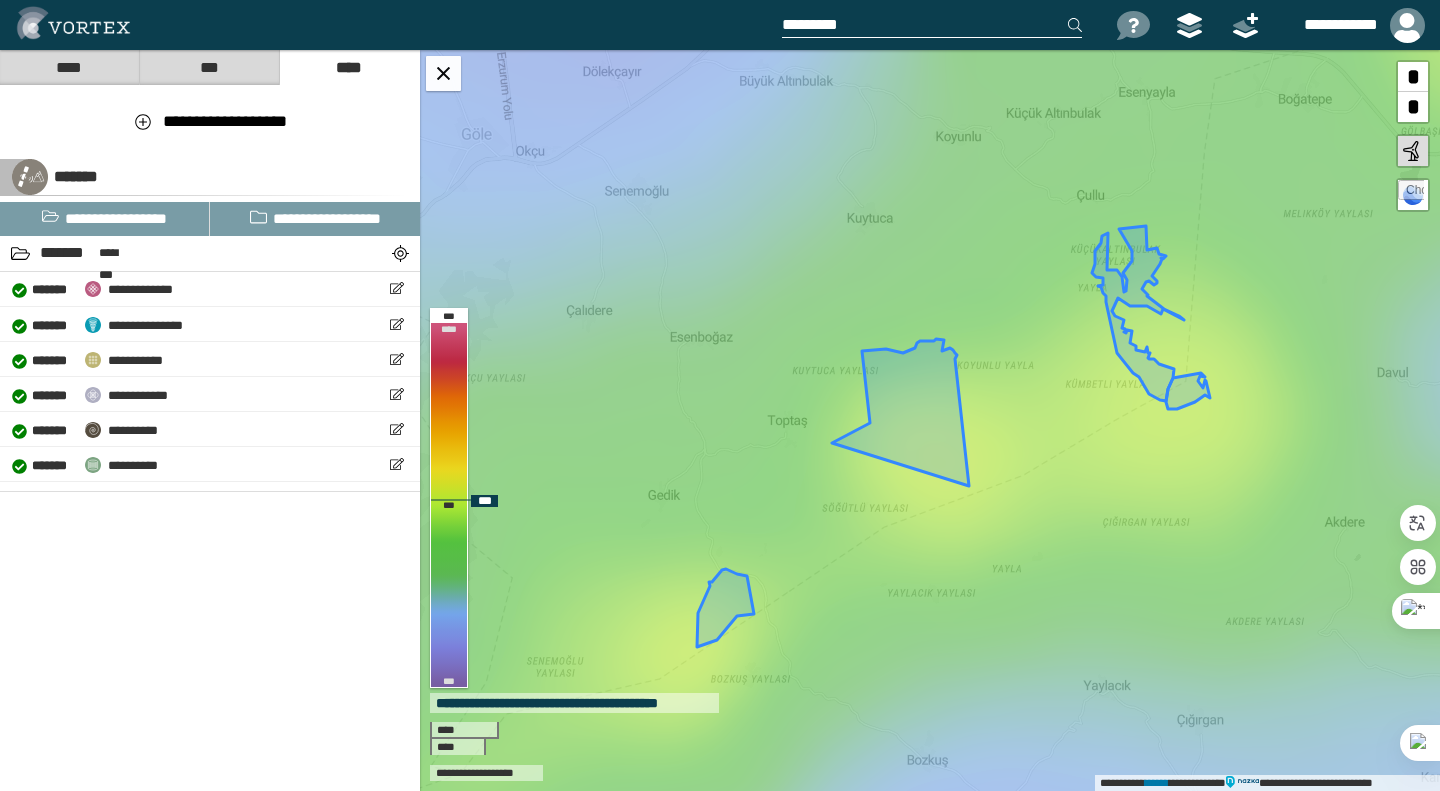 click at bounding box center [900, 412] 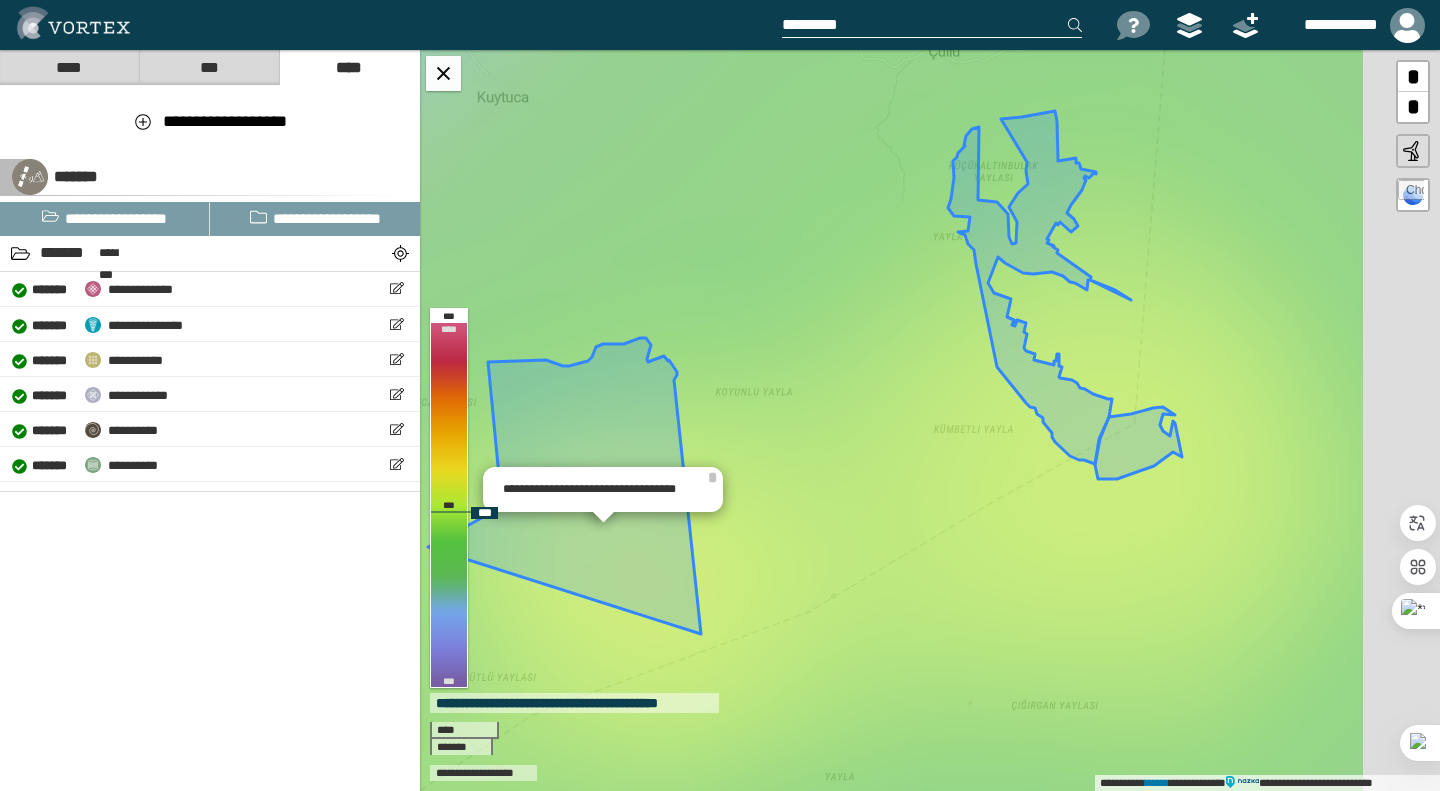 drag, startPoint x: 1184, startPoint y: 380, endPoint x: 719, endPoint y: 544, distance: 493.07303 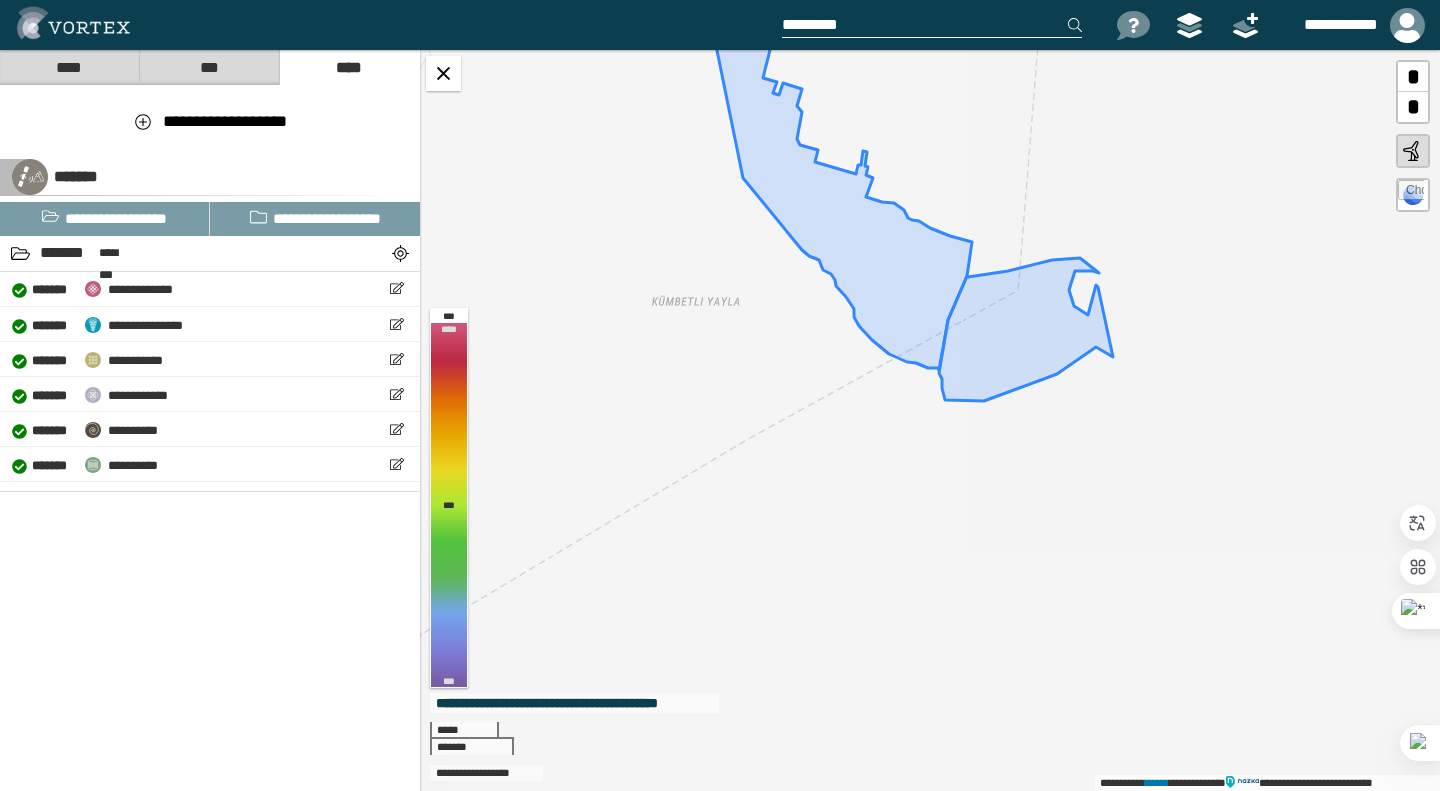 drag, startPoint x: 928, startPoint y: 616, endPoint x: 881, endPoint y: 458, distance: 164.84235 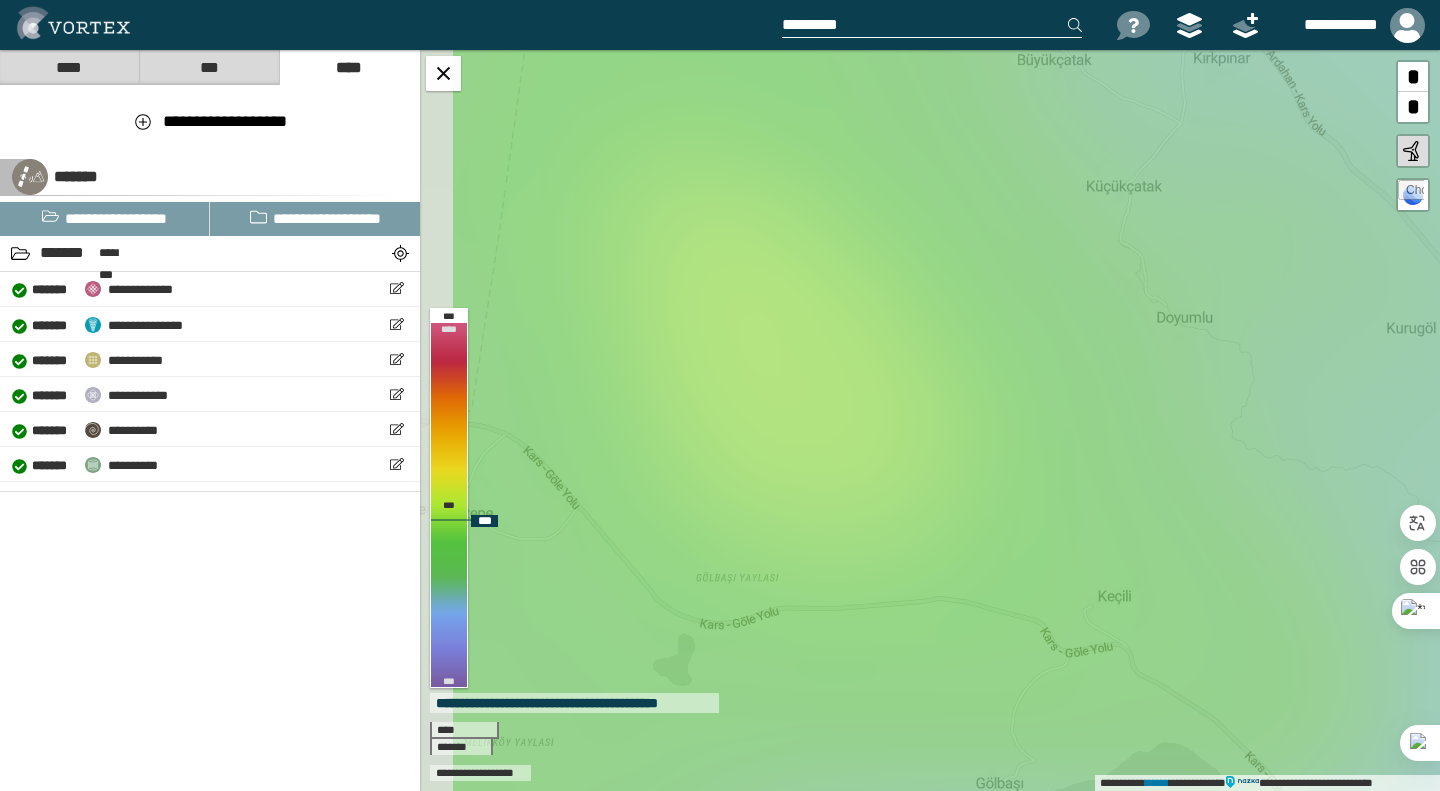 drag, startPoint x: 690, startPoint y: 263, endPoint x: 831, endPoint y: 403, distance: 198.69826 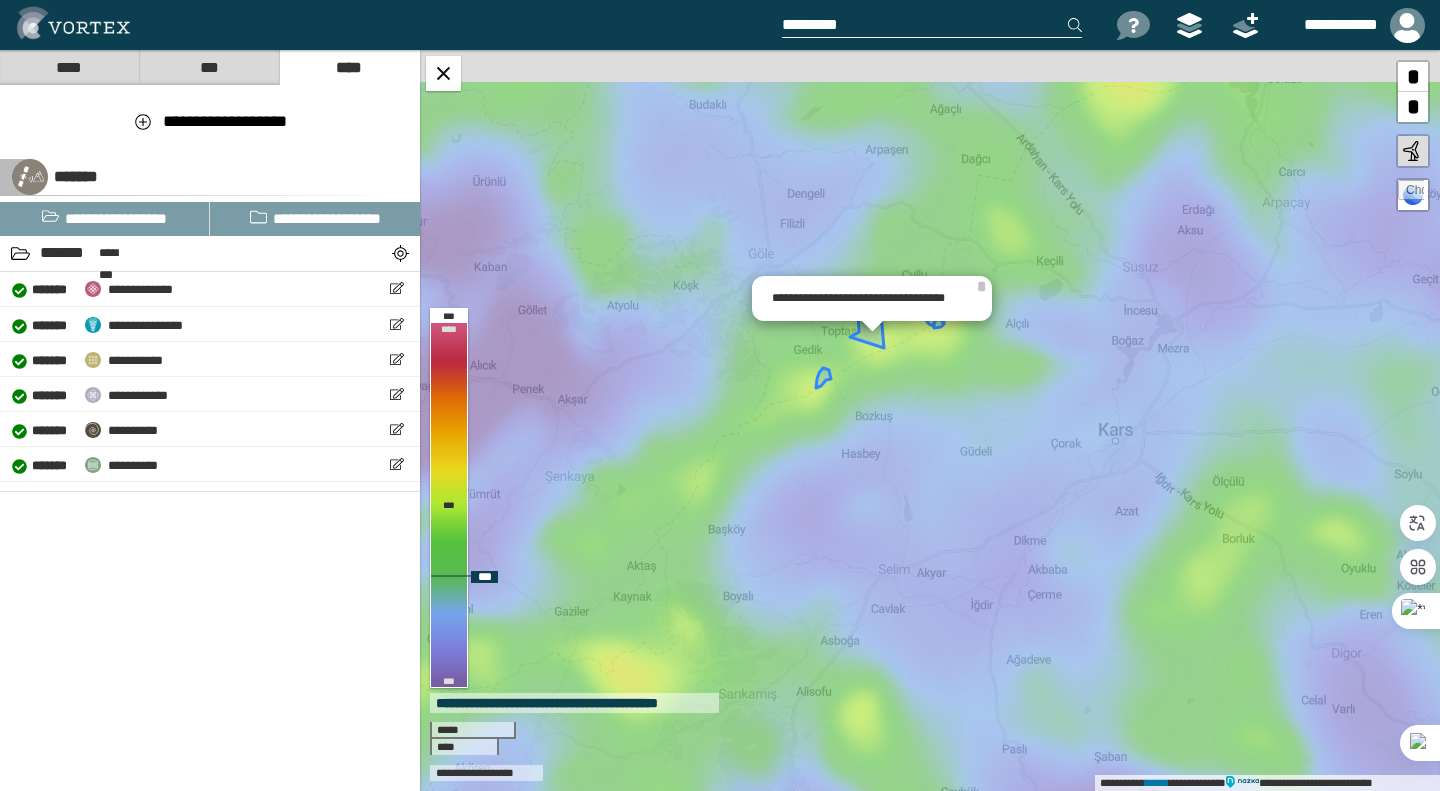 drag, startPoint x: 815, startPoint y: 222, endPoint x: 734, endPoint y: 516, distance: 304.9541 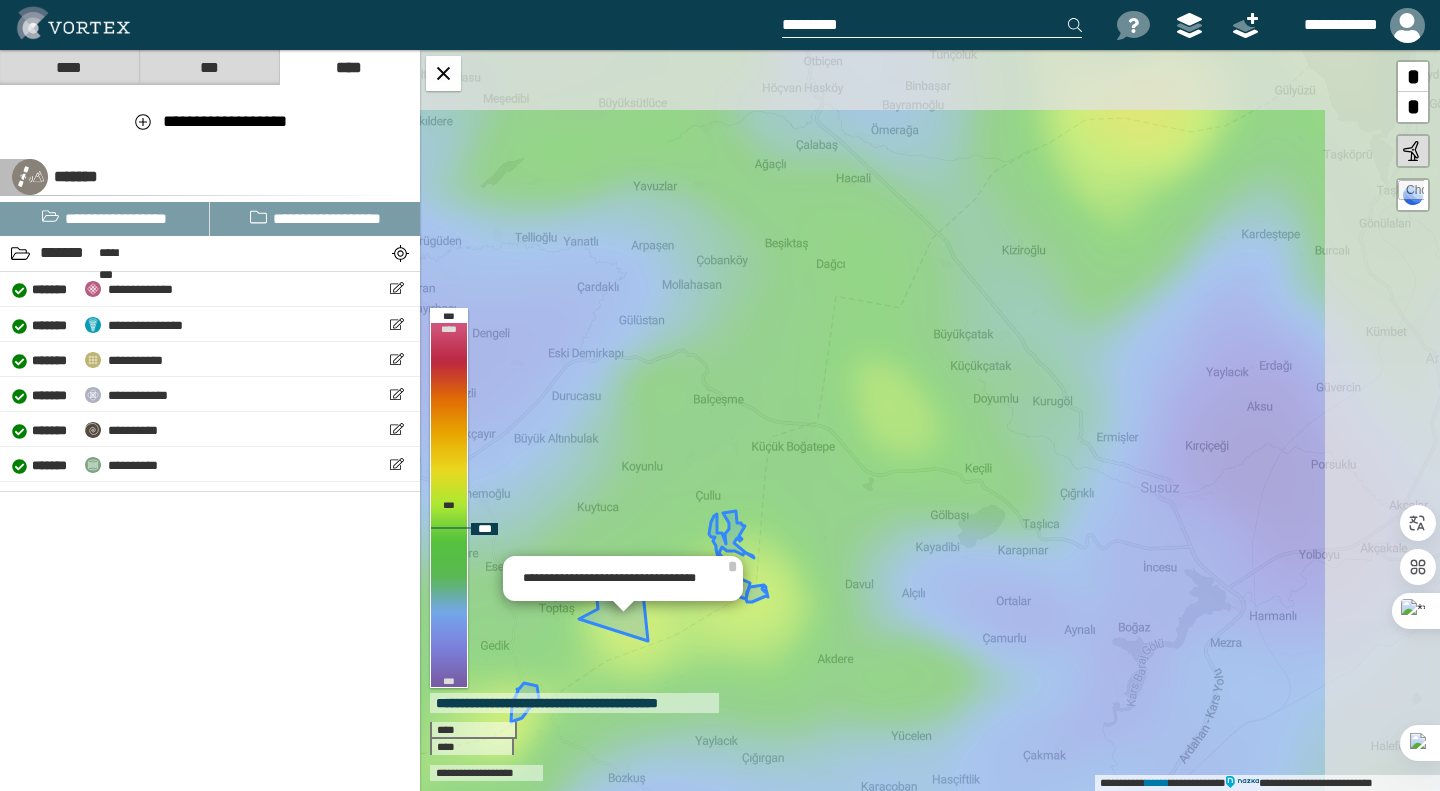 drag, startPoint x: 1095, startPoint y: 170, endPoint x: 896, endPoint y: 387, distance: 294.43167 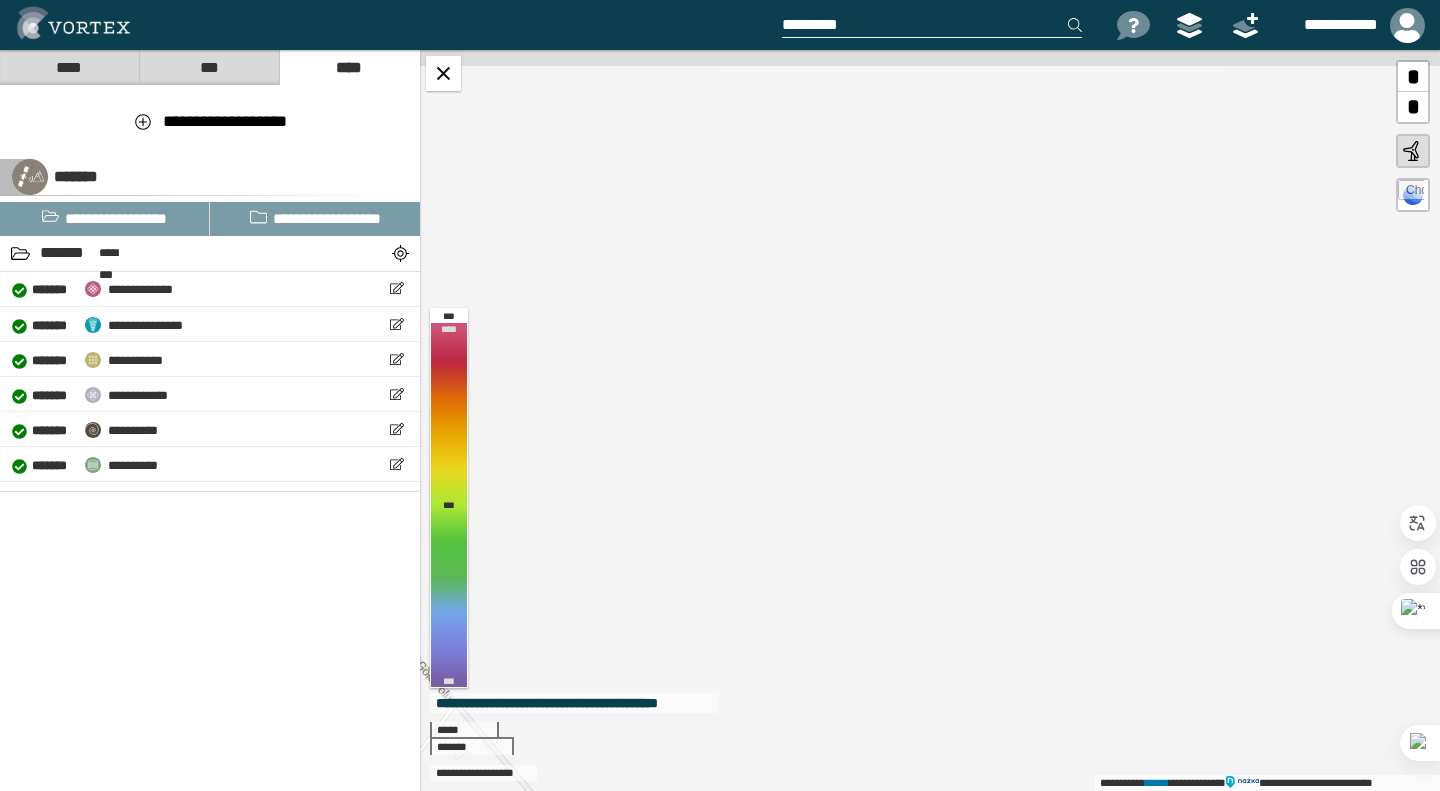 drag, startPoint x: 872, startPoint y: 325, endPoint x: 853, endPoint y: 441, distance: 117.54574 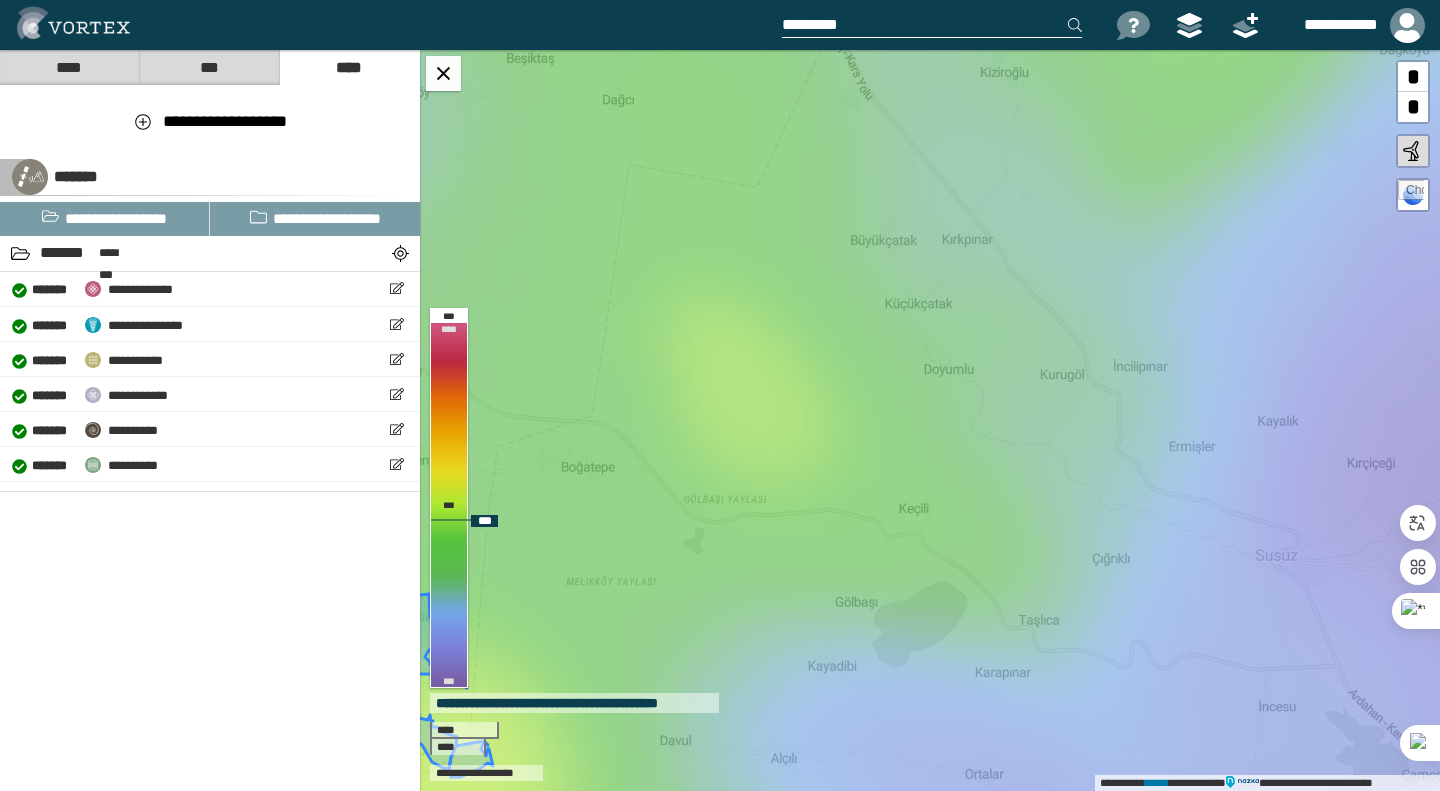 drag, startPoint x: 796, startPoint y: 426, endPoint x: 744, endPoint y: 529, distance: 115.38197 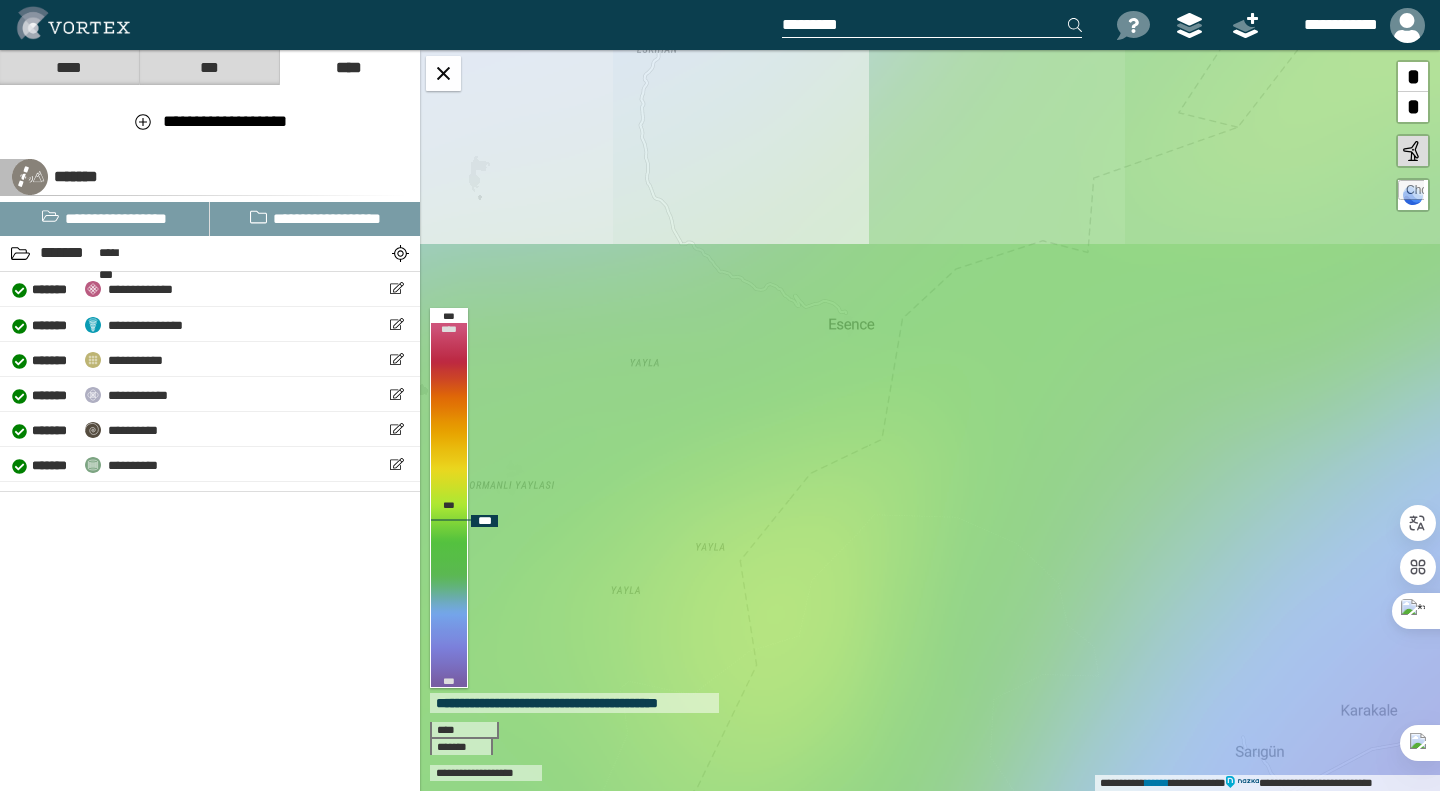 drag, startPoint x: 725, startPoint y: 365, endPoint x: 846, endPoint y: 603, distance: 266.99252 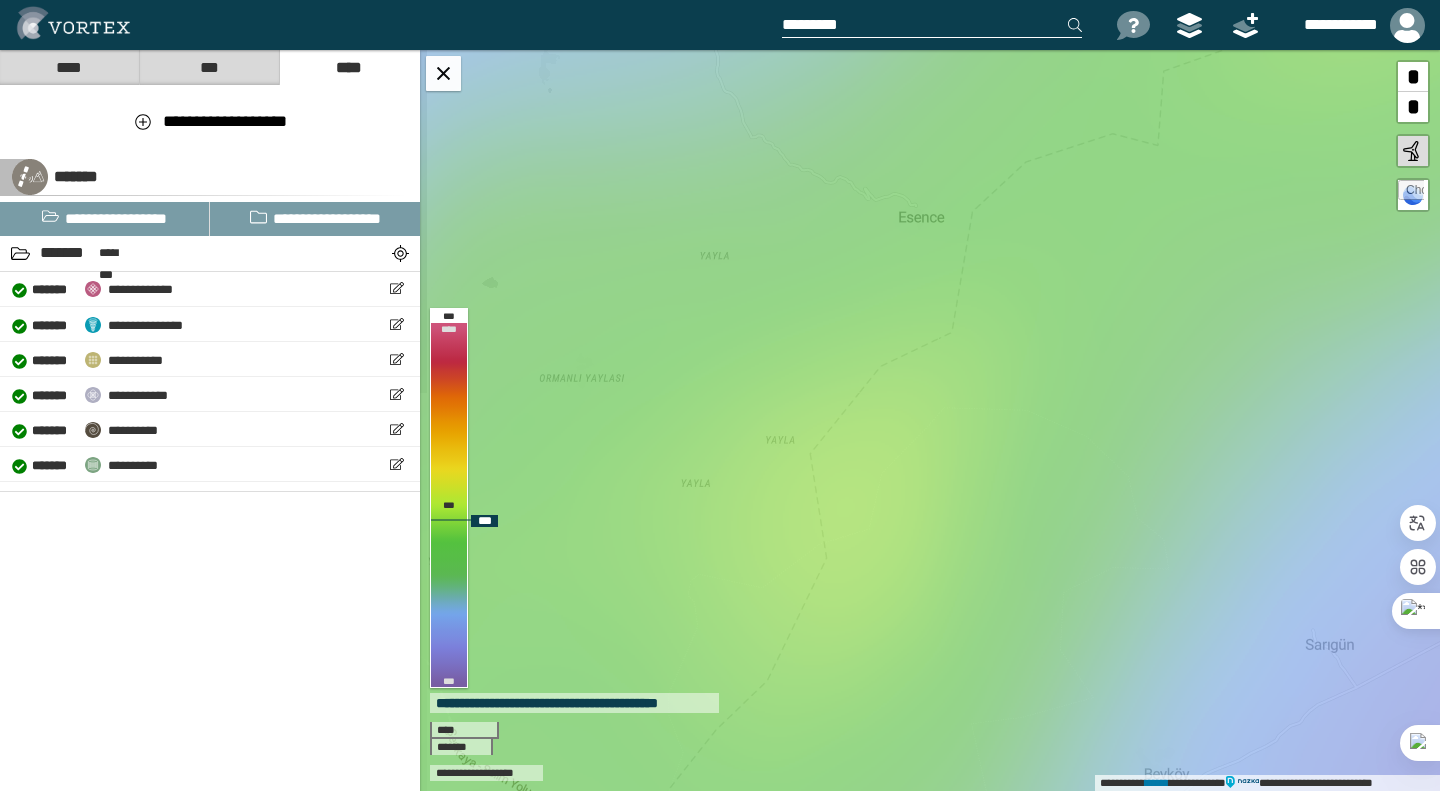drag, startPoint x: 856, startPoint y: 512, endPoint x: 876, endPoint y: 524, distance: 23.323807 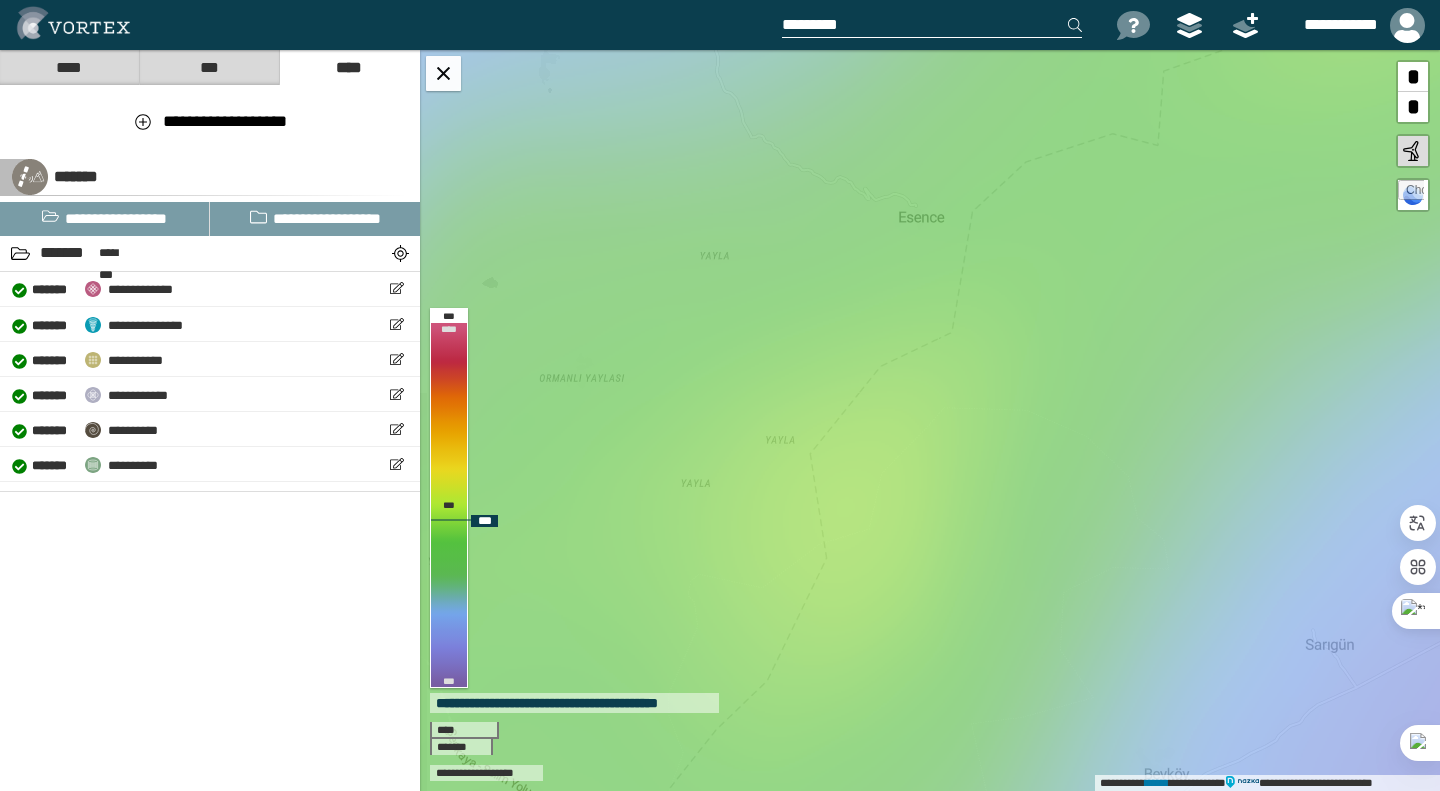 click on "**********" at bounding box center (930, 420) 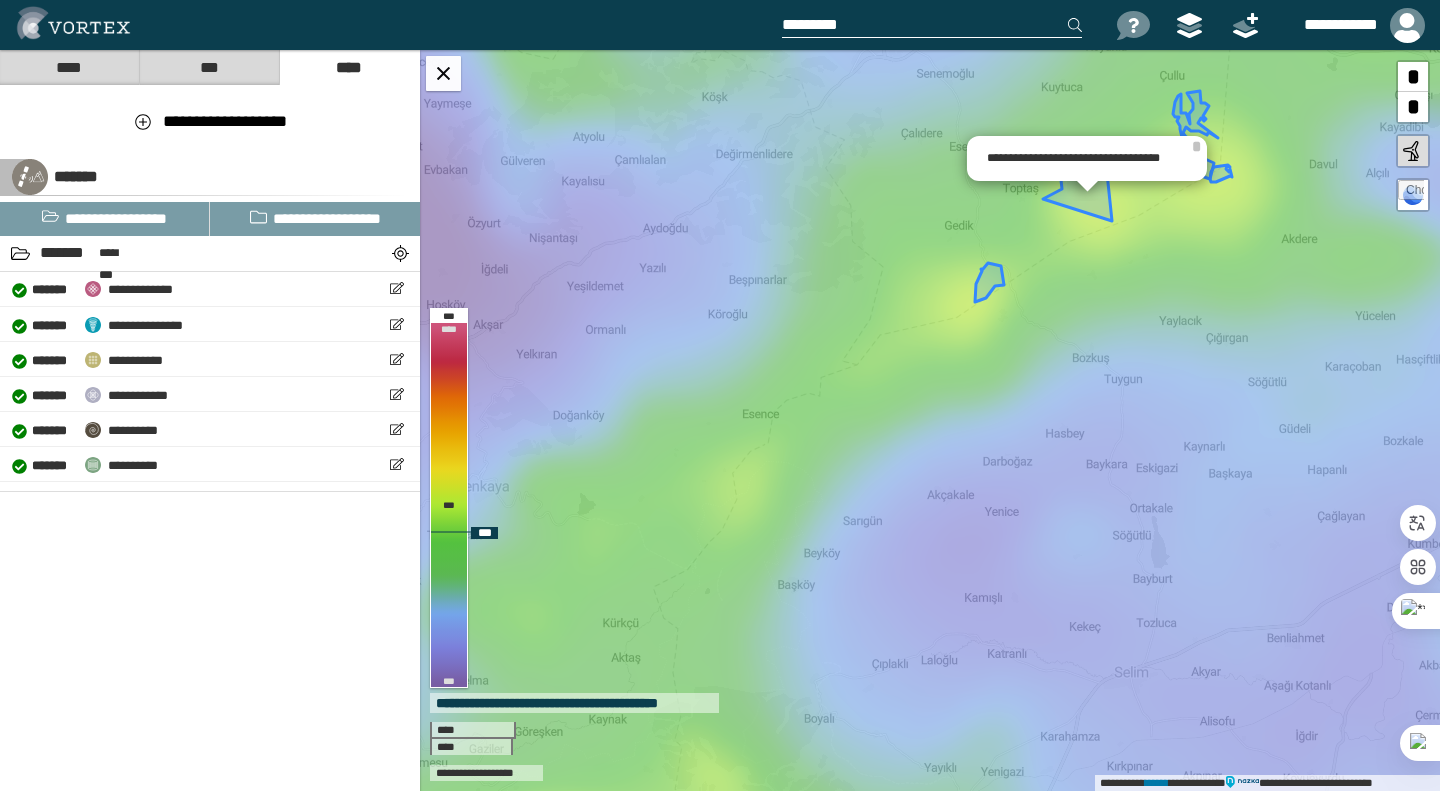 drag, startPoint x: 986, startPoint y: 335, endPoint x: 915, endPoint y: 259, distance: 104.00481 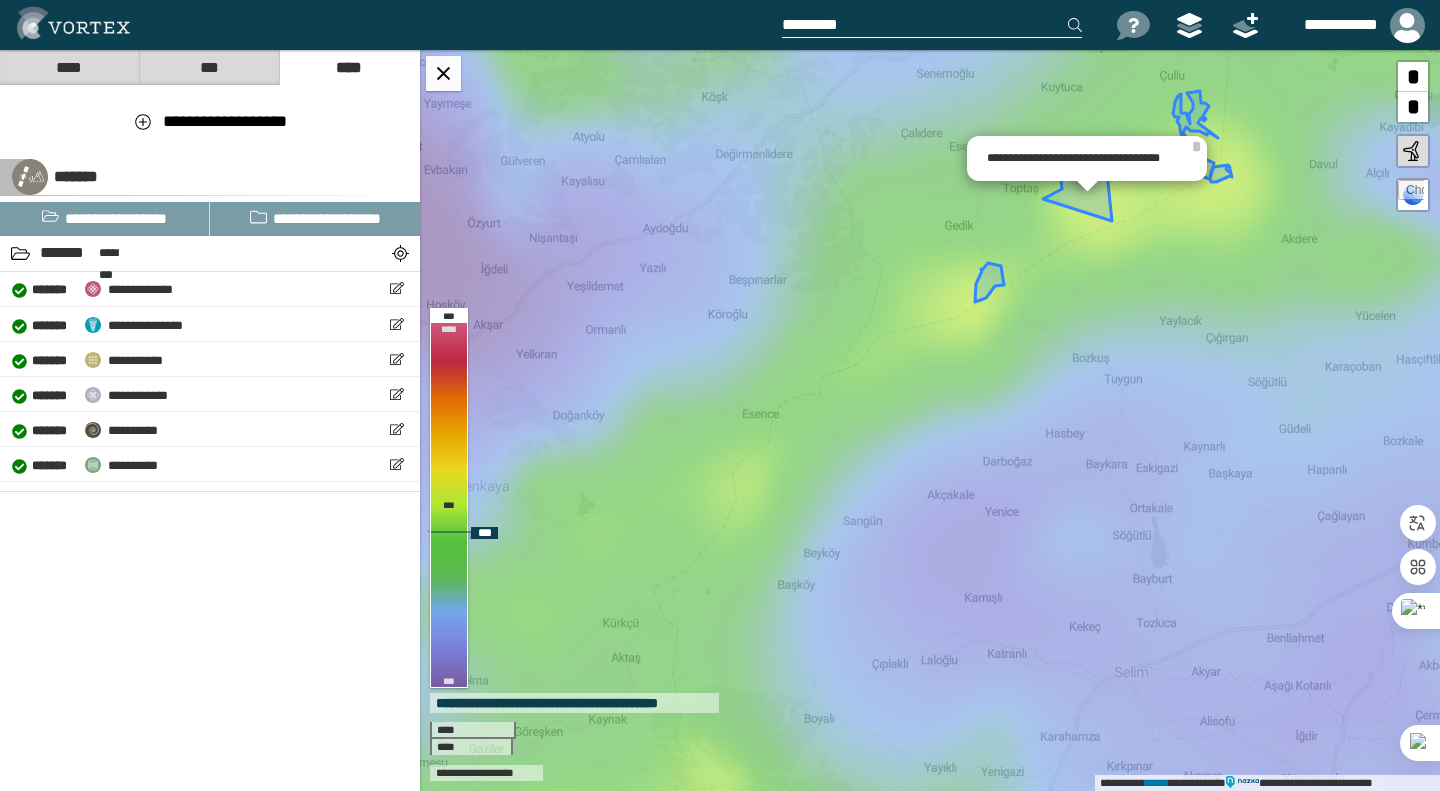 click on "**********" at bounding box center [930, 420] 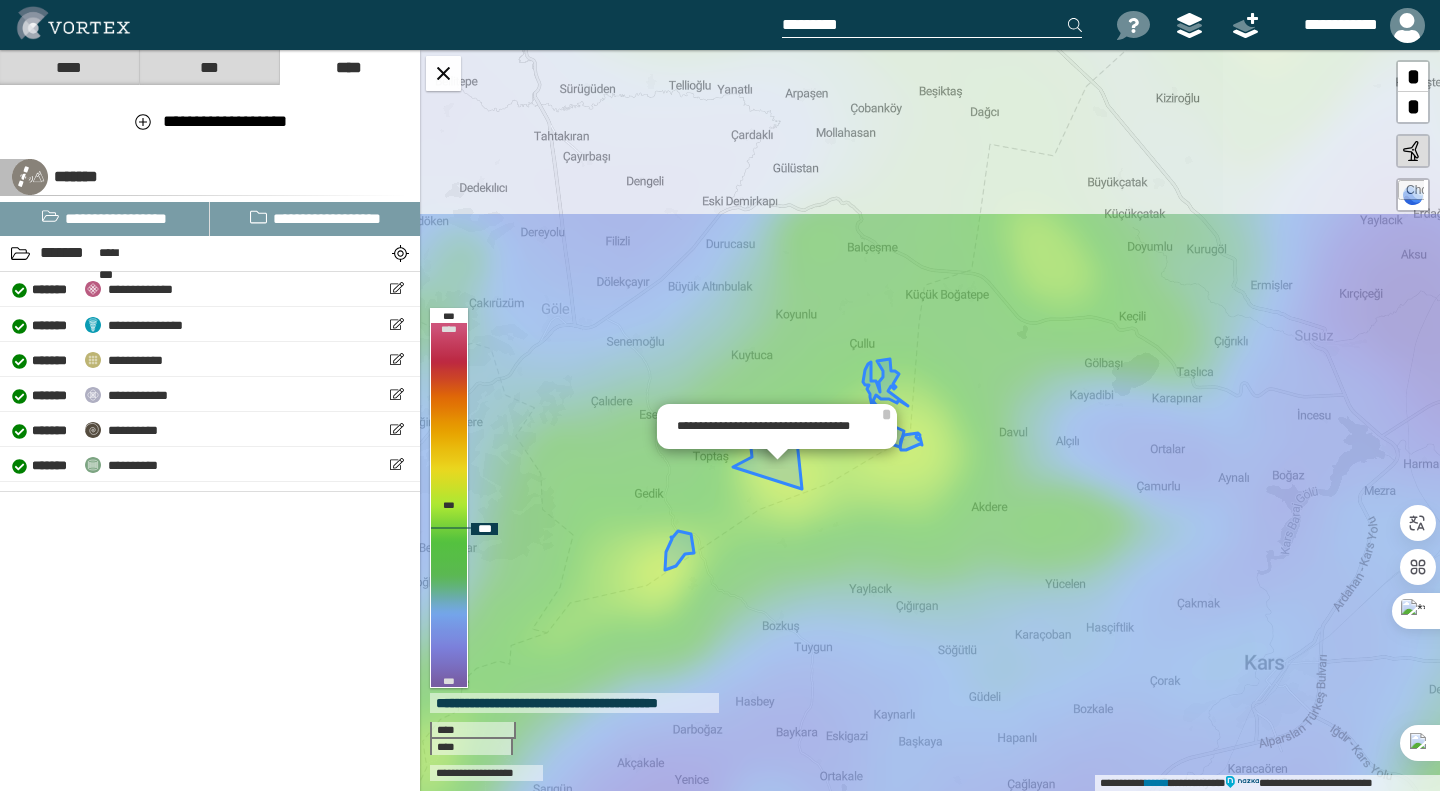 drag, startPoint x: 987, startPoint y: 311, endPoint x: 849, endPoint y: 518, distance: 248.78304 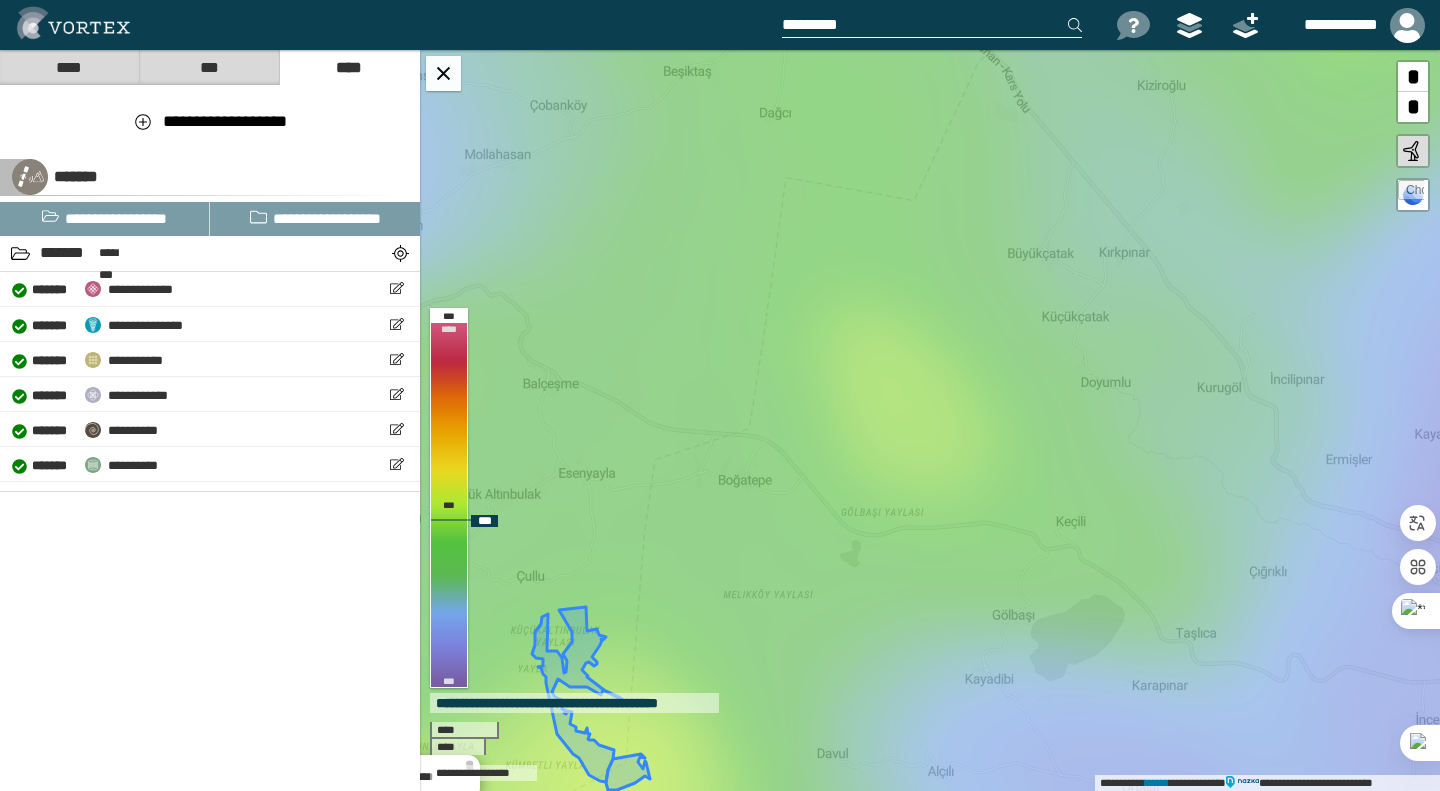click on "**********" at bounding box center (930, 420) 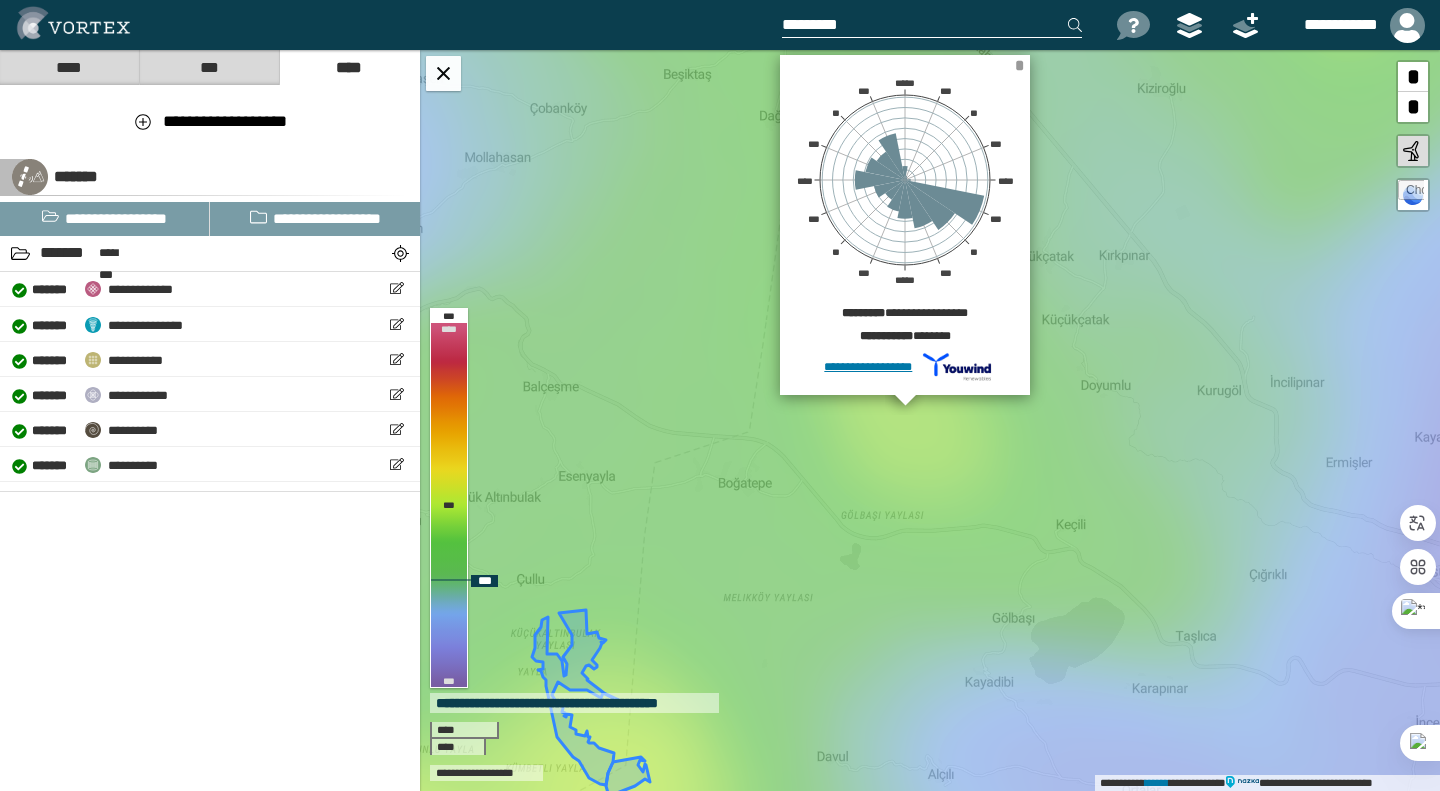 click on "*" at bounding box center [1019, 65] 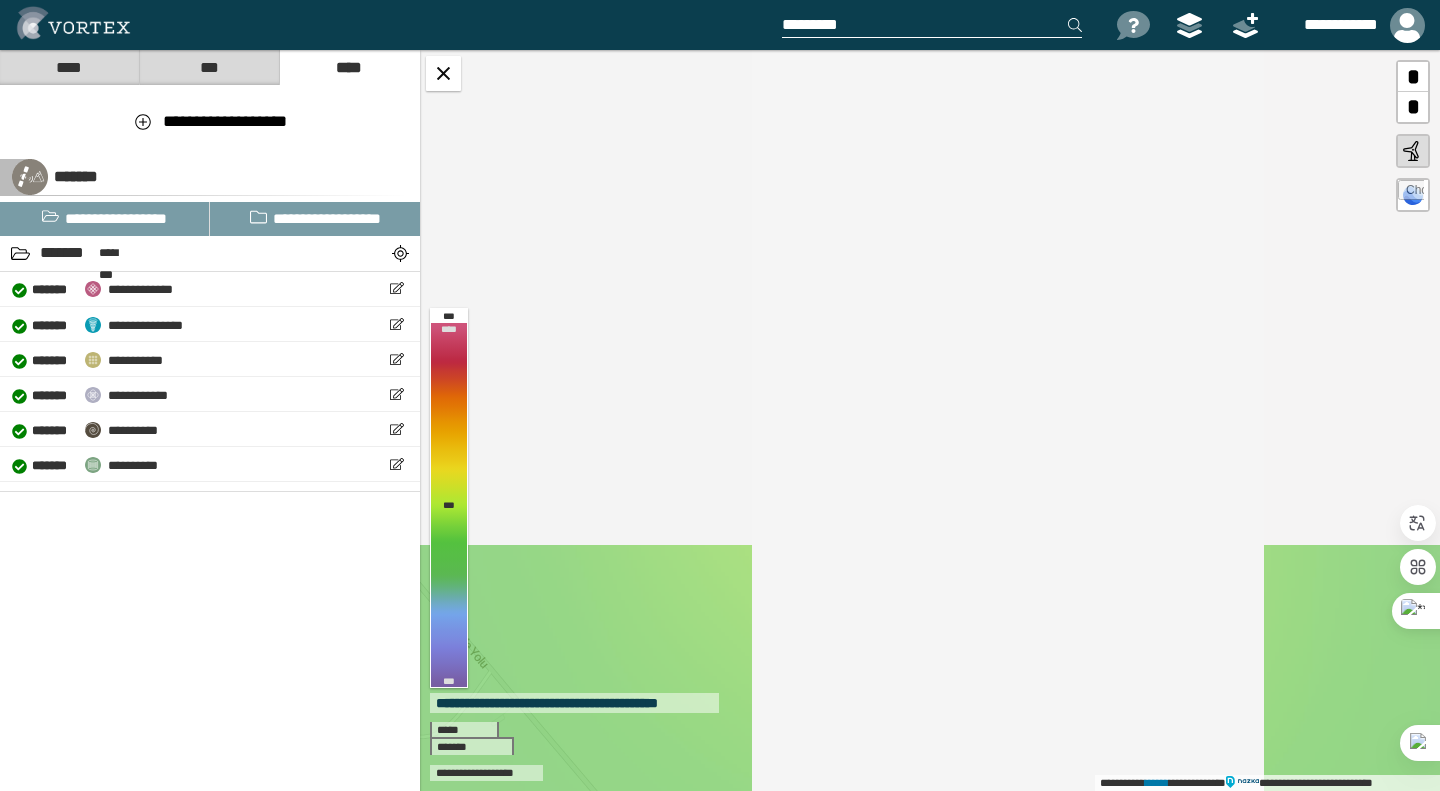 drag, startPoint x: 866, startPoint y: 392, endPoint x: 934, endPoint y: 433, distance: 79.40403 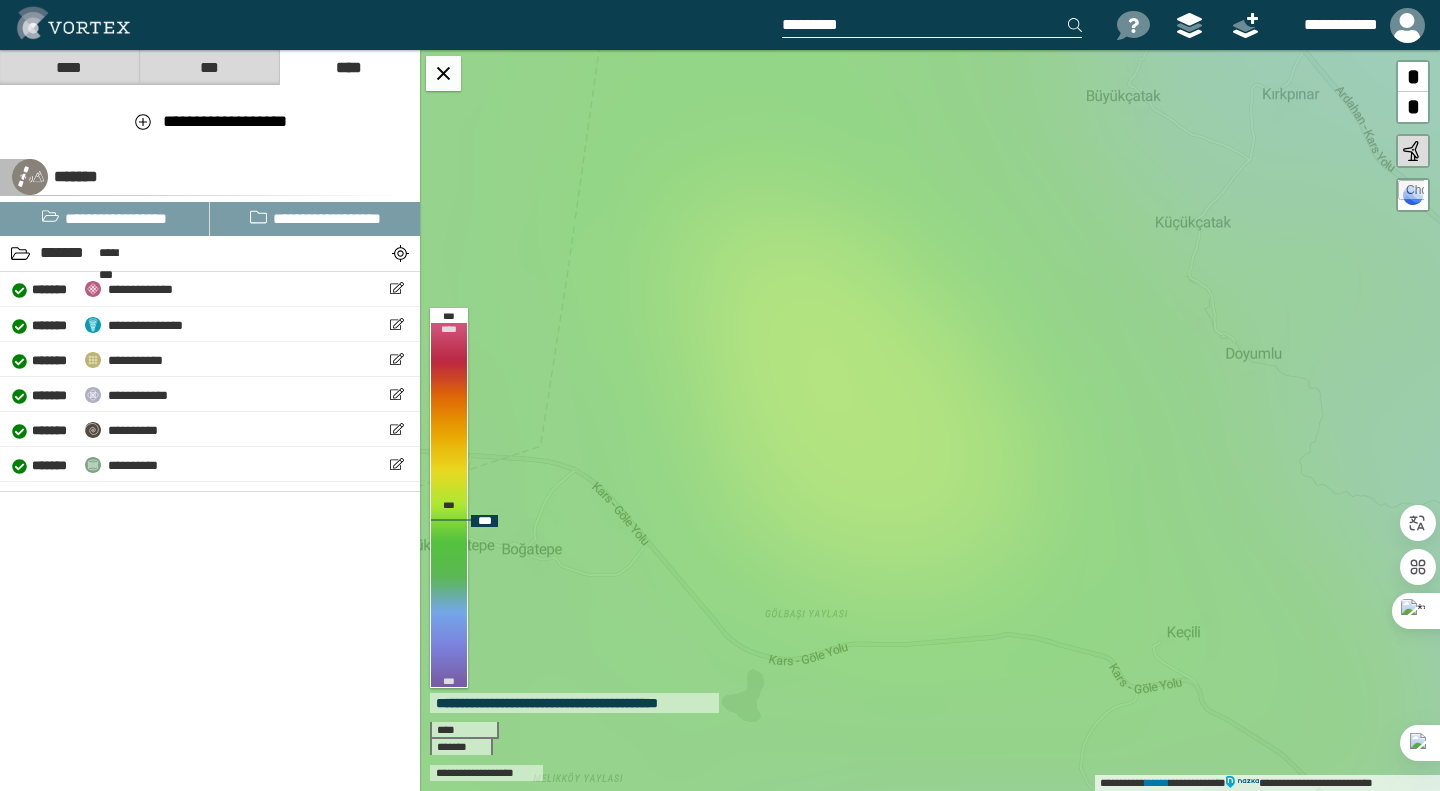 drag, startPoint x: 897, startPoint y: 367, endPoint x: 845, endPoint y: 375, distance: 52.611786 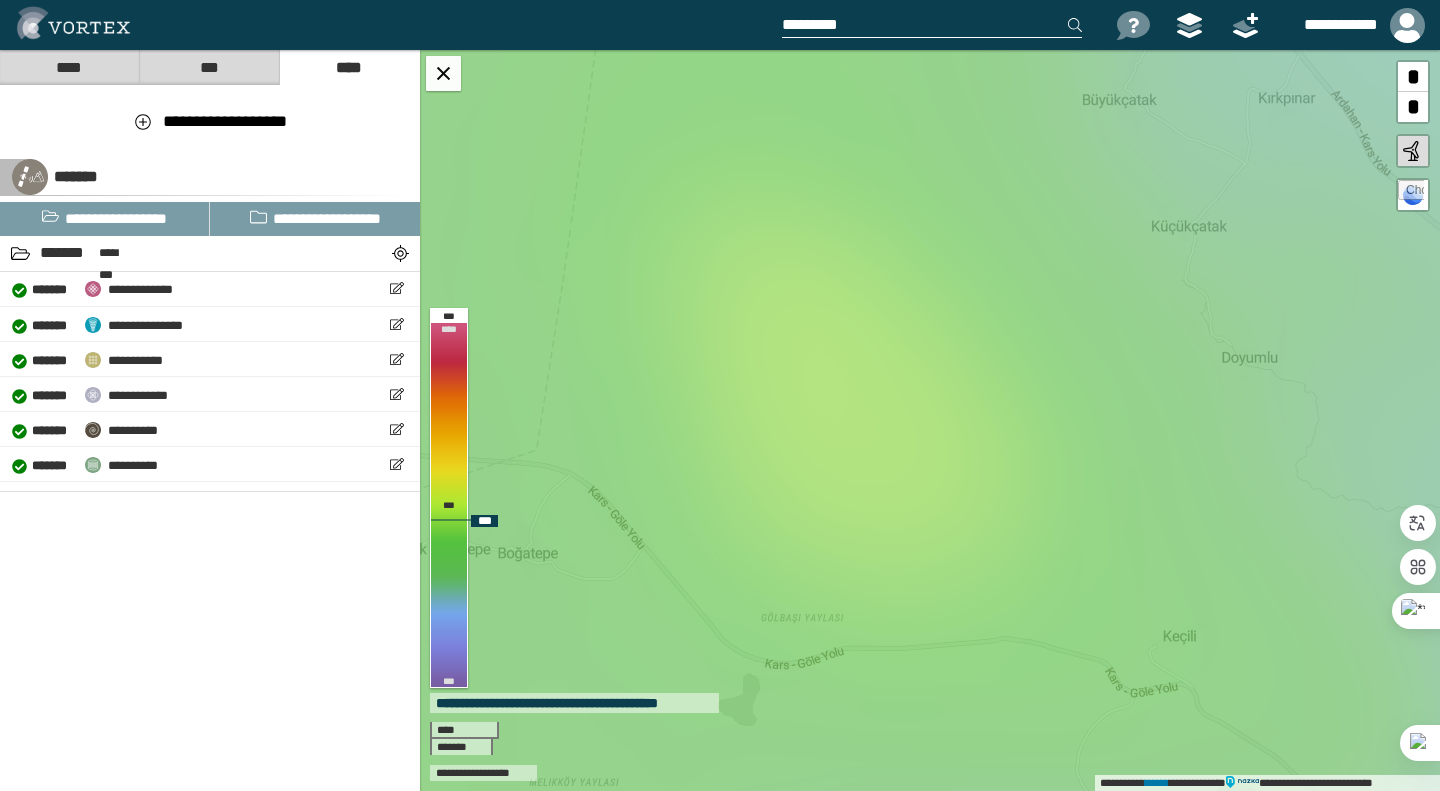click on "**********" at bounding box center [930, 420] 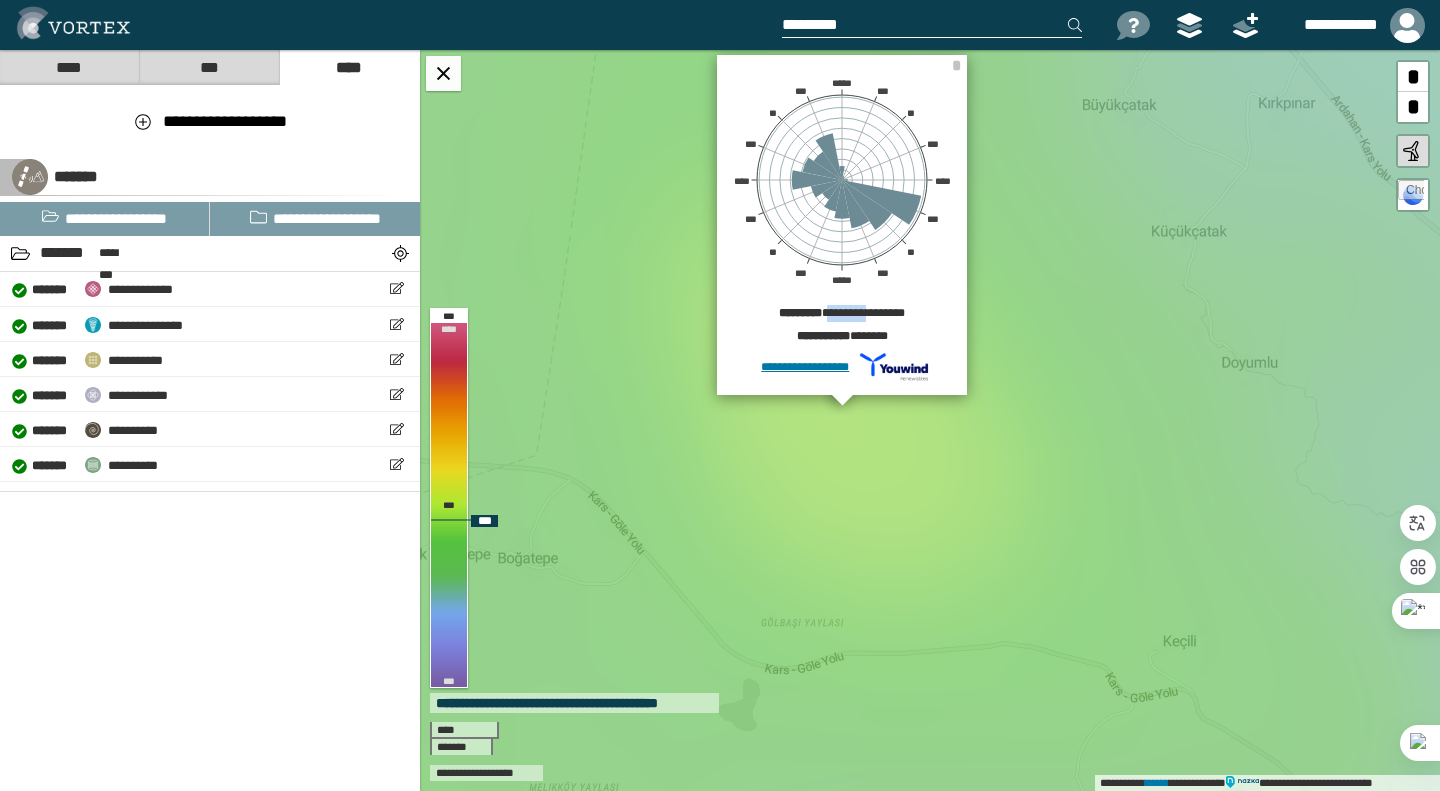 drag, startPoint x: 866, startPoint y: 315, endPoint x: 822, endPoint y: 312, distance: 44.102154 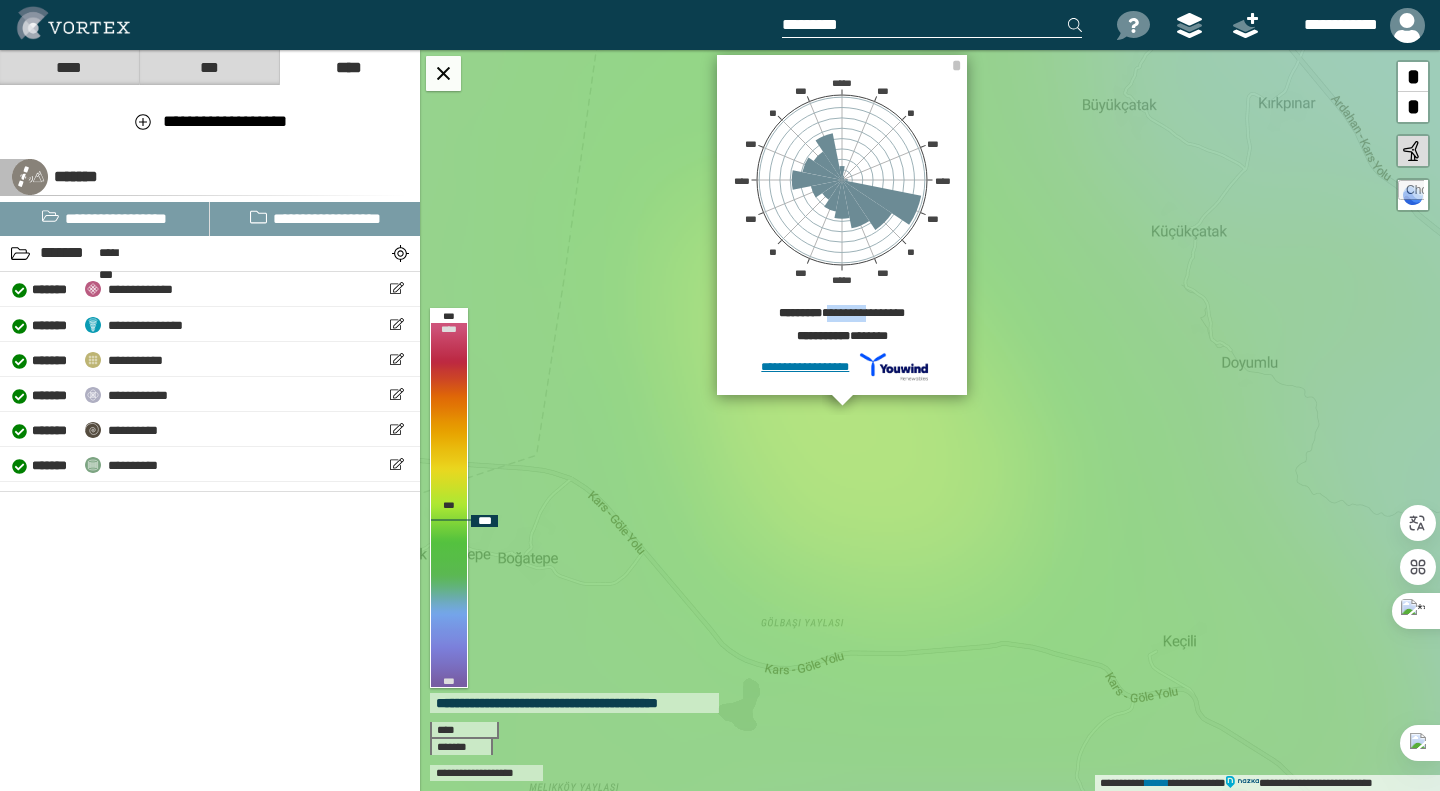 click on "**********" at bounding box center (842, 316) 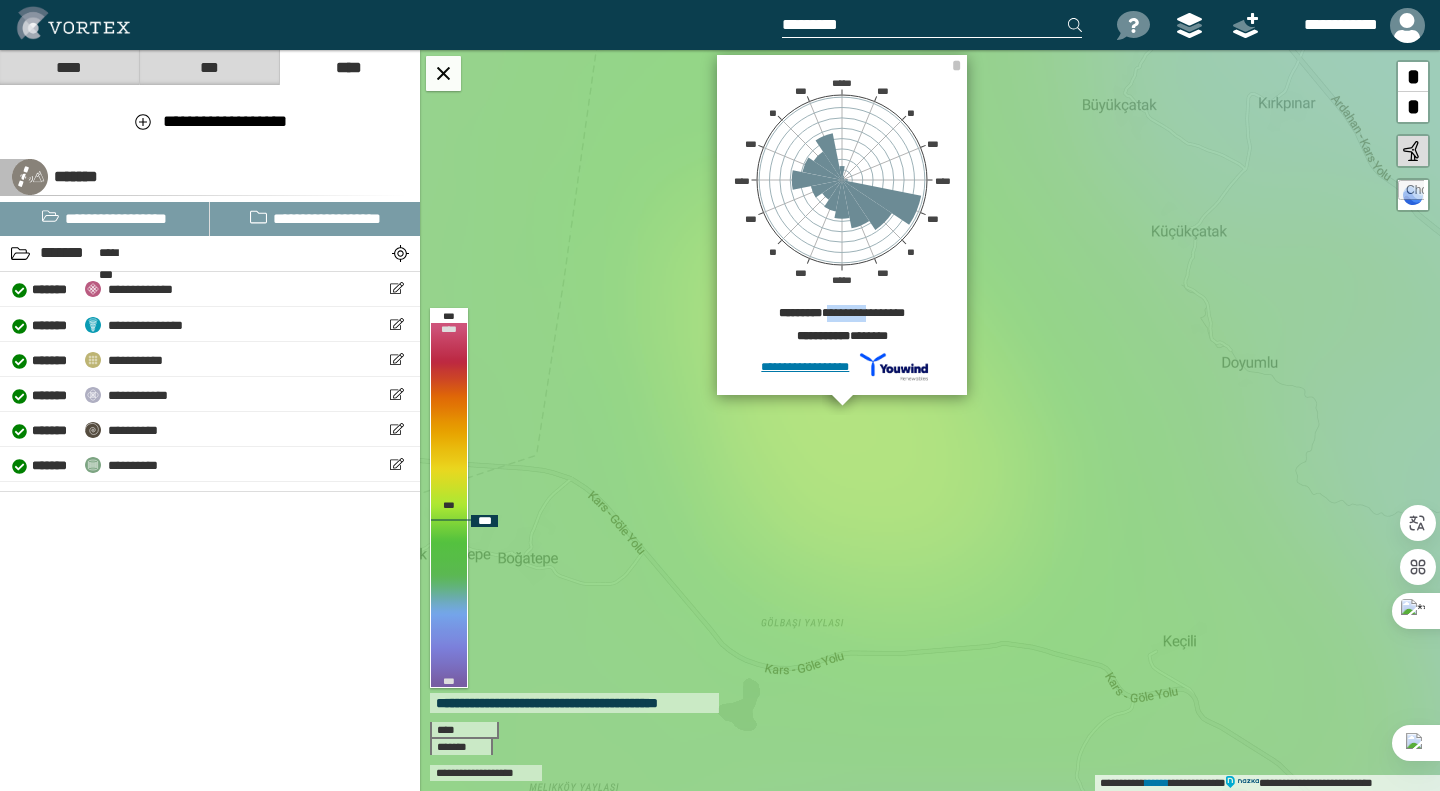 copy on "********" 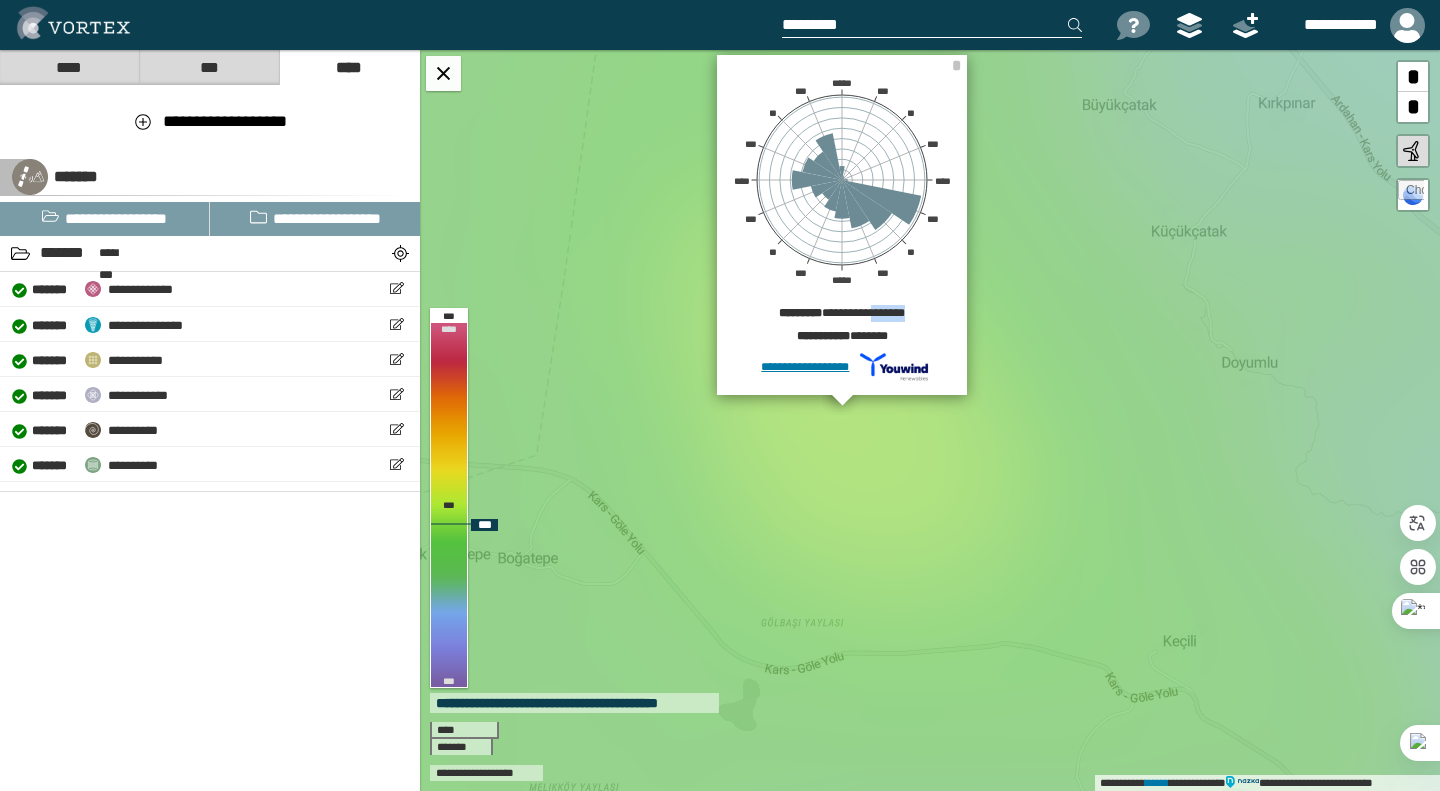 drag, startPoint x: 918, startPoint y: 316, endPoint x: 871, endPoint y: 312, distance: 47.169907 